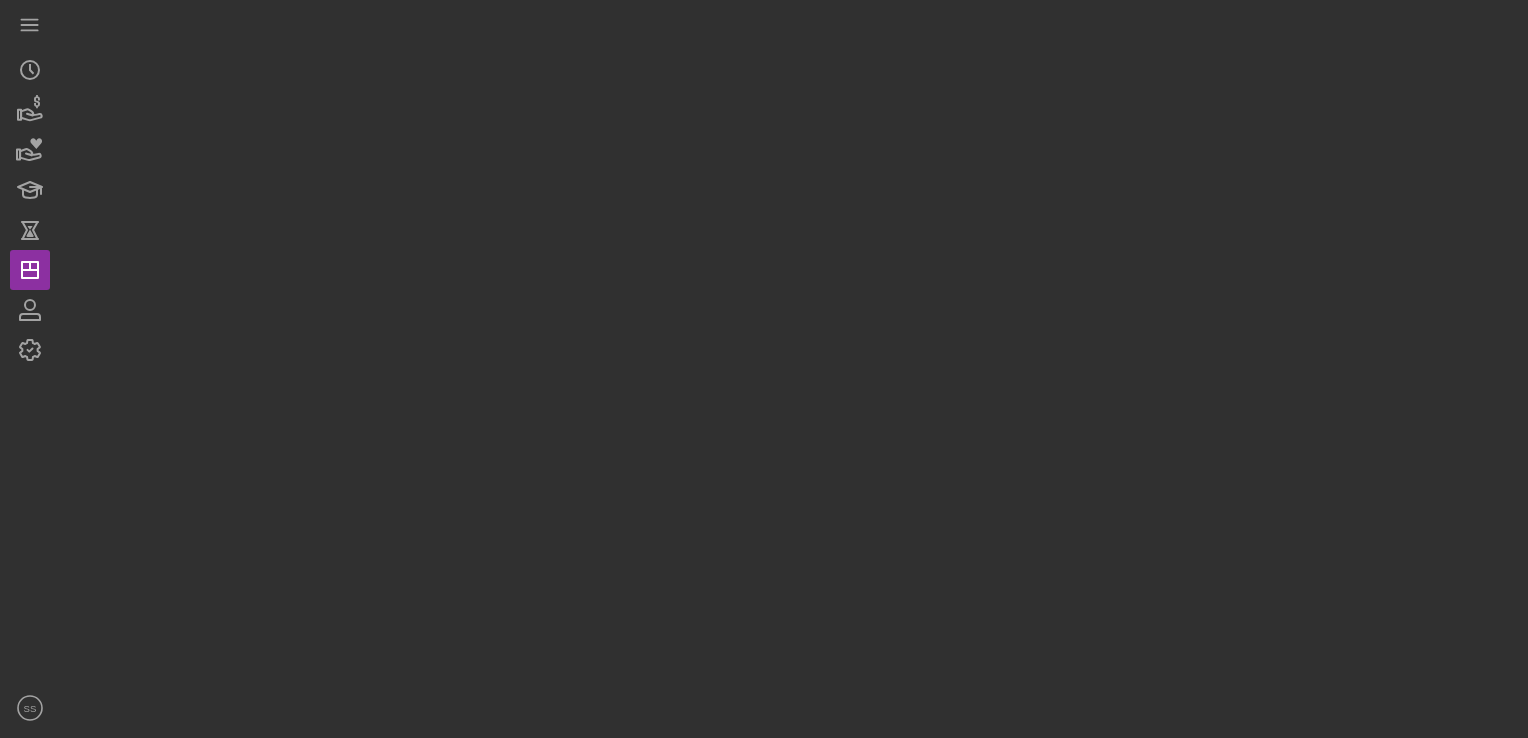 scroll, scrollTop: 0, scrollLeft: 0, axis: both 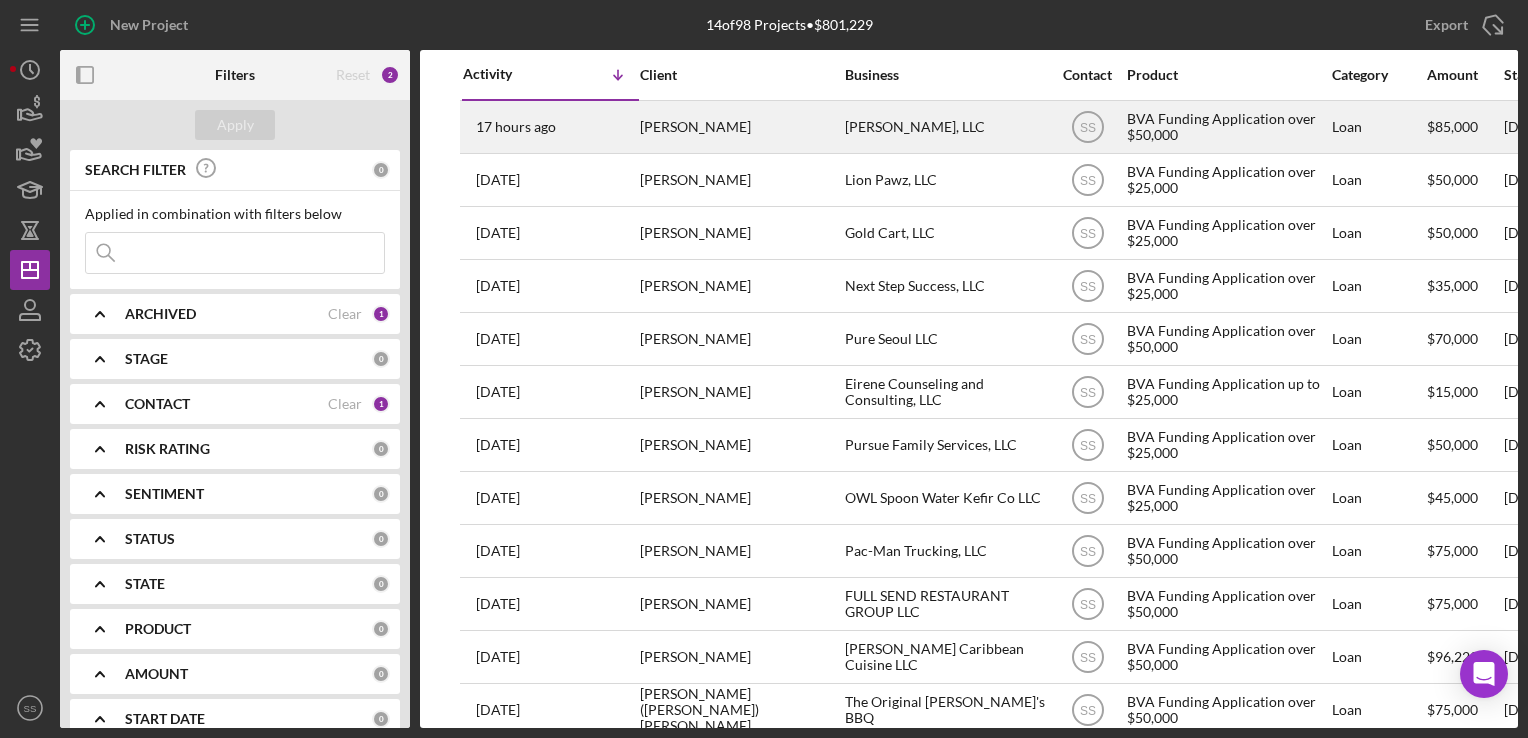 click on "[PERSON_NAME], LLC" at bounding box center (945, 127) 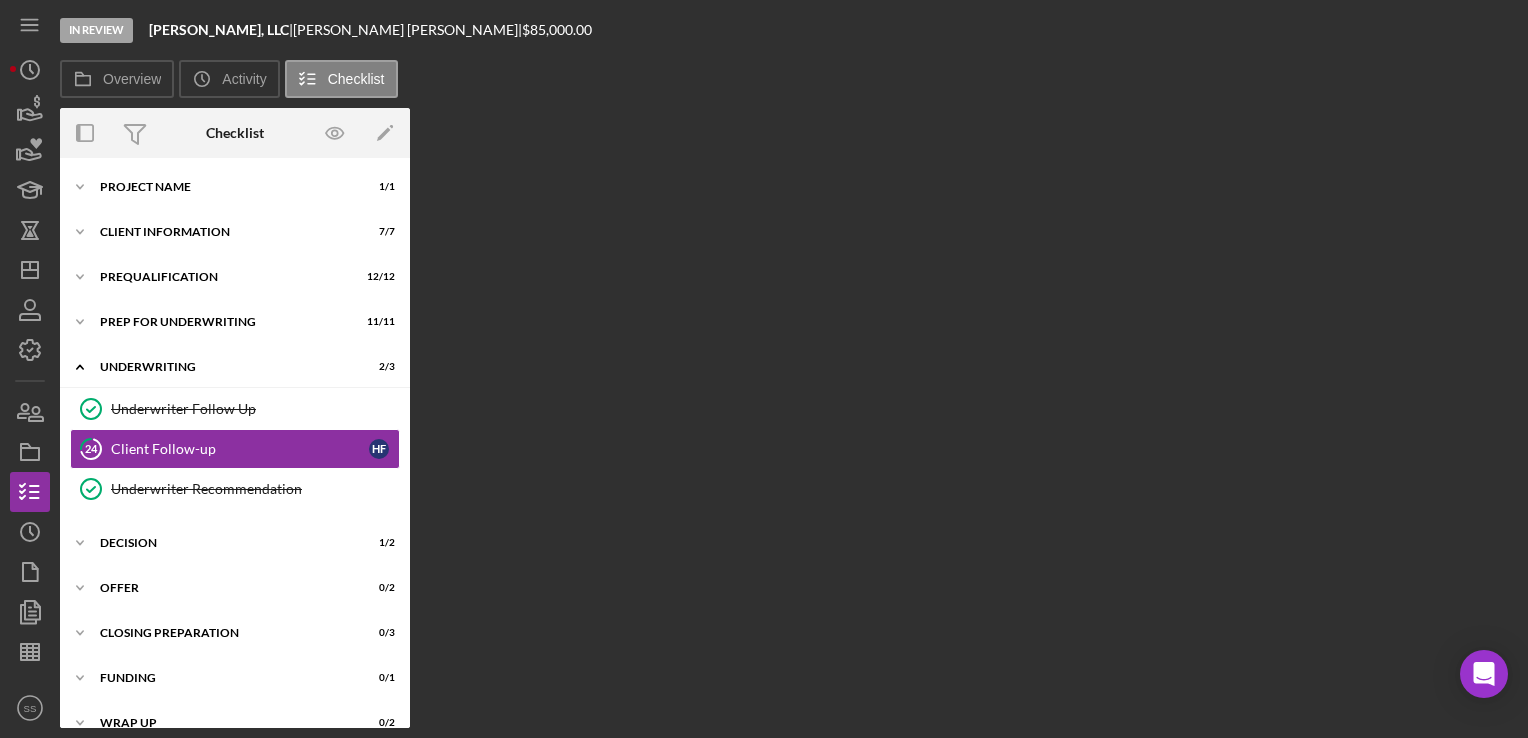 scroll, scrollTop: 4, scrollLeft: 0, axis: vertical 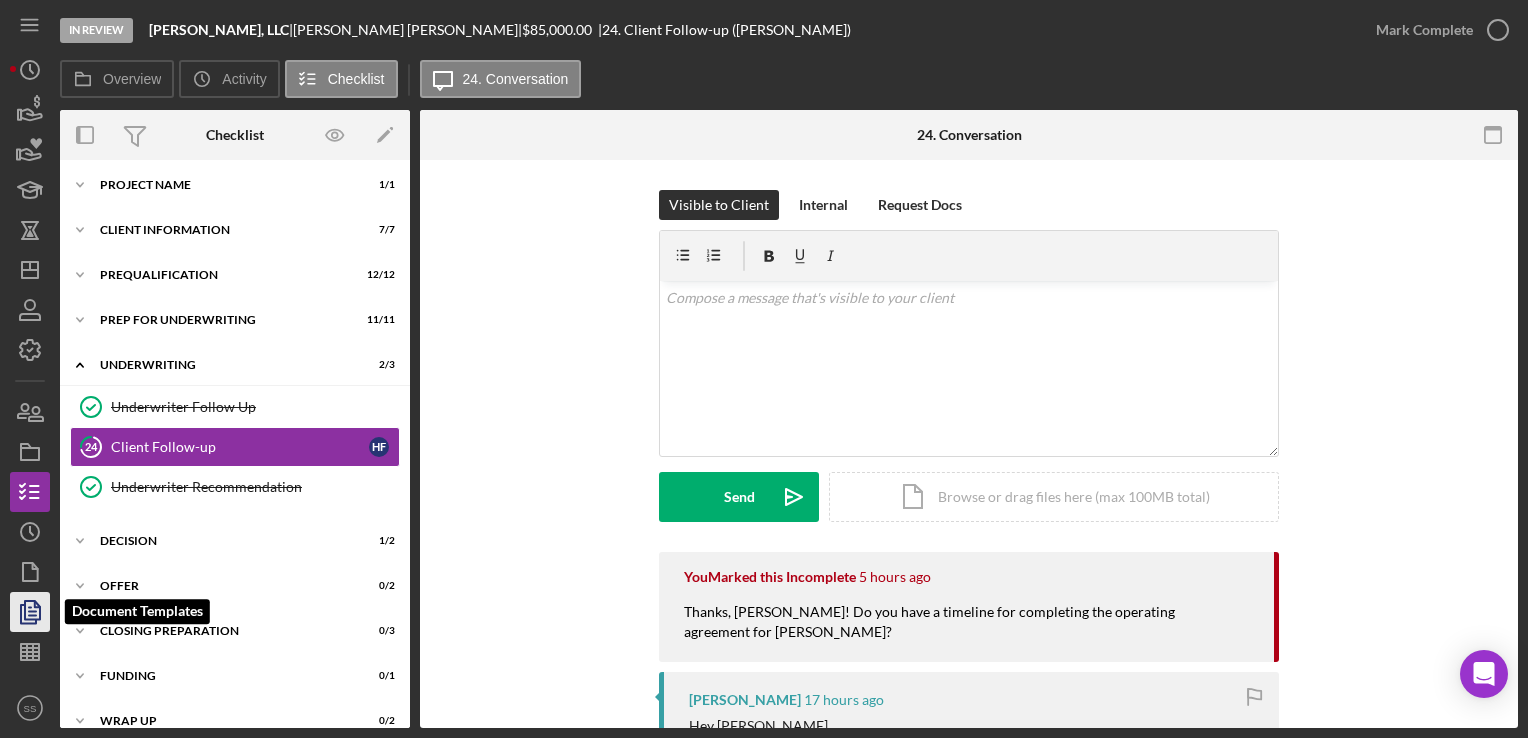 click 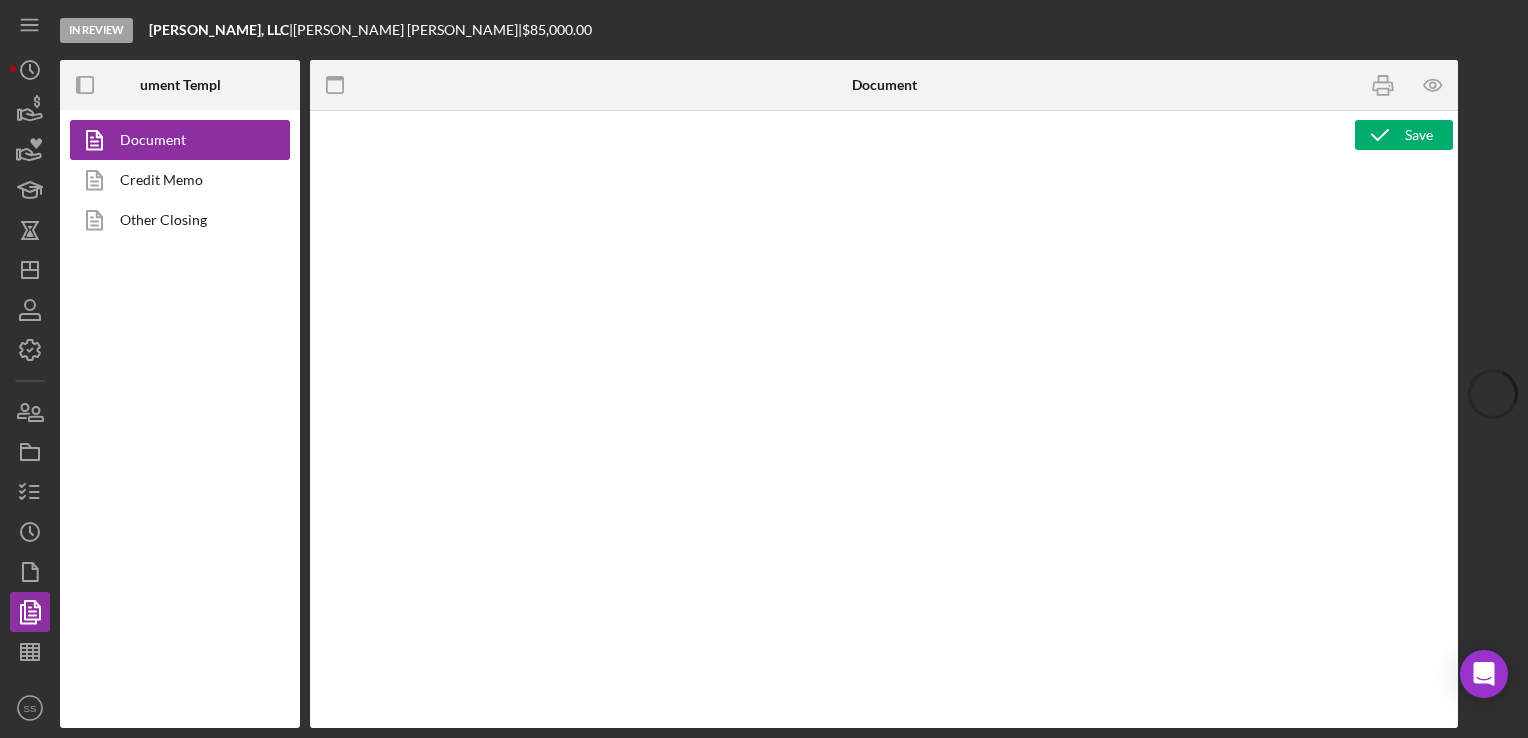 type on "<div style="font-family: Lato, sans-serif; font-size: 14px; margin-bottom: 20px; min-height: 50px; width: calc(100% - 10px); color: rgba(28, 28, 28, 1); white-space: normal; background-color: rgba(255, 255, 255, 1)">&nbsp;</div>
<p style="font-family: Lato, sans-serif; font-size: 14px; margin-bottom: 20px; min-height: 50px; width: calc(100% - 10px); color: rgba(28, 28, 28, 1); white-space: normal; background-color: rgba(255, 255, 255, 1); z-index: 1; text-align: center"><strong>PROJECT INFORMATION</strong></p>
<div style="font-family: Lato, sans-serif; font-size: 14px; margin-bottom: 20px; min-height: 50px; width: calc(100% - 10px); color: rgba(28, 28, 28, 1); white-space: normal; background-color: rgba(255, 255, 255, 1)">
<table style="border-collapse: collapse; width: 100.041%; height: 367.25px" border="1"><colgroup><col style="width: 52.1276%"><col style="width: 47.9165%"></colgroup>
<tbody>
<tr style="height: 81.1667px">
<td style="height: 81.1667px">
<p><strong>Loan Amount Requested: $<span id="261046..." 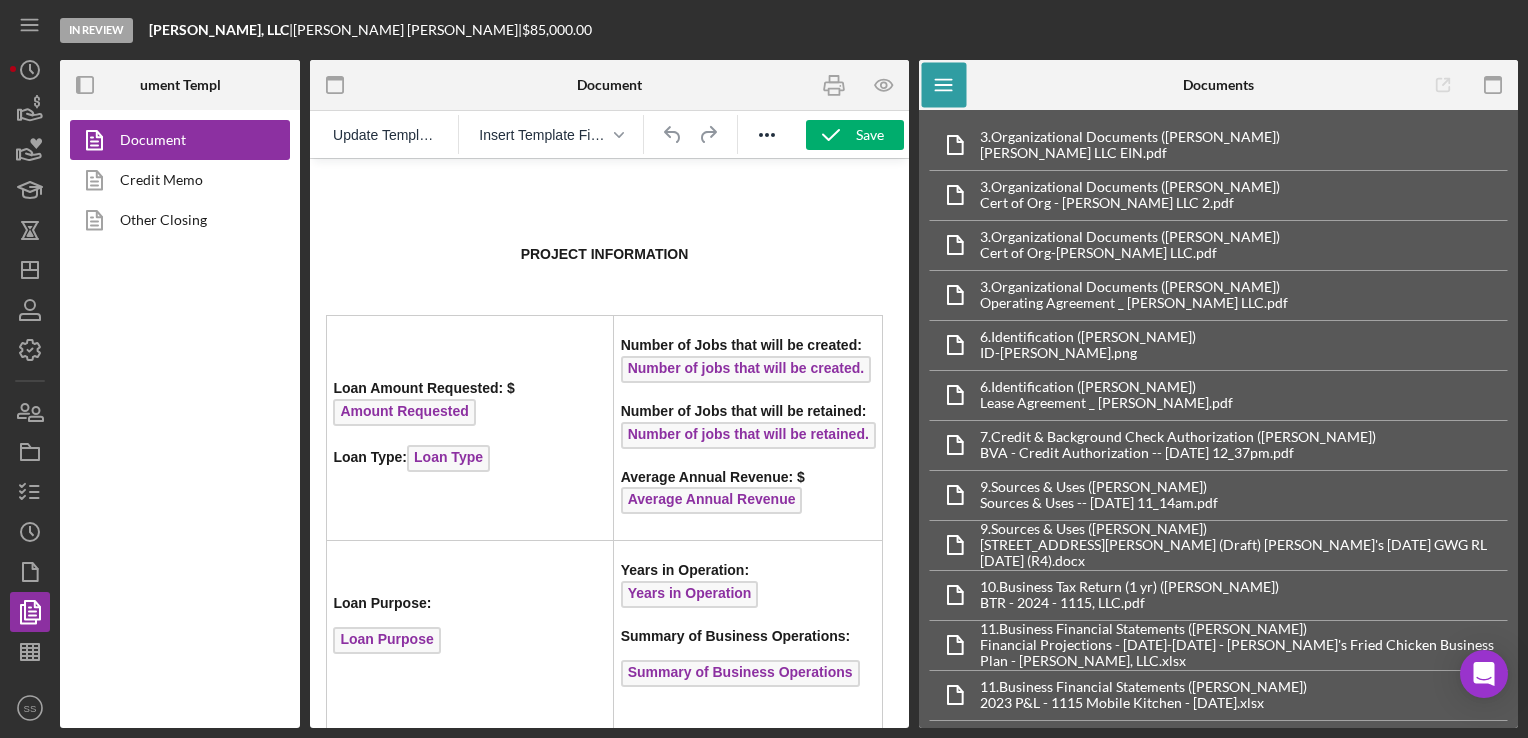 scroll, scrollTop: 0, scrollLeft: 0, axis: both 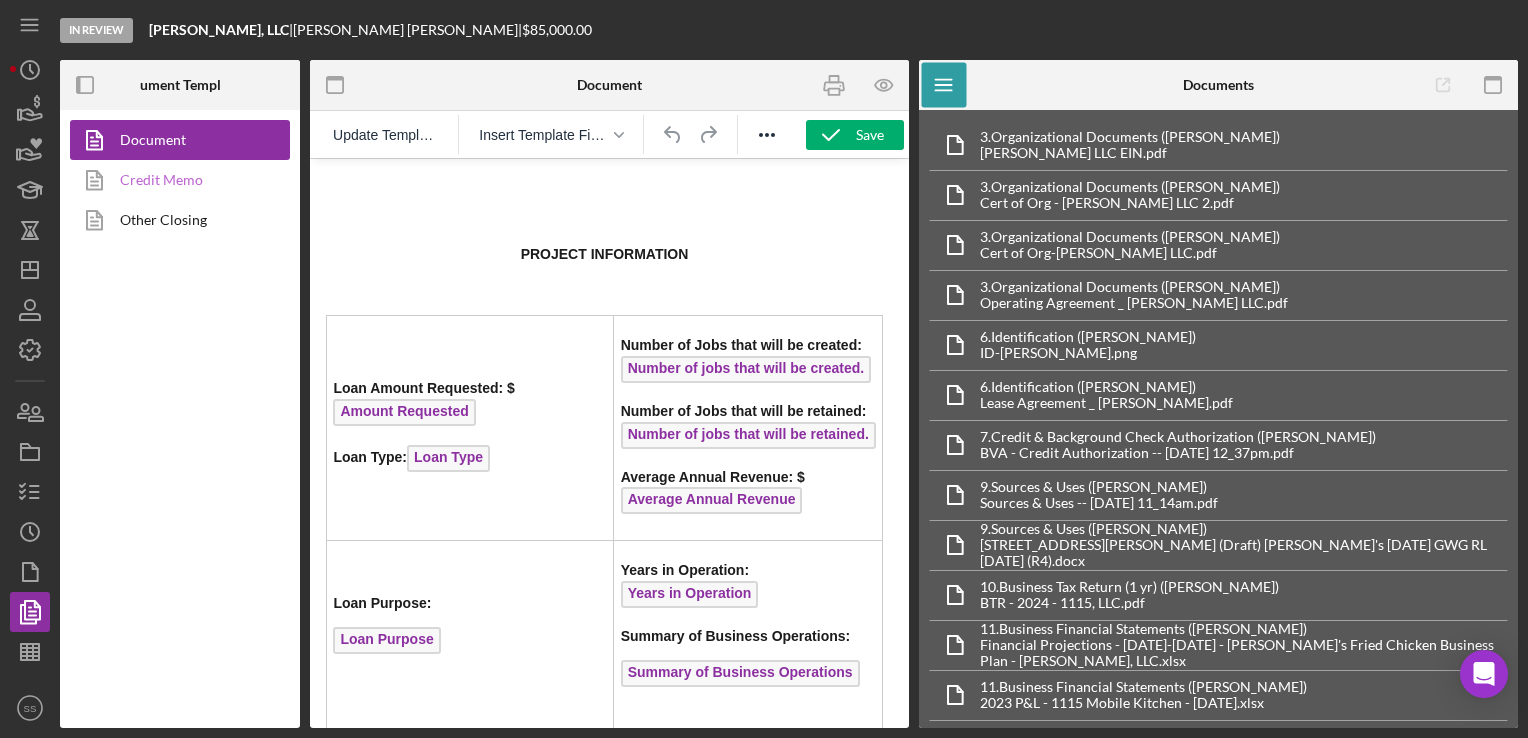 click on "Credit Memo" at bounding box center (175, 180) 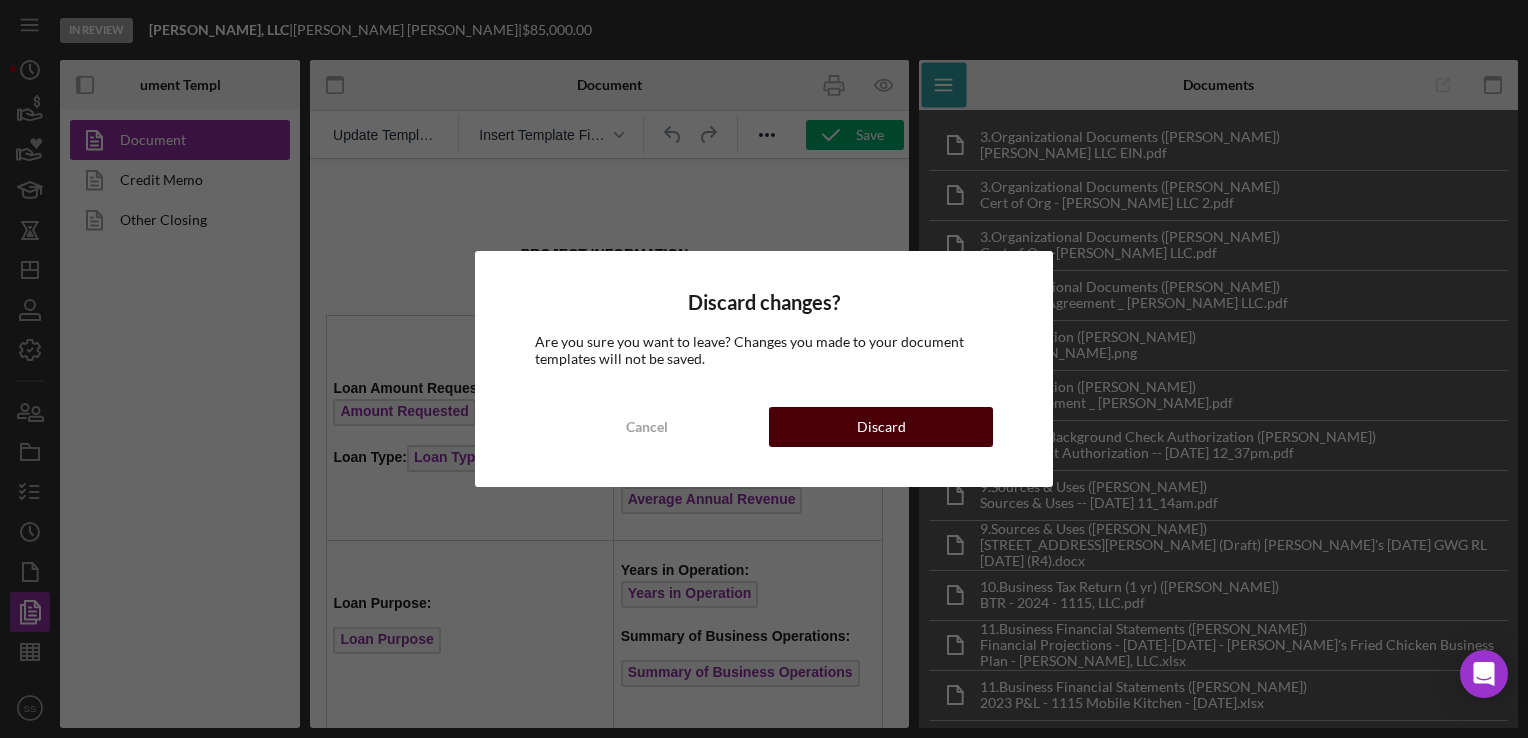 click on "Discard" at bounding box center (881, 427) 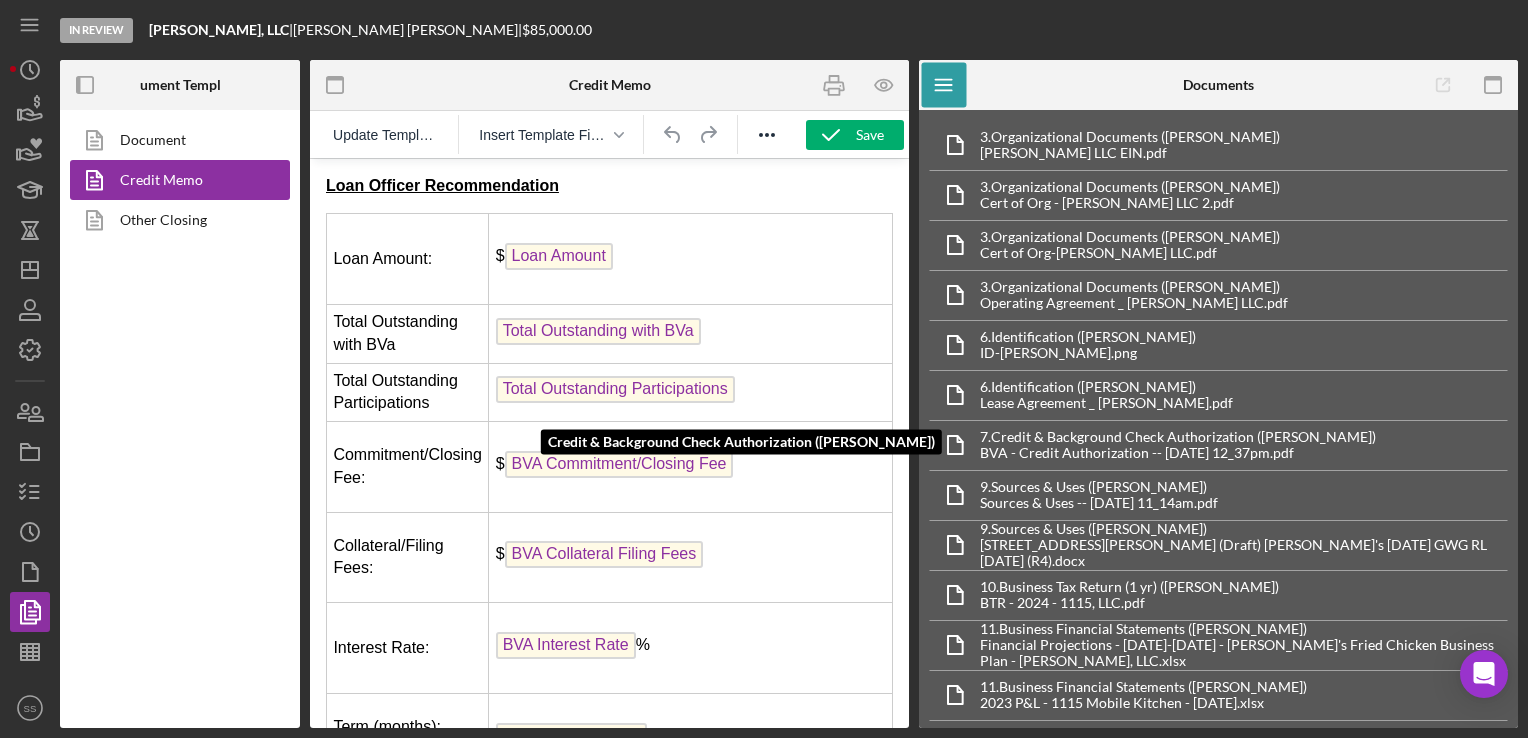 scroll, scrollTop: 0, scrollLeft: 0, axis: both 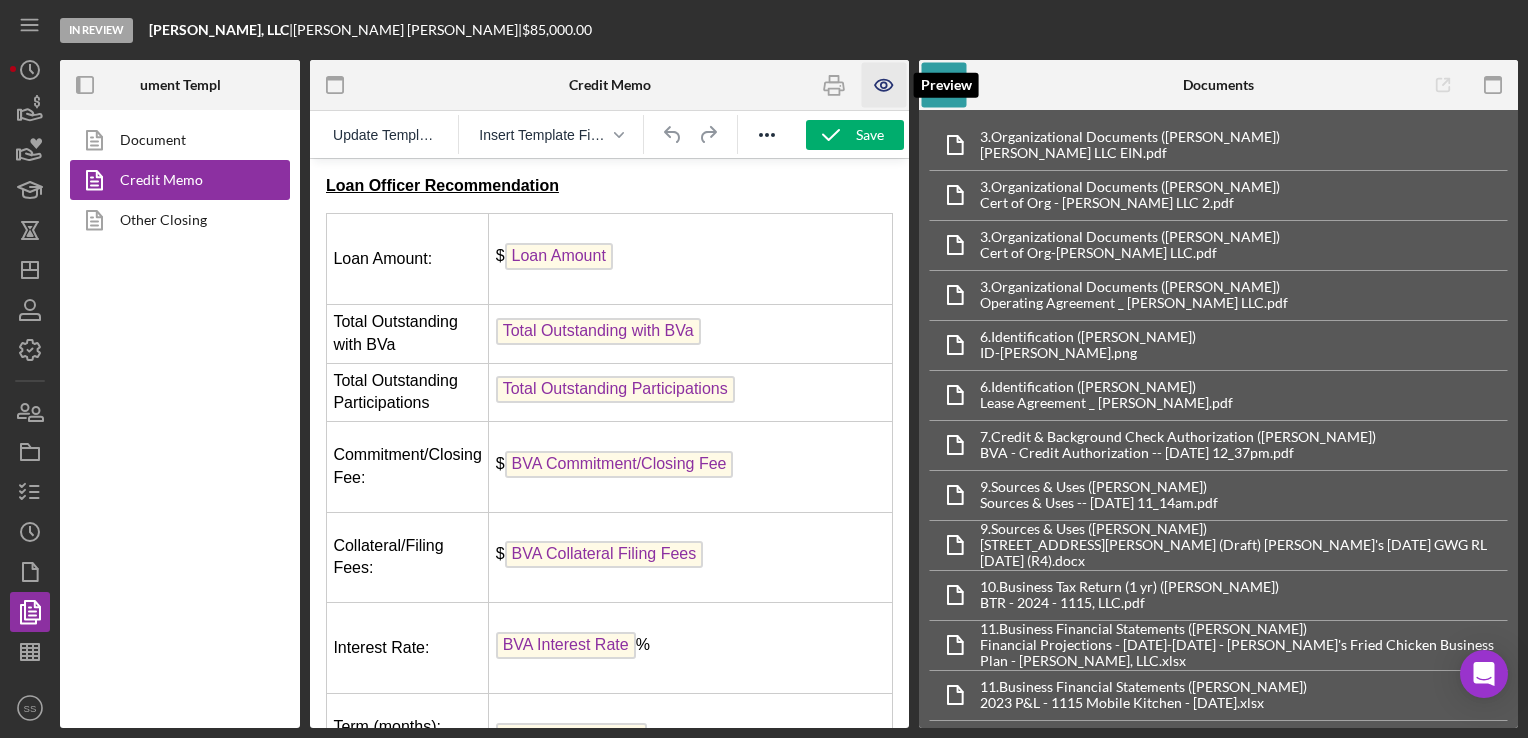 click 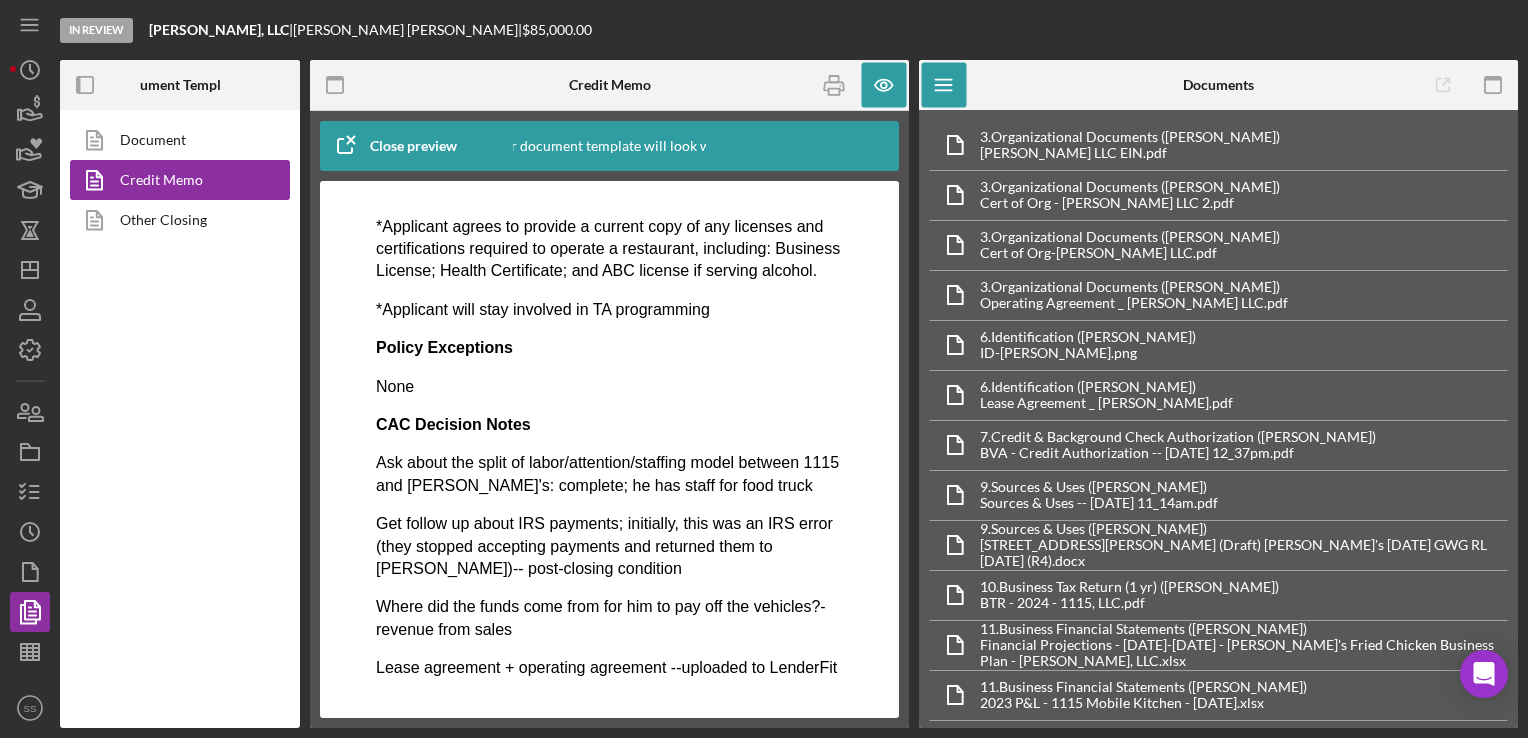 scroll, scrollTop: 7380, scrollLeft: 0, axis: vertical 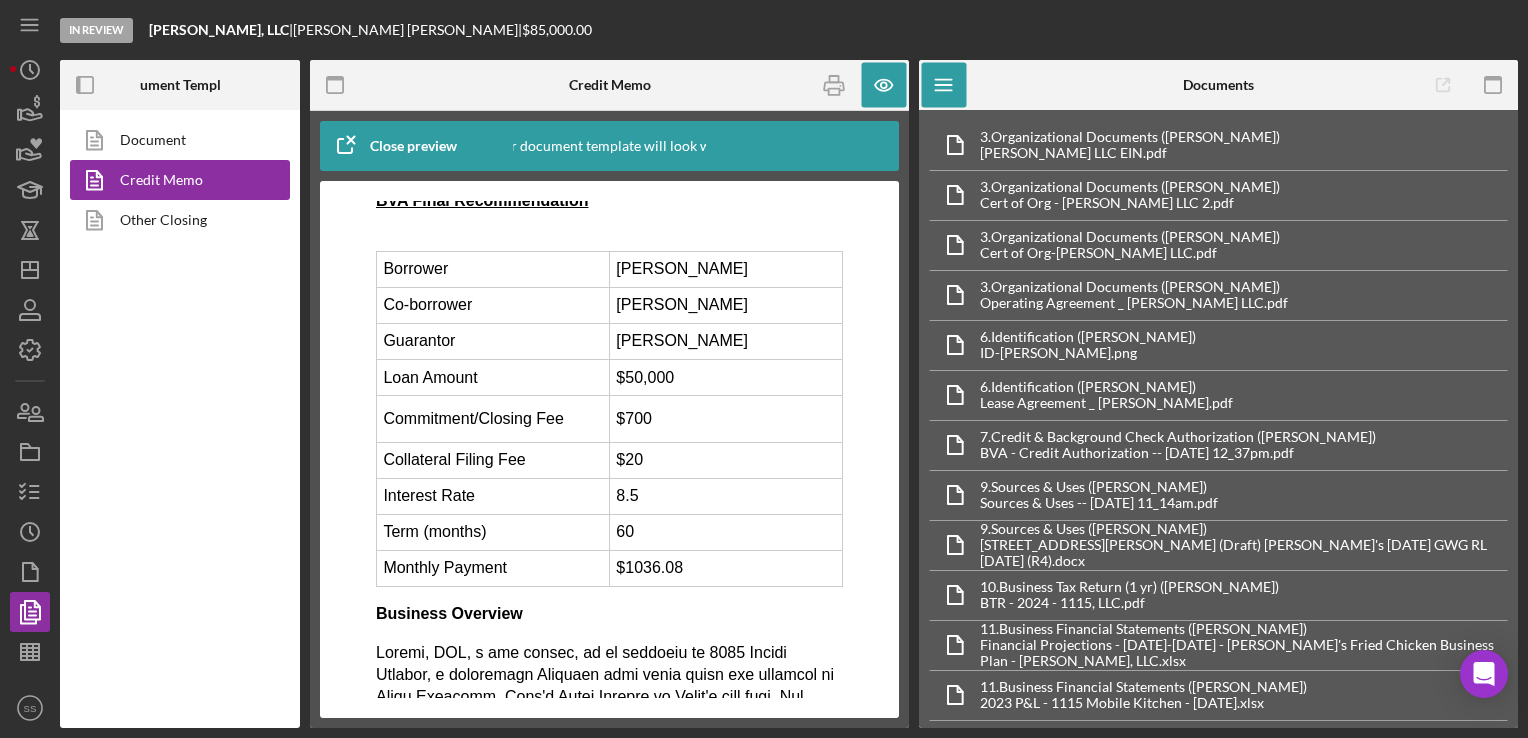 click on "[PERSON_NAME]" at bounding box center (725, 269) 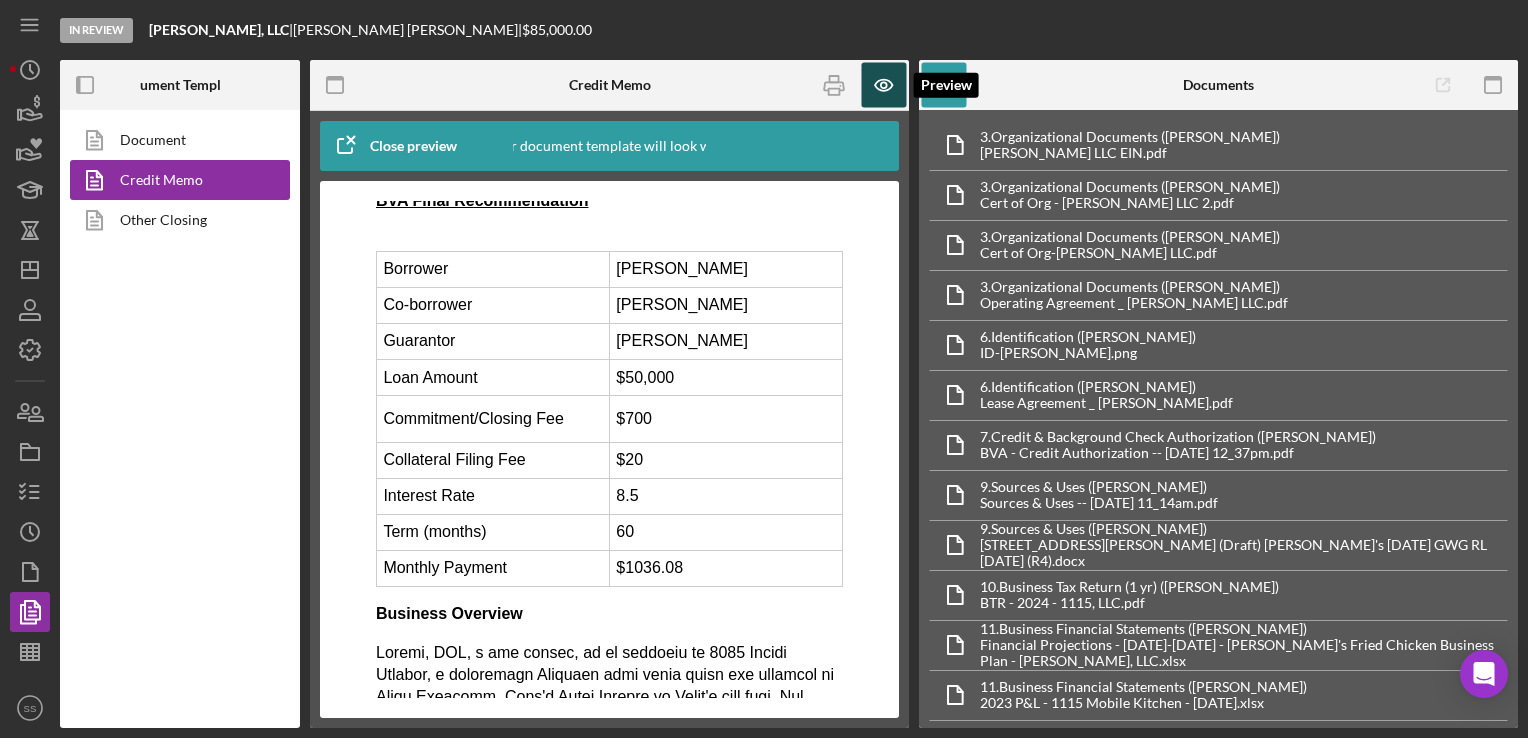 click 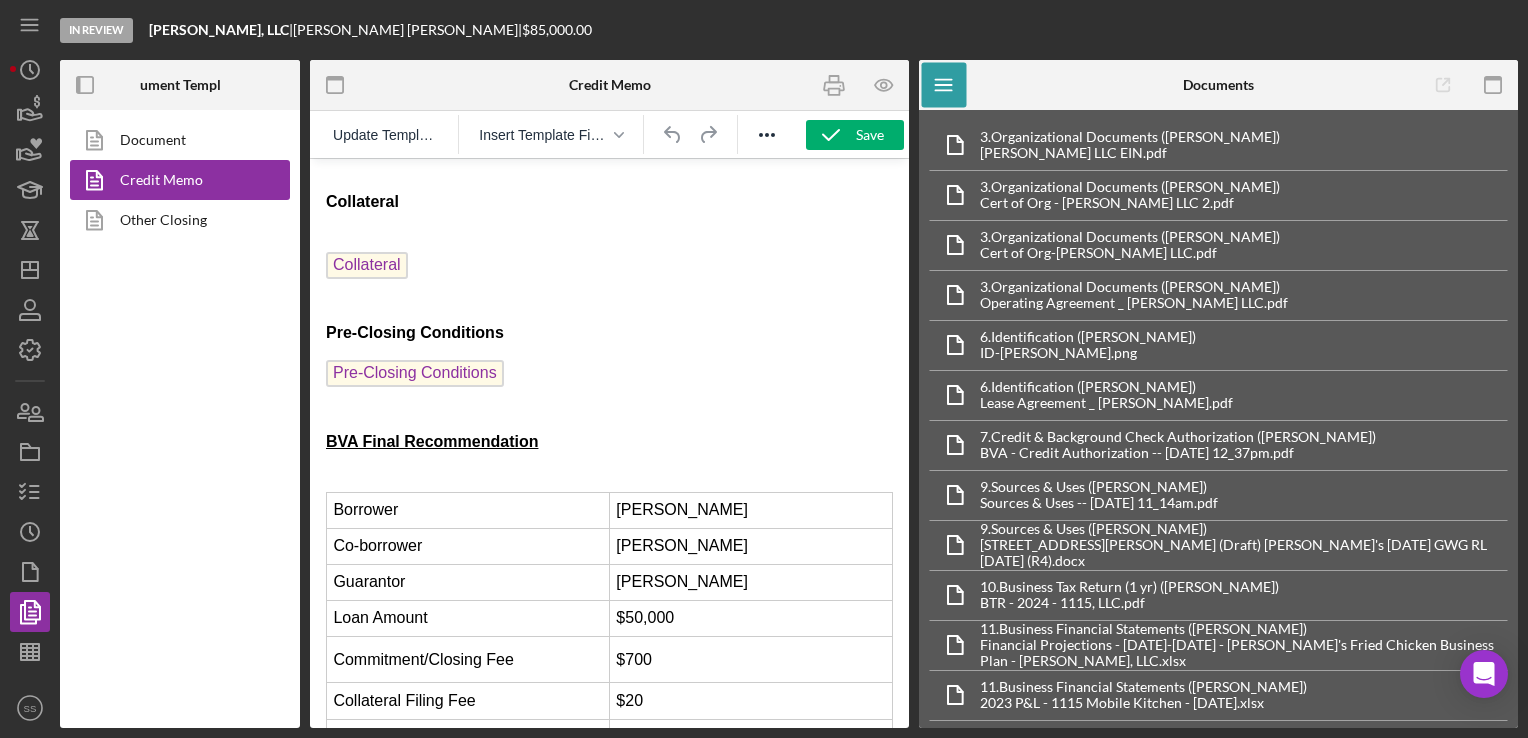 scroll, scrollTop: 2636, scrollLeft: 0, axis: vertical 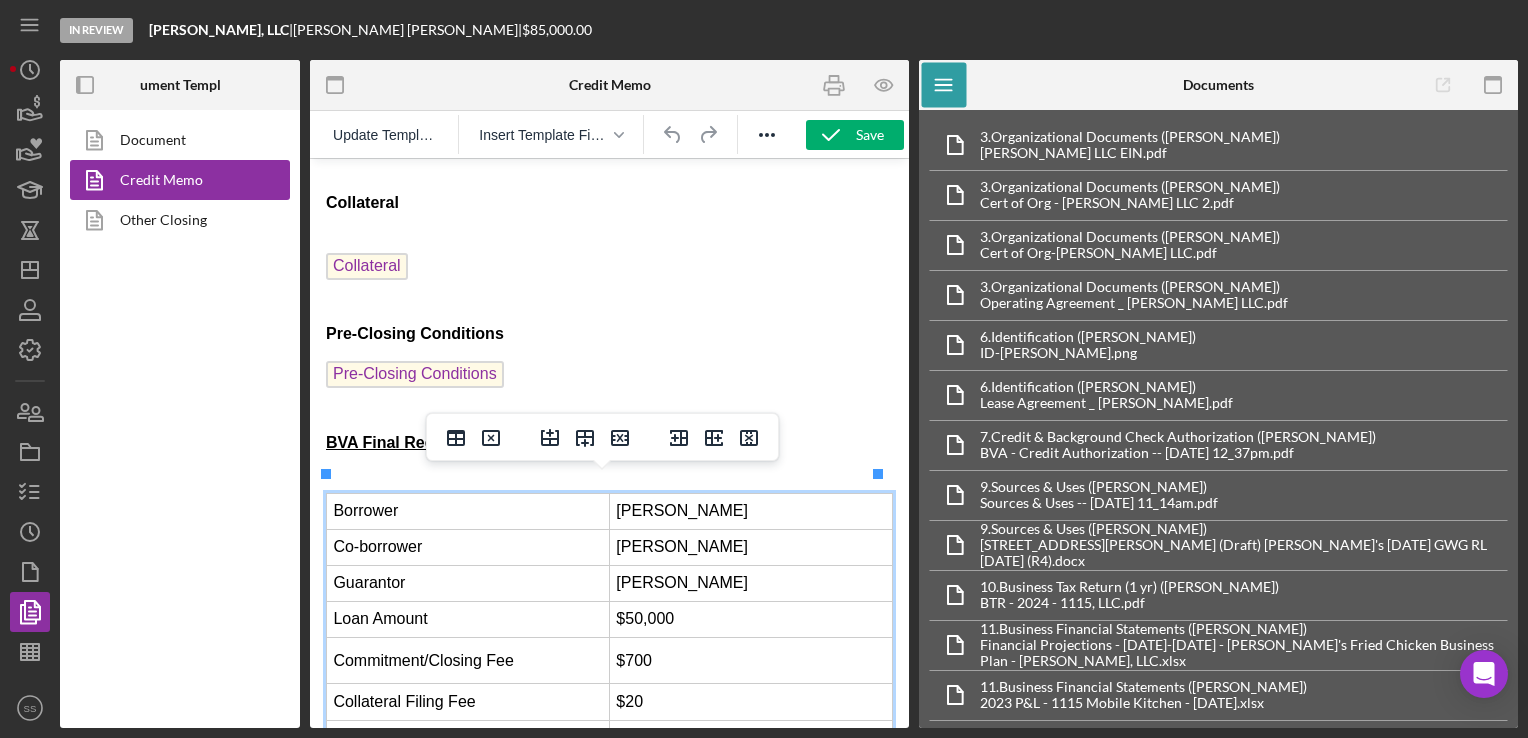 click on "[PERSON_NAME]" at bounding box center [750, 511] 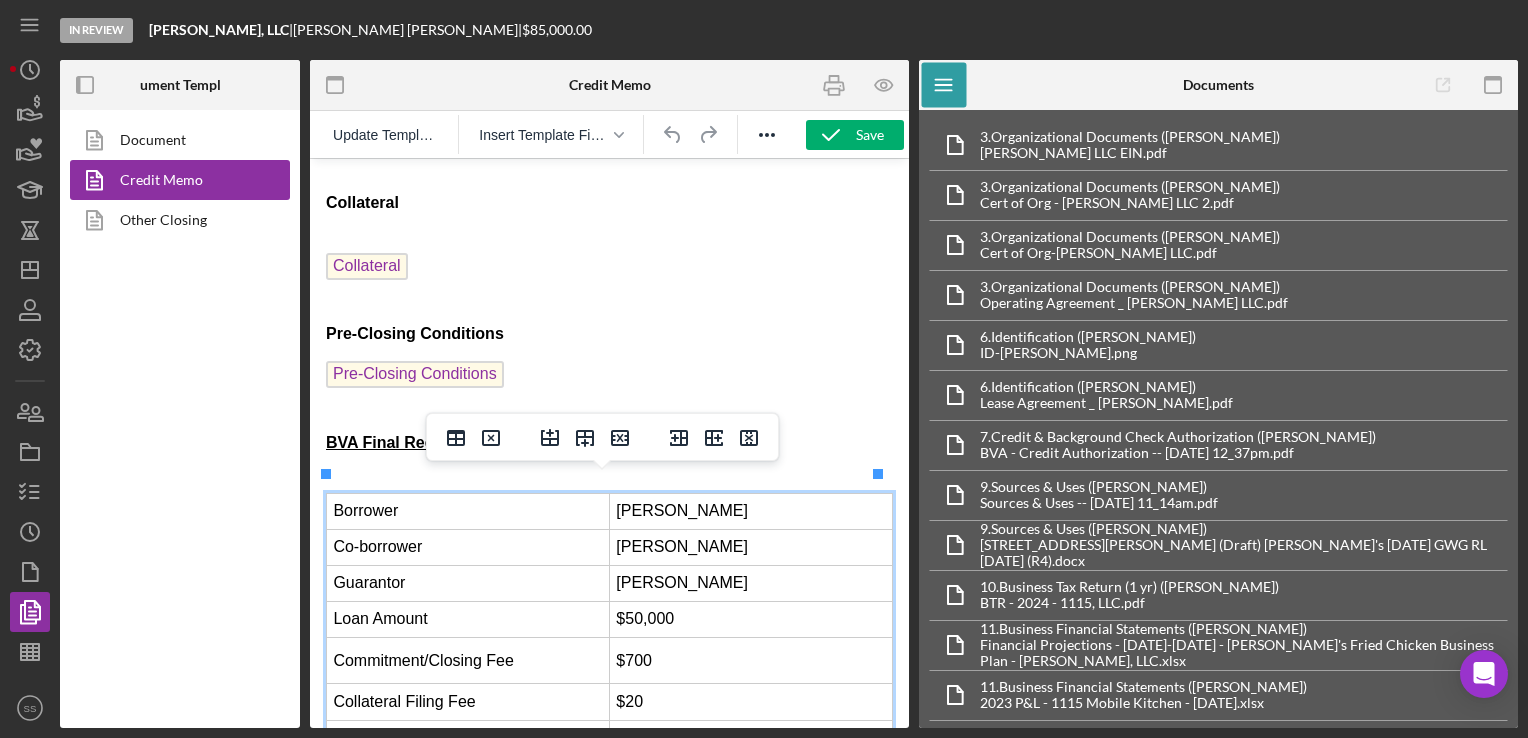 type 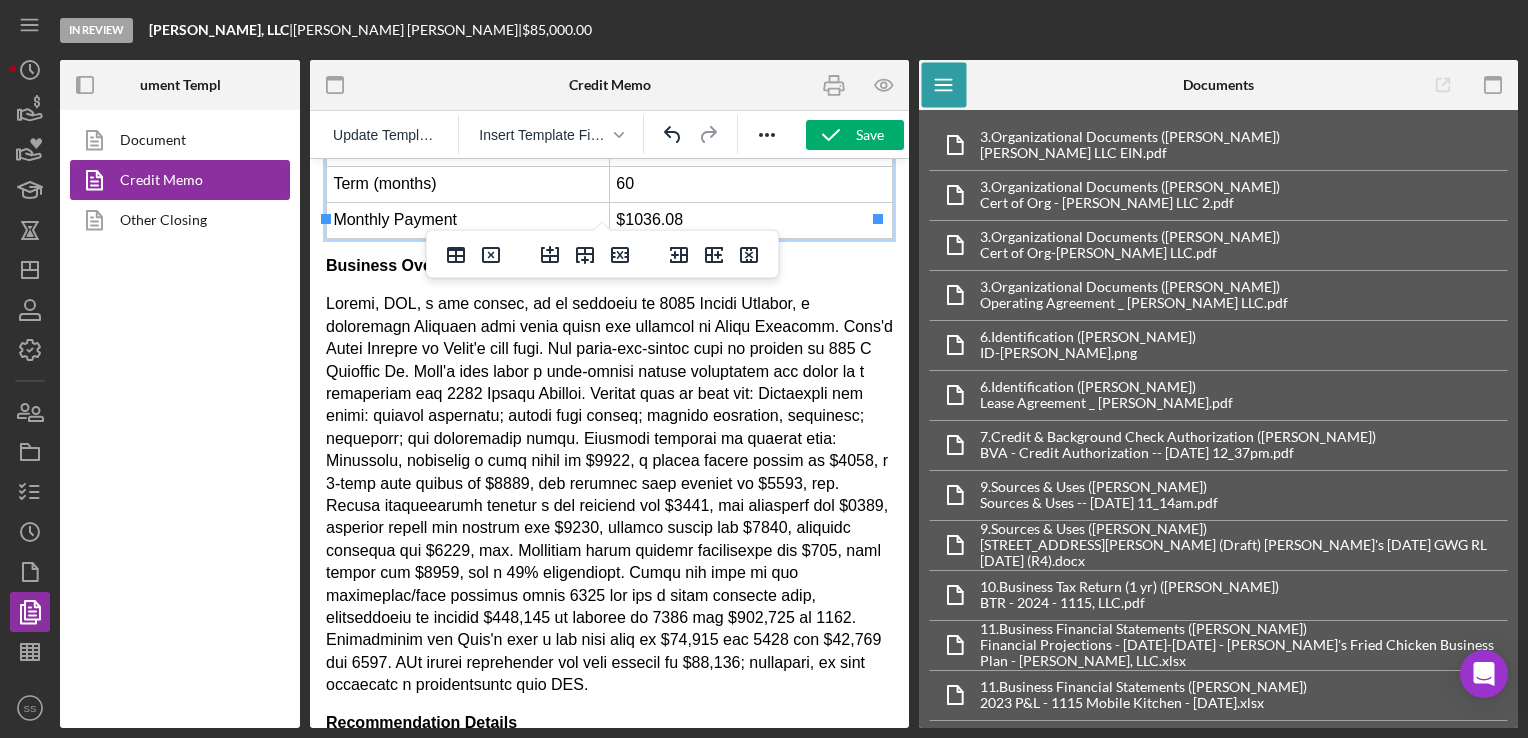 click at bounding box center (609, 494) 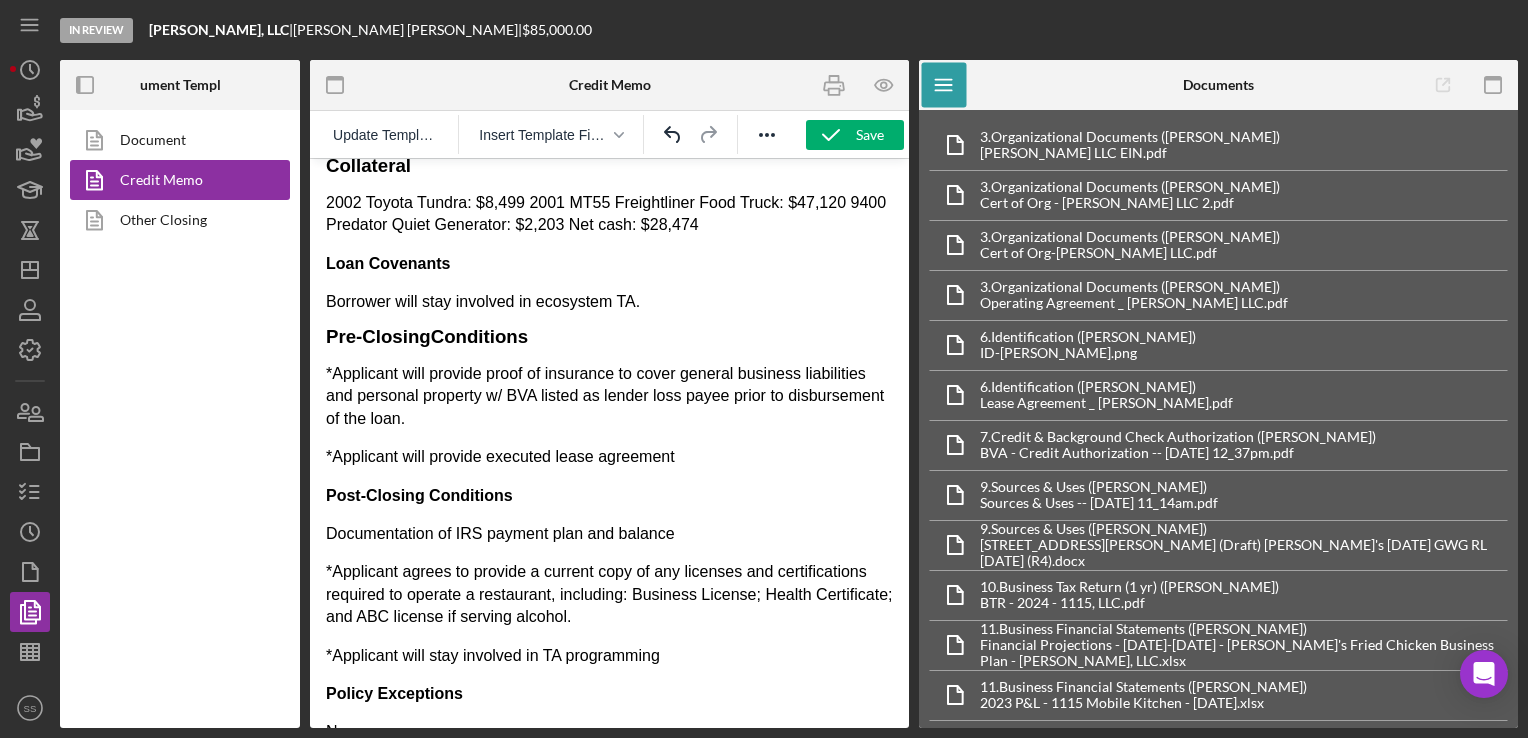 scroll, scrollTop: 3974, scrollLeft: 0, axis: vertical 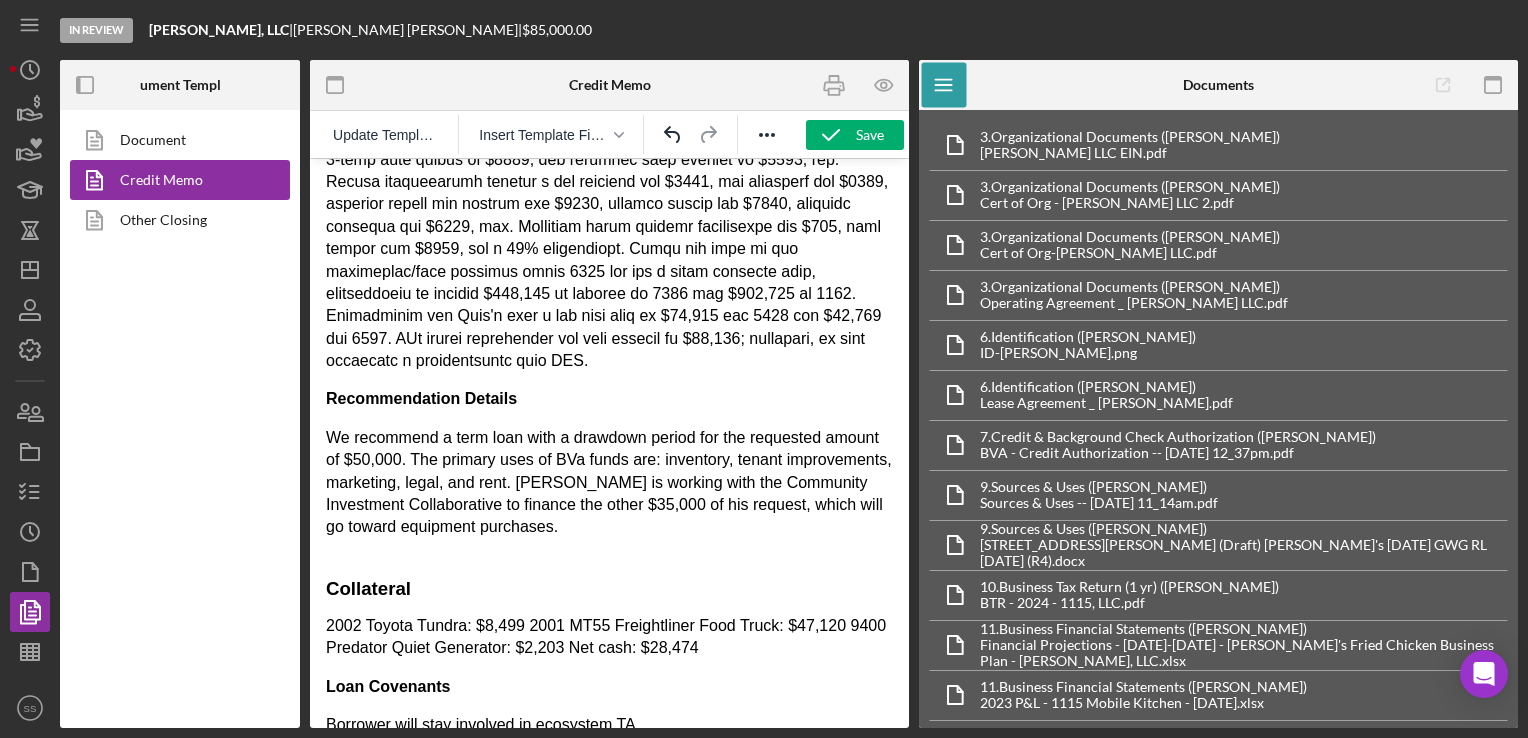 click on "We recommend a term loan with a drawdown period for the requested amount of $50,000. The primary uses of BVa funds are: inventory, tenant improvements, marketing, legal, and rent. [PERSON_NAME] is working with the Community Investment Collaborative to finance the other $35,000 of his request, which will go toward equipment purchases." at bounding box center (609, 483) 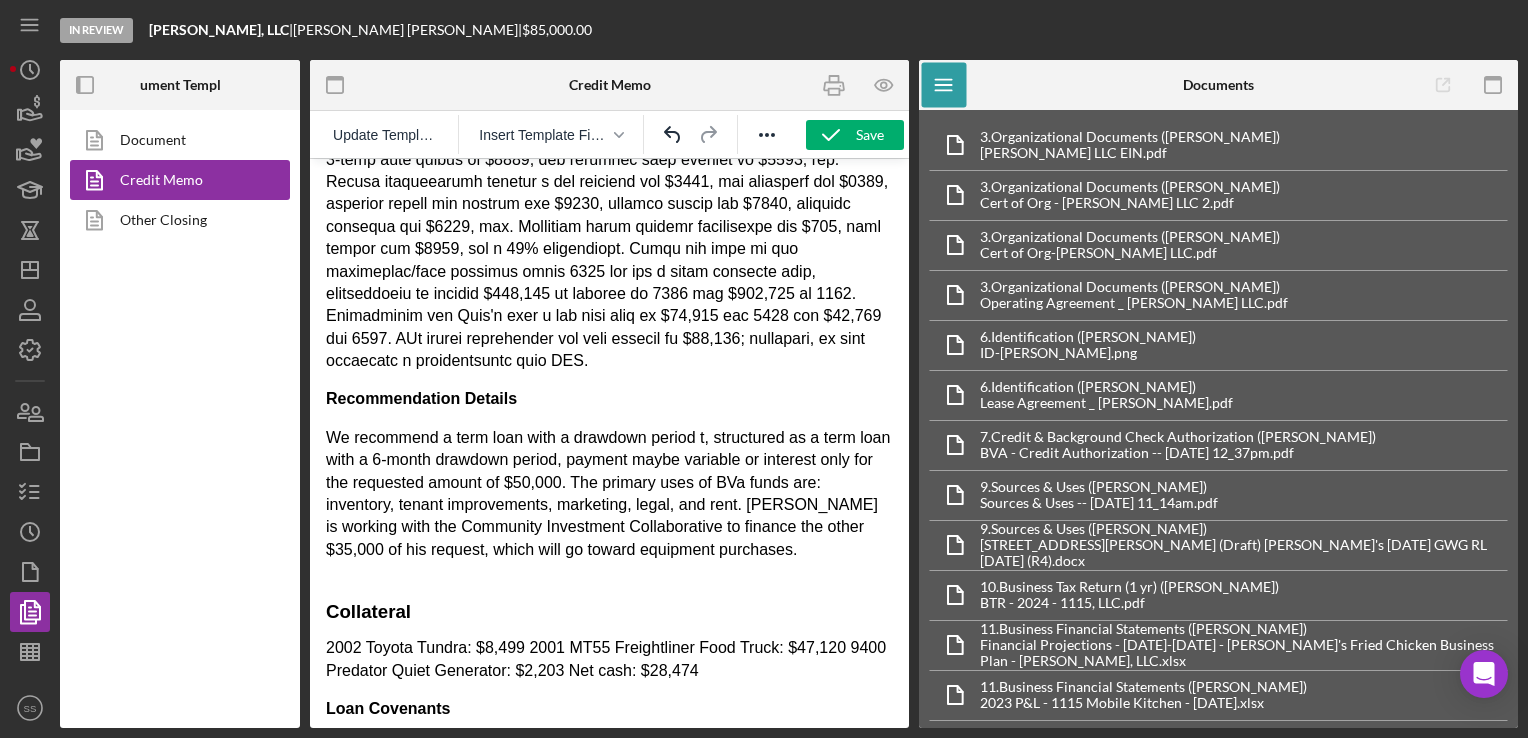 click on "We recommend a term loan with a drawdown period t, structured as a term loan with a 6-month drawdown period, payment maybe variable or interest only for the requested amount of $50,000. The primary uses of BVa funds are: inventory, tenant improvements, marketing, legal, and rent. [PERSON_NAME] is working with the Community Investment Collaborative to finance the other $35,000 of his request, which will go toward equipment purchases." at bounding box center (609, 494) 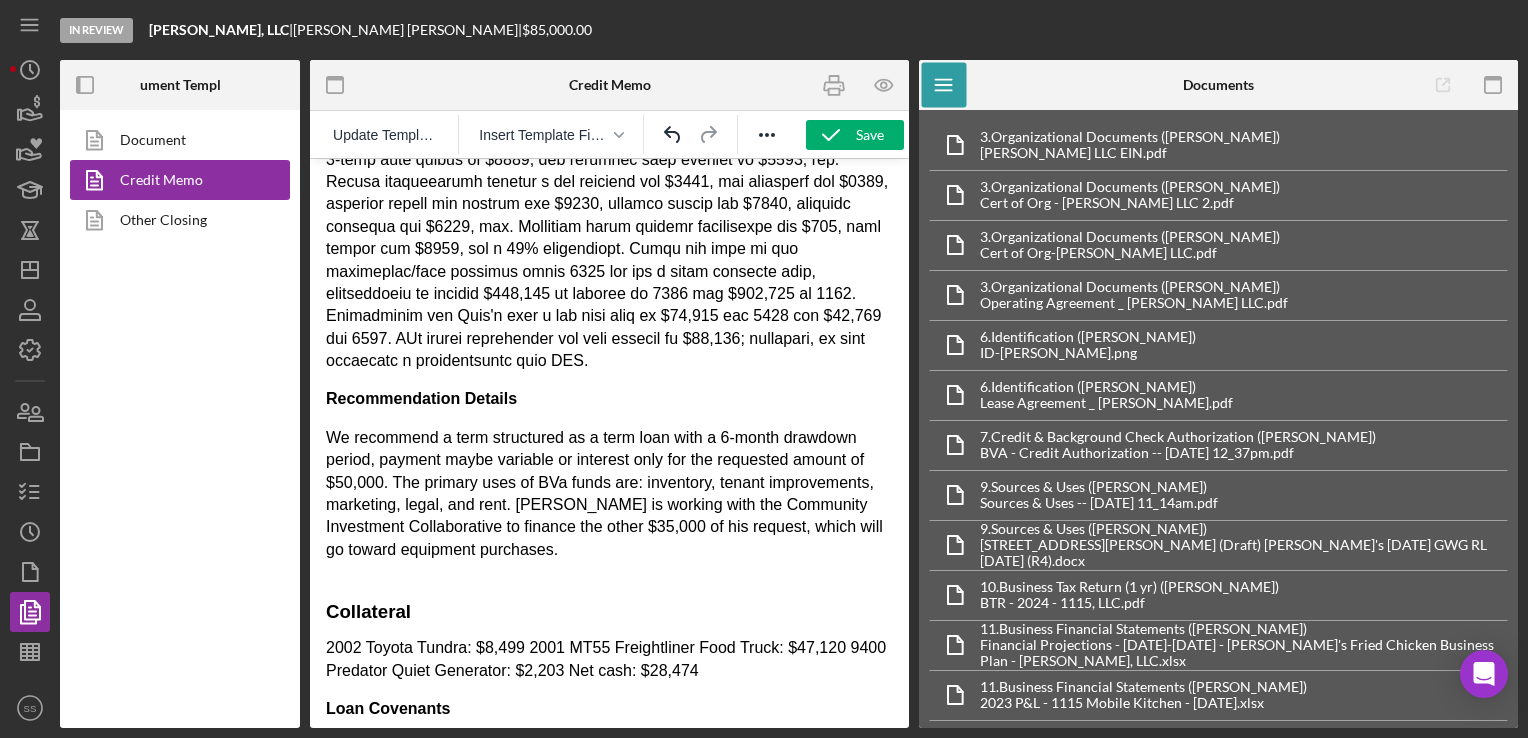 click on "We recommend a term structured as a term loan with a 6-month drawdown period, payment maybe variable or interest only for the requested amount of $50,000. The primary uses of BVa funds are: inventory, tenant improvements, marketing, legal, and rent. [PERSON_NAME] is working with the Community Investment Collaborative to finance the other $35,000 of his request, which will go toward equipment purchases." at bounding box center (609, 494) 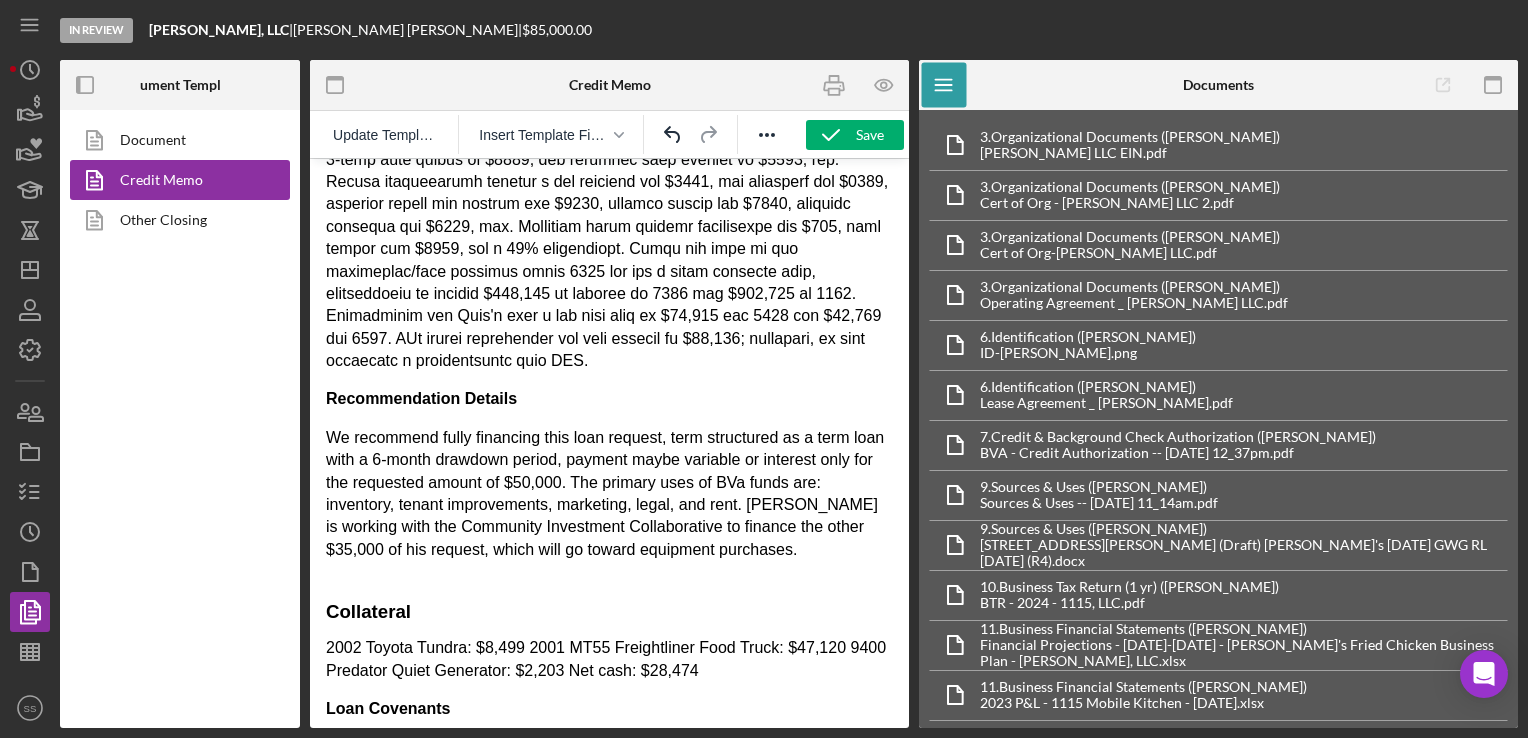 click on "We recommend fully financing this loan request, term structured as a term loan with a 6-month drawdown period, payment maybe variable or interest only for the requested amount of $50,000. The primary uses of BVa funds are: inventory, tenant improvements, marketing, legal, and rent. [PERSON_NAME] is working with the Community Investment Collaborative to finance the other $35,000 of his request, which will go toward equipment purchases." at bounding box center [609, 494] 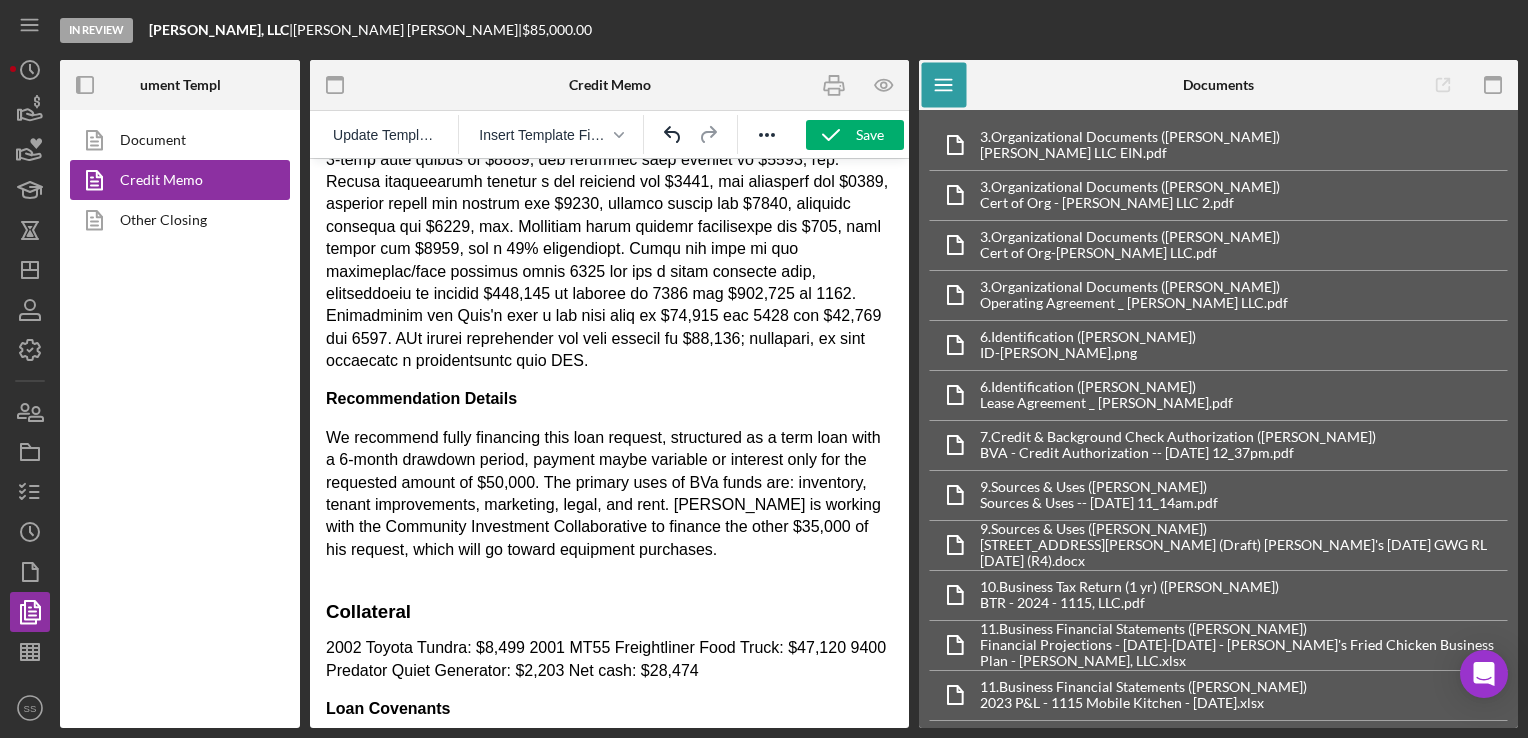 click on "We recommend fully financing this loan request, structured as a term loan with a 6-month drawdown period, payment maybe variable or interest only for the requested amount of $50,000. The primary uses of BVa funds are: inventory, tenant improvements, marketing, legal, and rent. [PERSON_NAME] is working with the Community Investment Collaborative to finance the other $35,000 of his request, which will go toward equipment purchases." at bounding box center (609, 494) 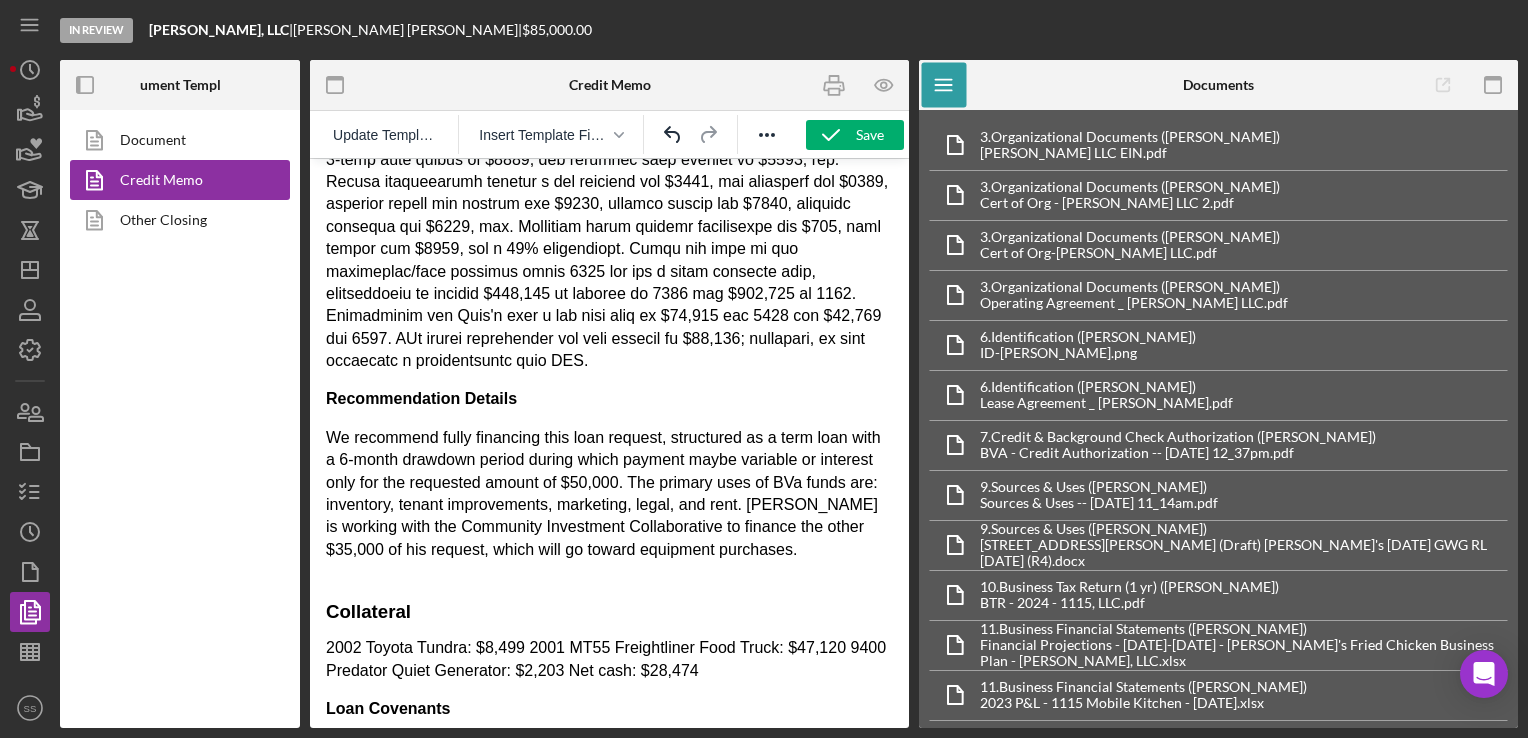 click on "We recommend fully financing this loan request, structured as a term loan with a 6-month drawdown period during which payment maybe variable or interest only for the requested amount of $50,000. The primary uses of BVa funds are: inventory, tenant improvements, marketing, legal, and rent. [PERSON_NAME] is working with the Community Investment Collaborative to finance the other $35,000 of his request, which will go toward equipment purchases." at bounding box center (609, 494) 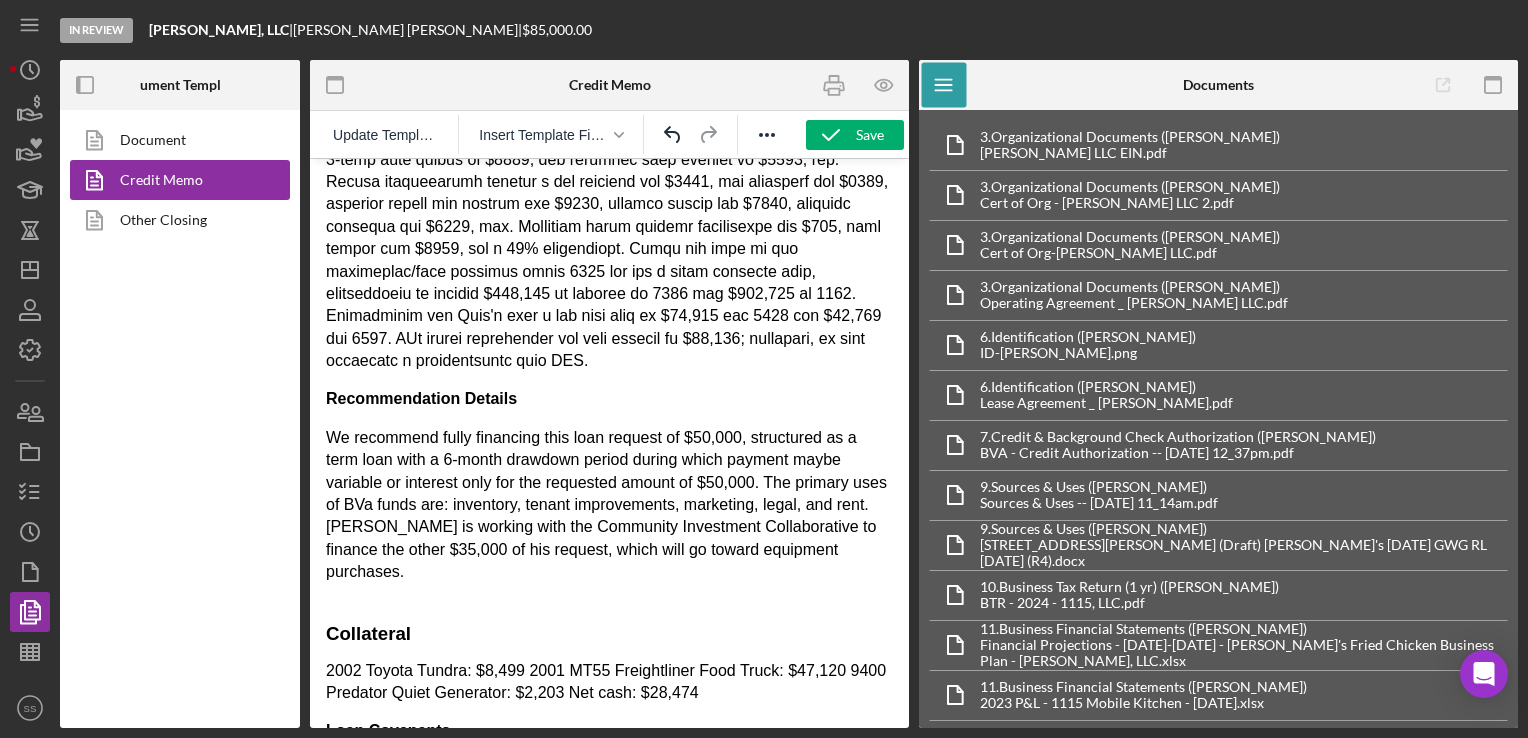 click on "We recommend fully financing this loan request of $50,000, structured as a term loan with a 6-month drawdown period during which payment maybe variable or interest only for the requested amount of $50,000. The primary uses of BVa funds are: inventory, tenant improvements, marketing, legal, and rent. [PERSON_NAME] is working with the Community Investment Collaborative to finance the other $35,000 of his request, which will go toward equipment purchases." at bounding box center [609, 505] 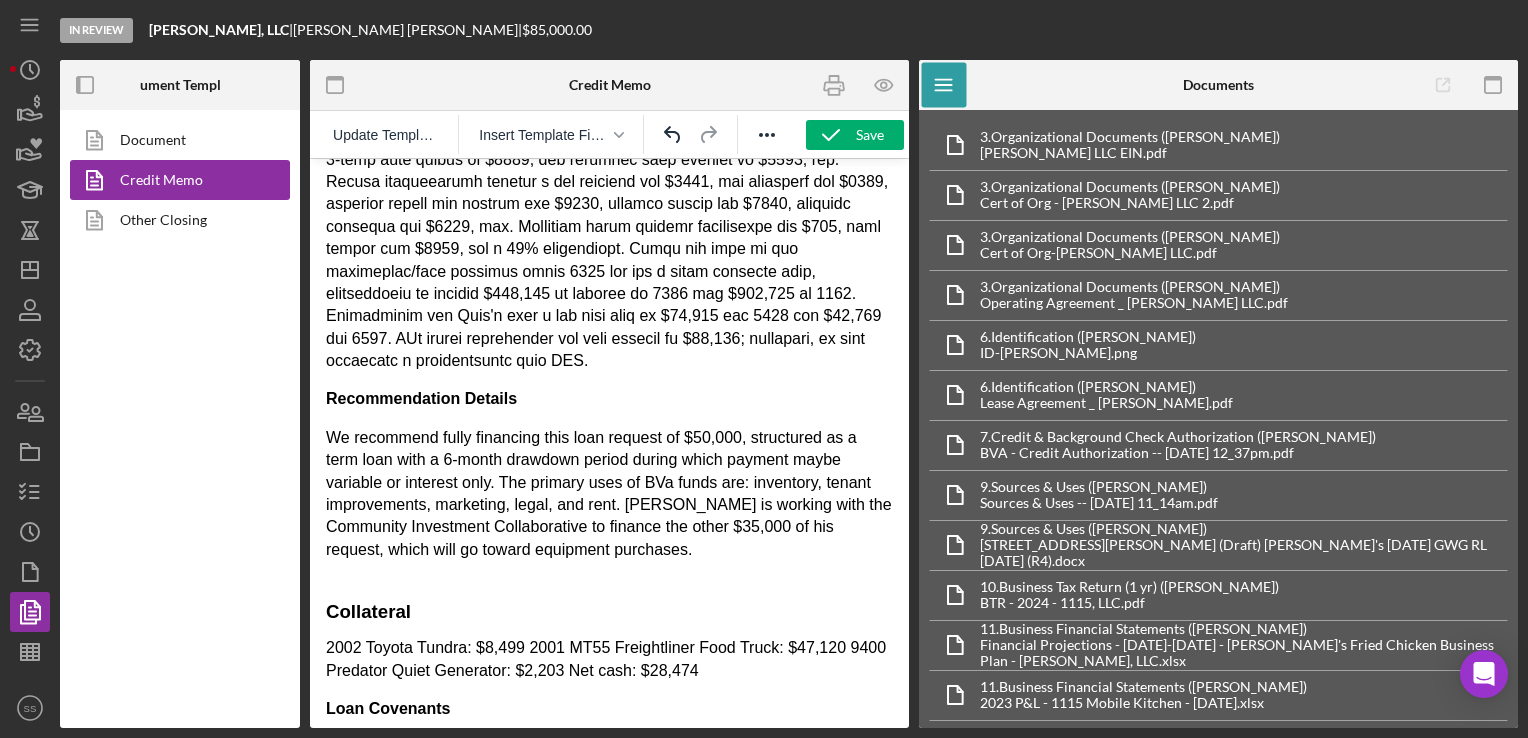 click on "We recommend fully financing this loan request of $50,000, structured as a term loan with a 6-month drawdown period during which payment maybe variable or interest only. The primary uses of BVa funds are: inventory, tenant improvements, marketing, legal, and rent. [PERSON_NAME] is working with the Community Investment Collaborative to finance the other $35,000 of his request, which will go toward equipment purchases." at bounding box center [609, 494] 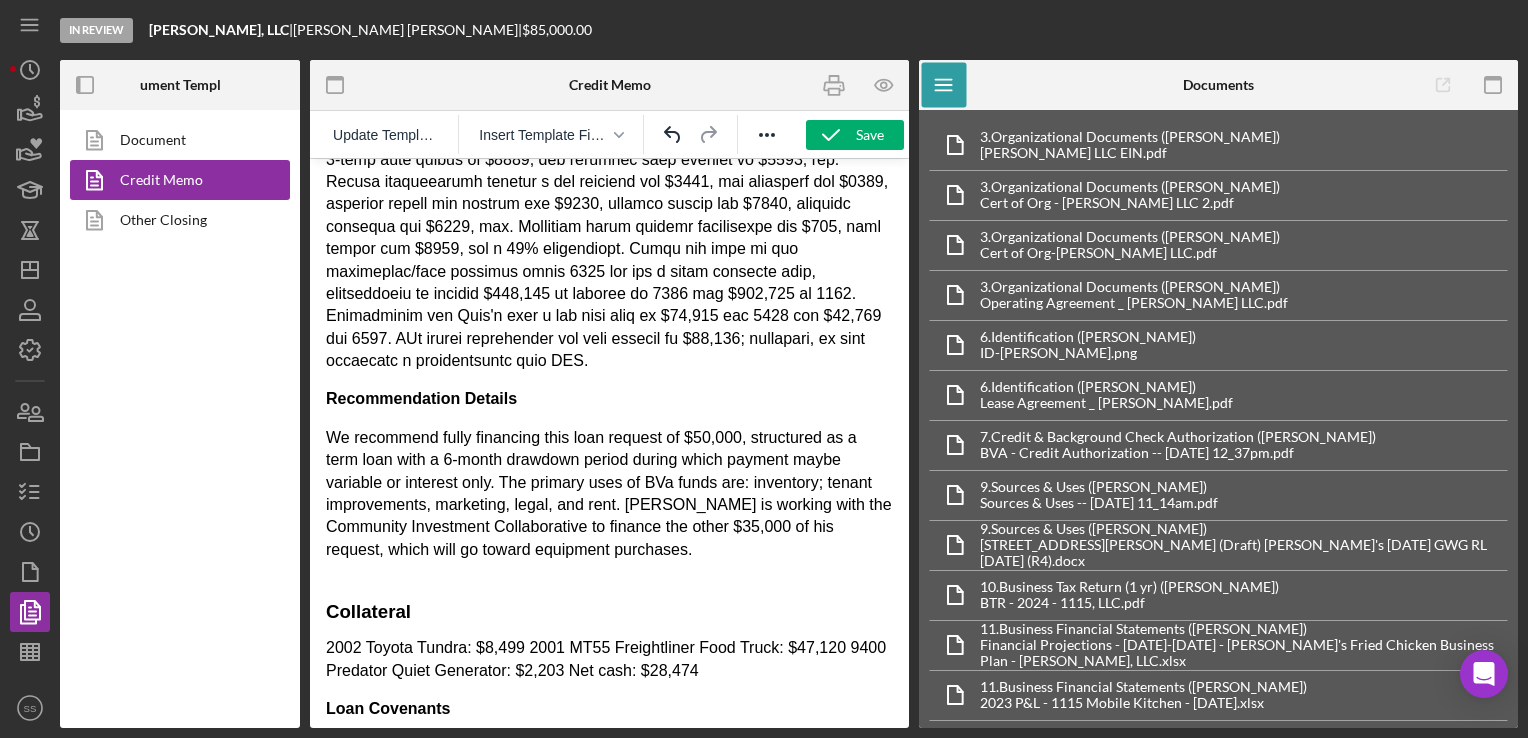 click on "We recommend fully financing this loan request of $50,000, structured as a term loan with a 6-month drawdown period during which payment maybe variable or interest only. The primary uses of BVa funds are: inventory; tenant improvements, marketing, legal, and rent. [PERSON_NAME] is working with the Community Investment Collaborative to finance the other $35,000 of his request, which will go toward equipment purchases." at bounding box center (609, 494) 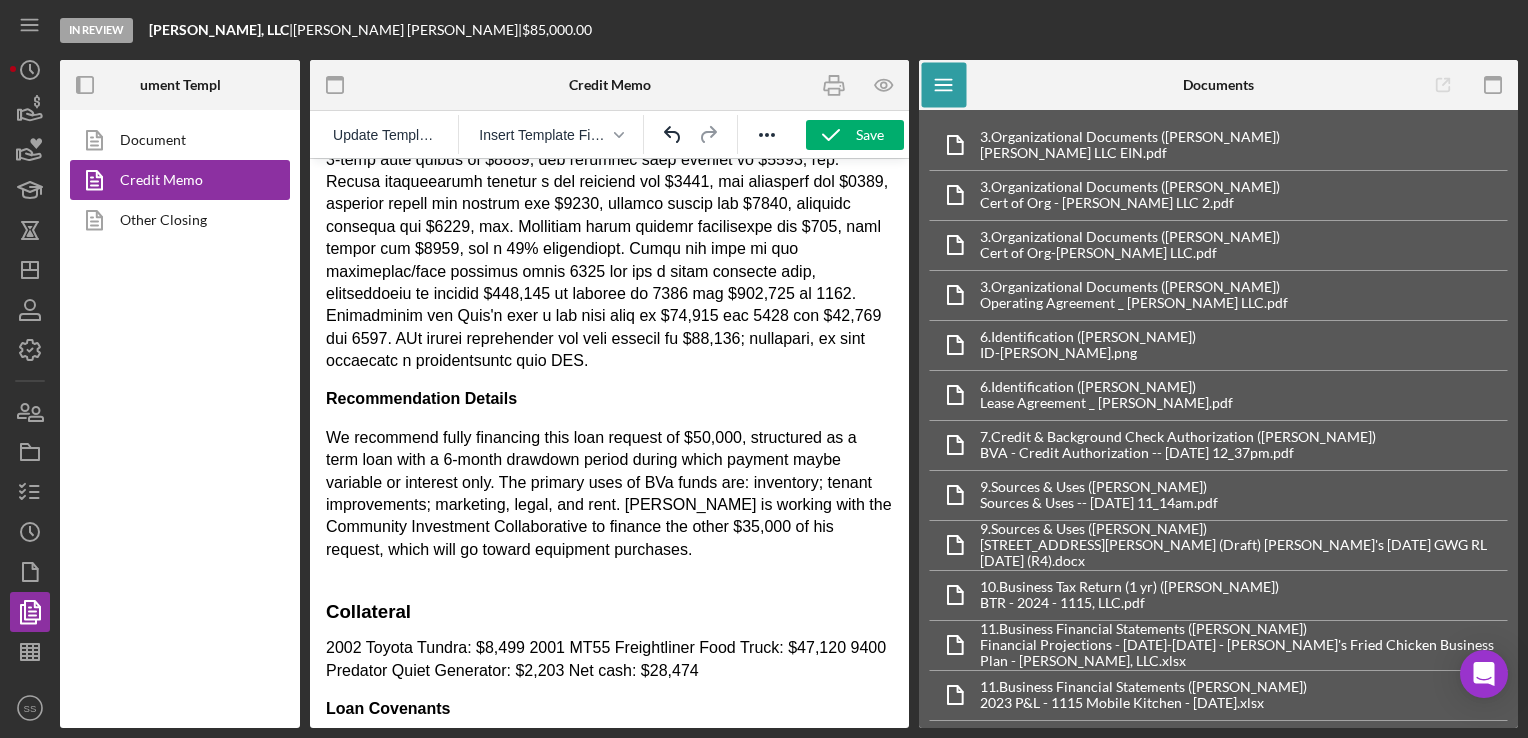 click on "We recommend fully financing this loan request of $50,000, structured as a term loan with a 6-month drawdown period during which payment maybe variable or interest only. The primary uses of BVa funds are: inventory; tenant improvements; marketing, legal, and rent. [PERSON_NAME] is working with the Community Investment Collaborative to finance the other $35,000 of his request, which will go toward equipment purchases." at bounding box center (609, 494) 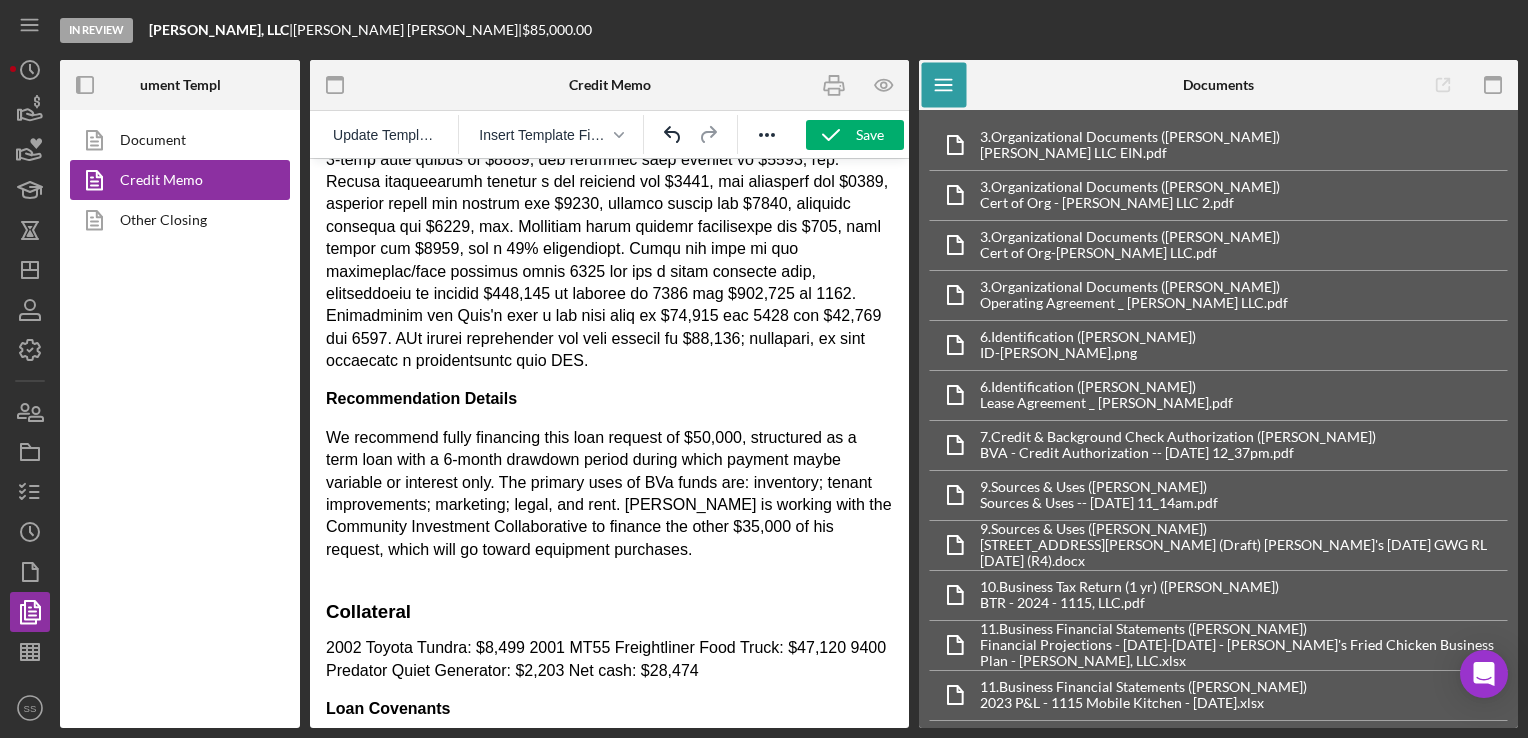click on "We recommend fully financing this loan request of $50,000, structured as a term loan with a 6-month drawdown period during which payment maybe variable or interest only. The primary uses of BVa funds are: inventory; tenant improvements; marketing; legal, and rent. [PERSON_NAME] is working with the Community Investment Collaborative to finance the other $35,000 of his request, which will go toward equipment purchases." at bounding box center [609, 494] 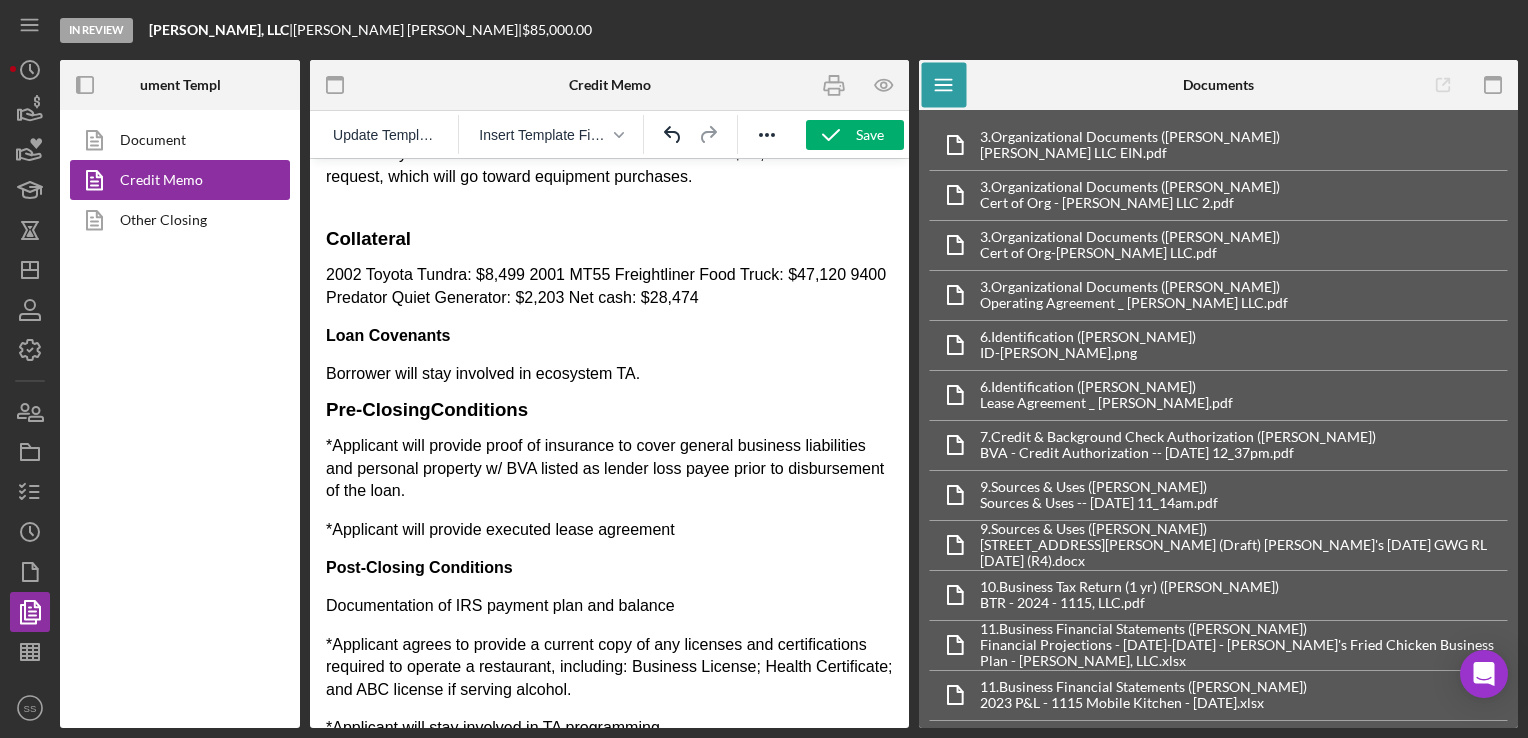 scroll, scrollTop: 3927, scrollLeft: 0, axis: vertical 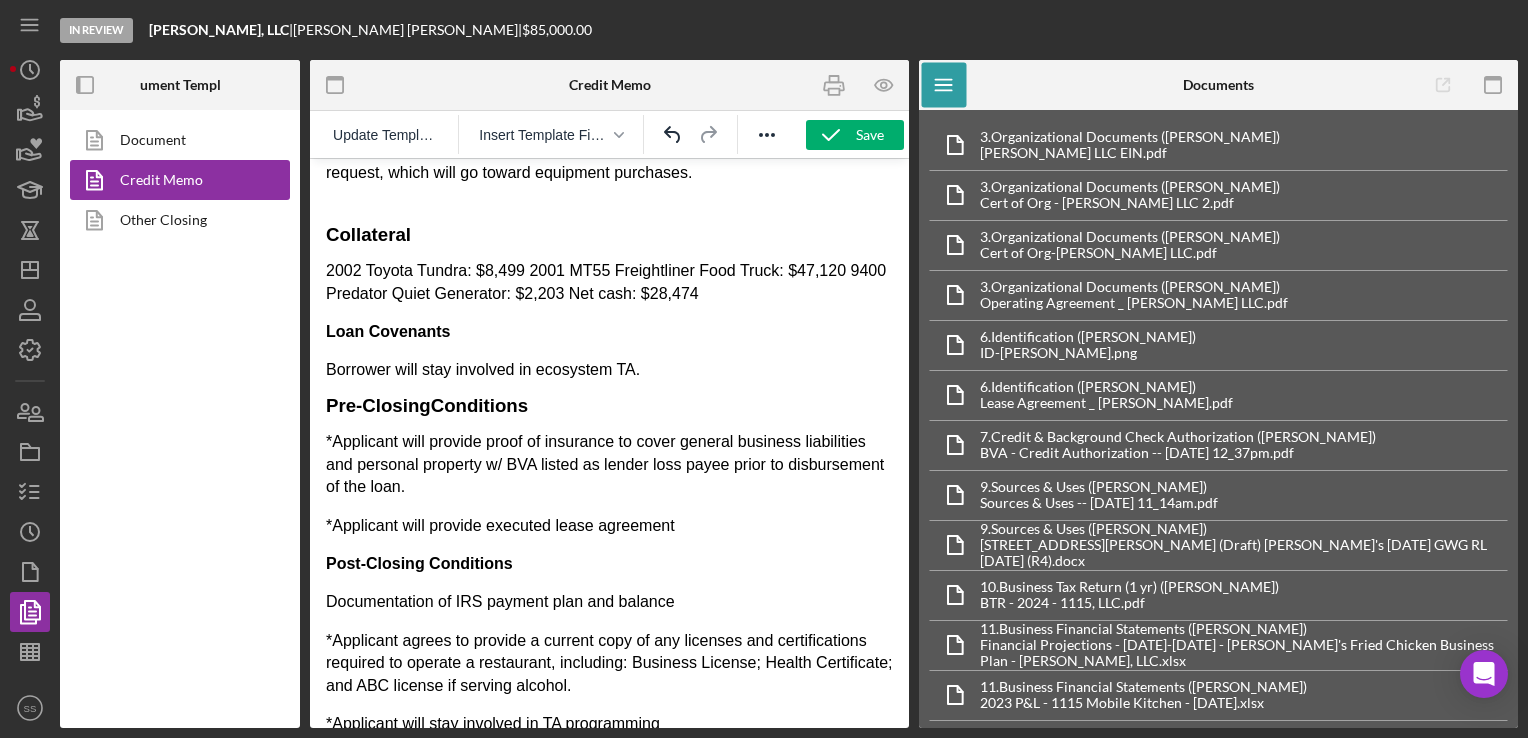 click on "*Applicant will provide proof of insurance to cover general business liabilities and personal property w/ BVA listed as lender loss payee prior to disbursement of the loan." at bounding box center [609, 464] 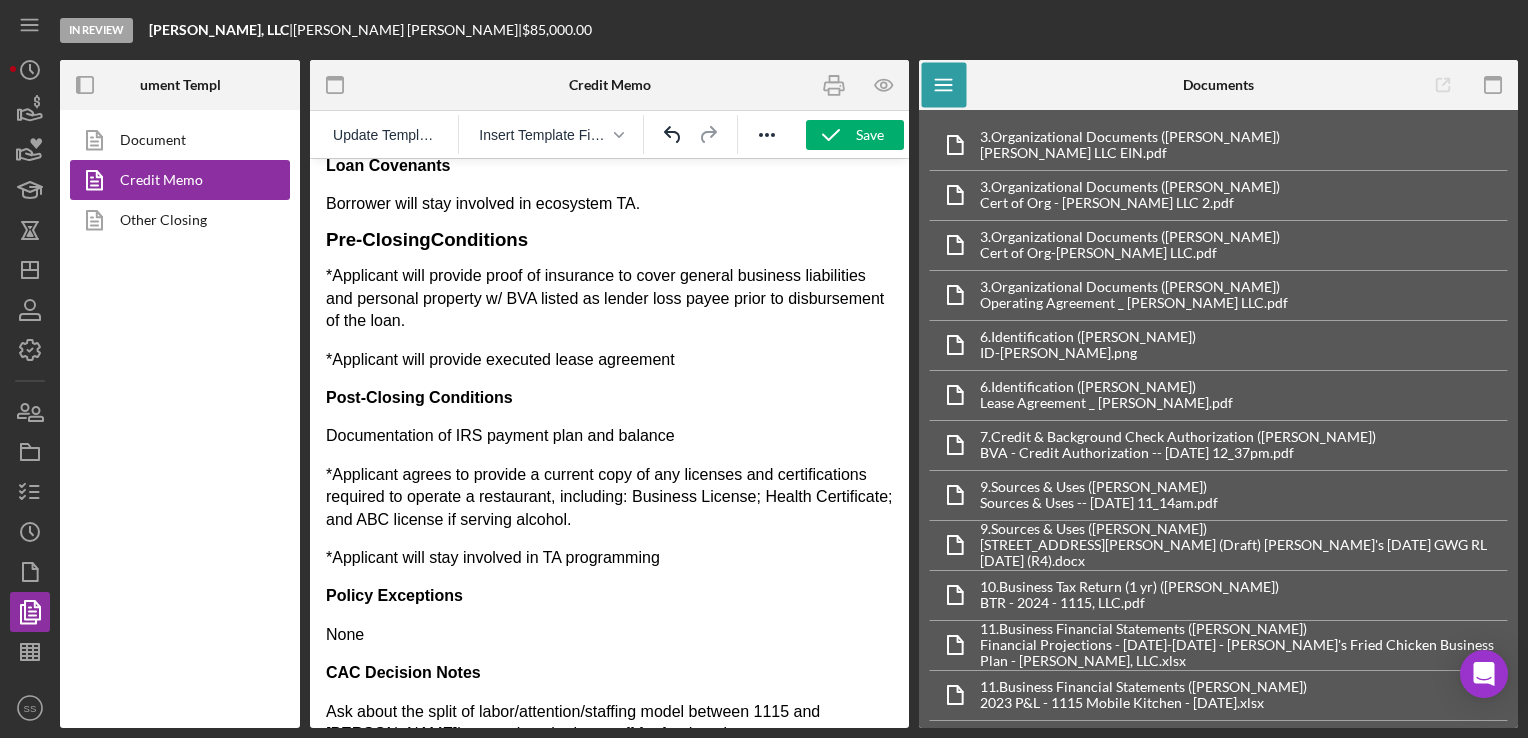 scroll, scrollTop: 4092, scrollLeft: 0, axis: vertical 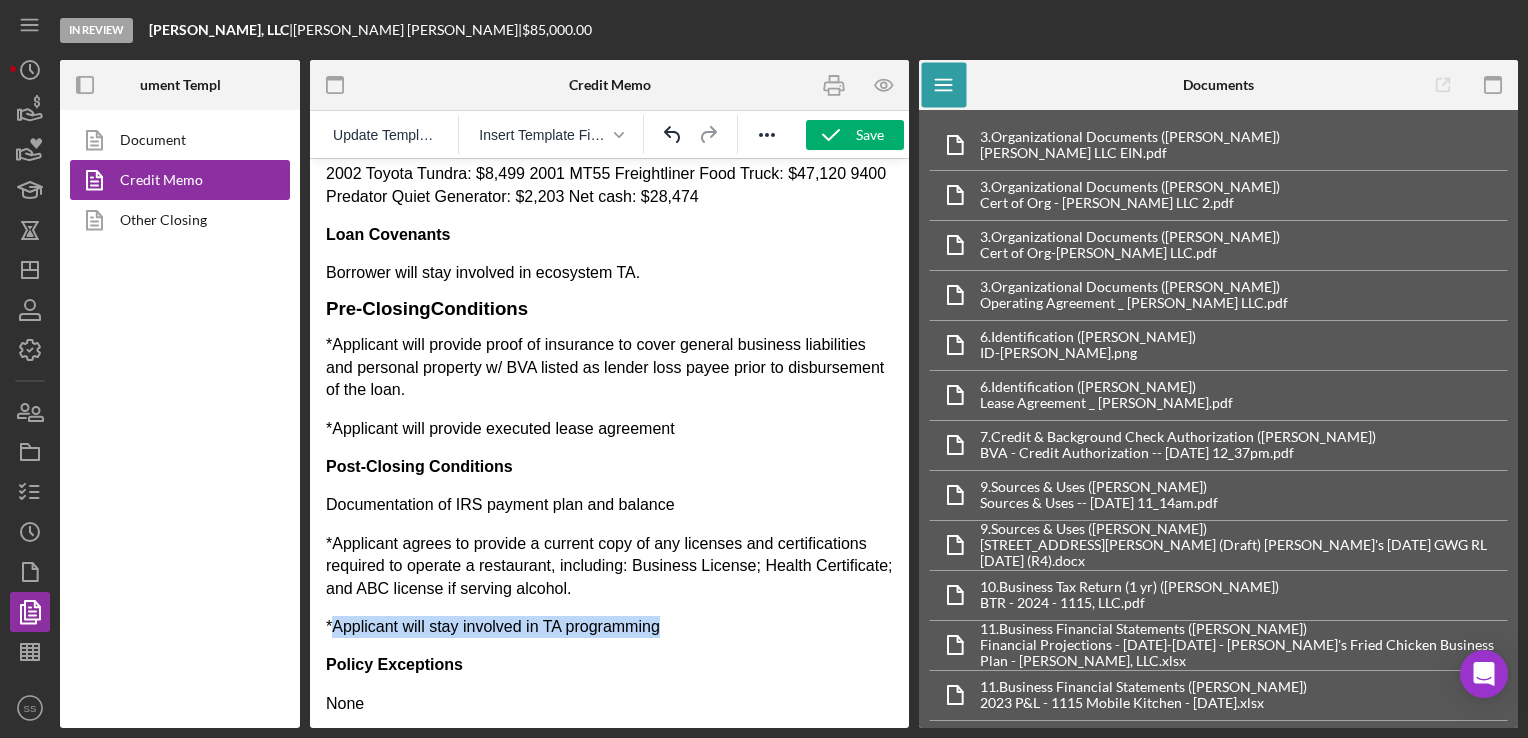 drag, startPoint x: 677, startPoint y: 612, endPoint x: 332, endPoint y: 604, distance: 345.09274 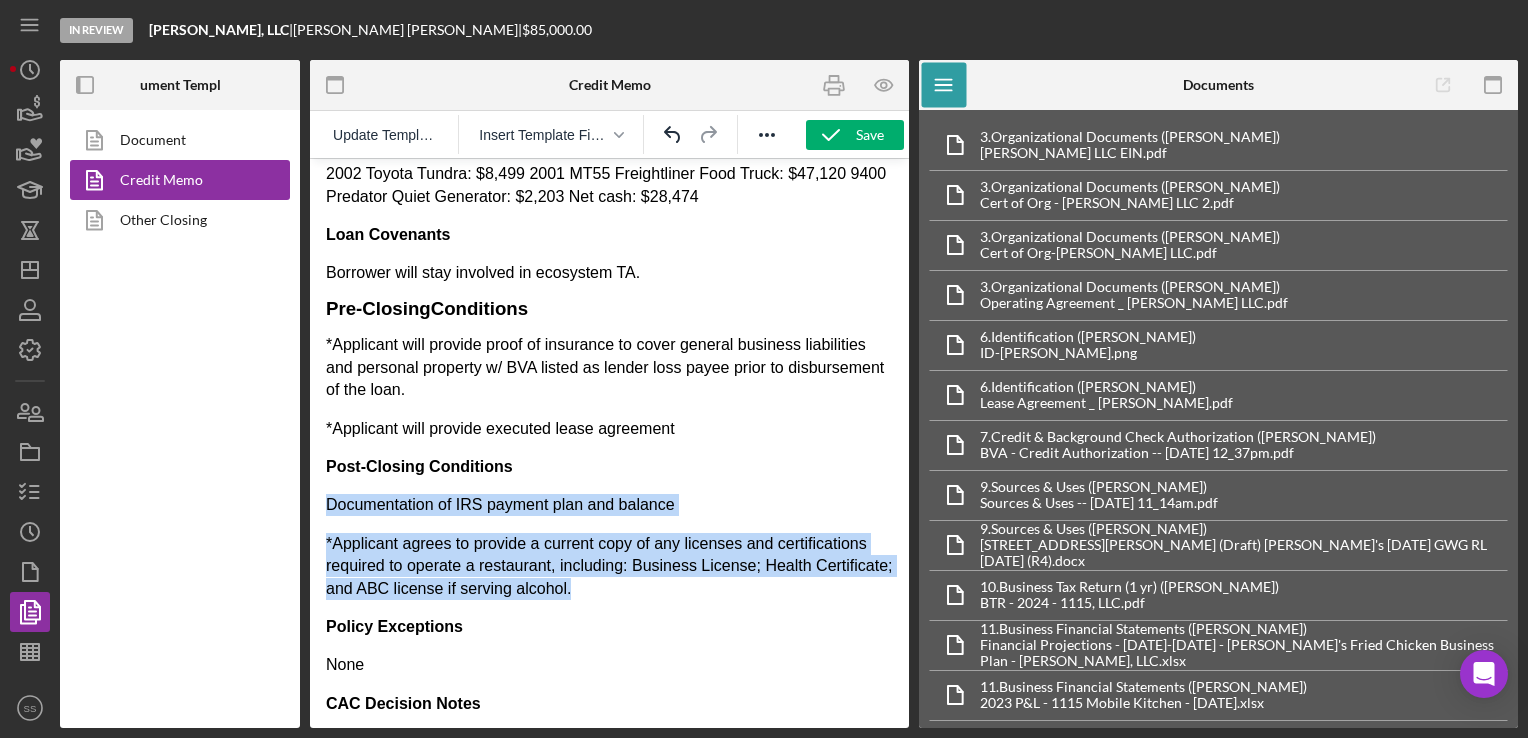 drag, startPoint x: 664, startPoint y: 562, endPoint x: 325, endPoint y: 482, distance: 348.31165 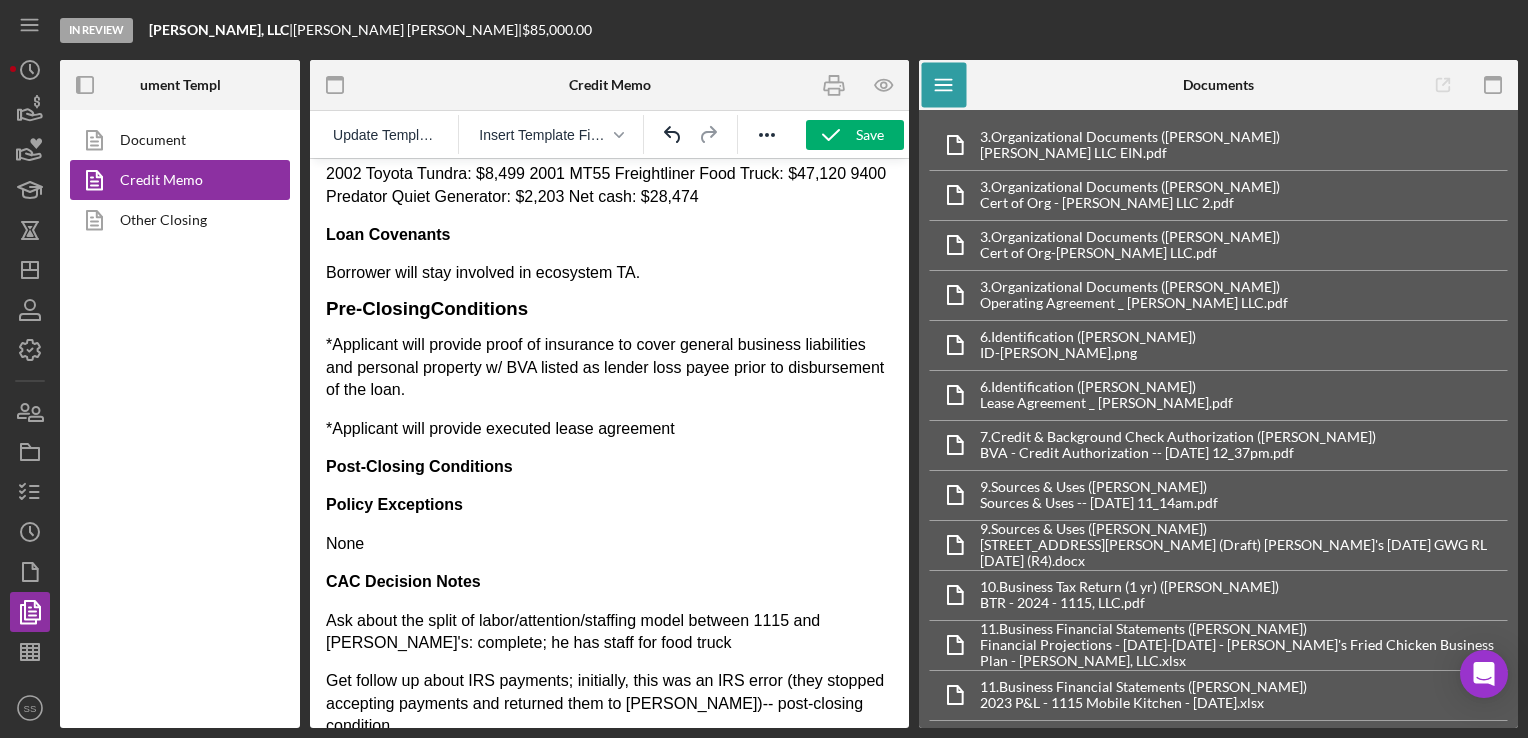 click on "*Applicant will provide proof of insurance to cover general business liabilities and personal property w/ BVA listed as lender loss payee prior to disbursement of the loan." at bounding box center (609, 367) 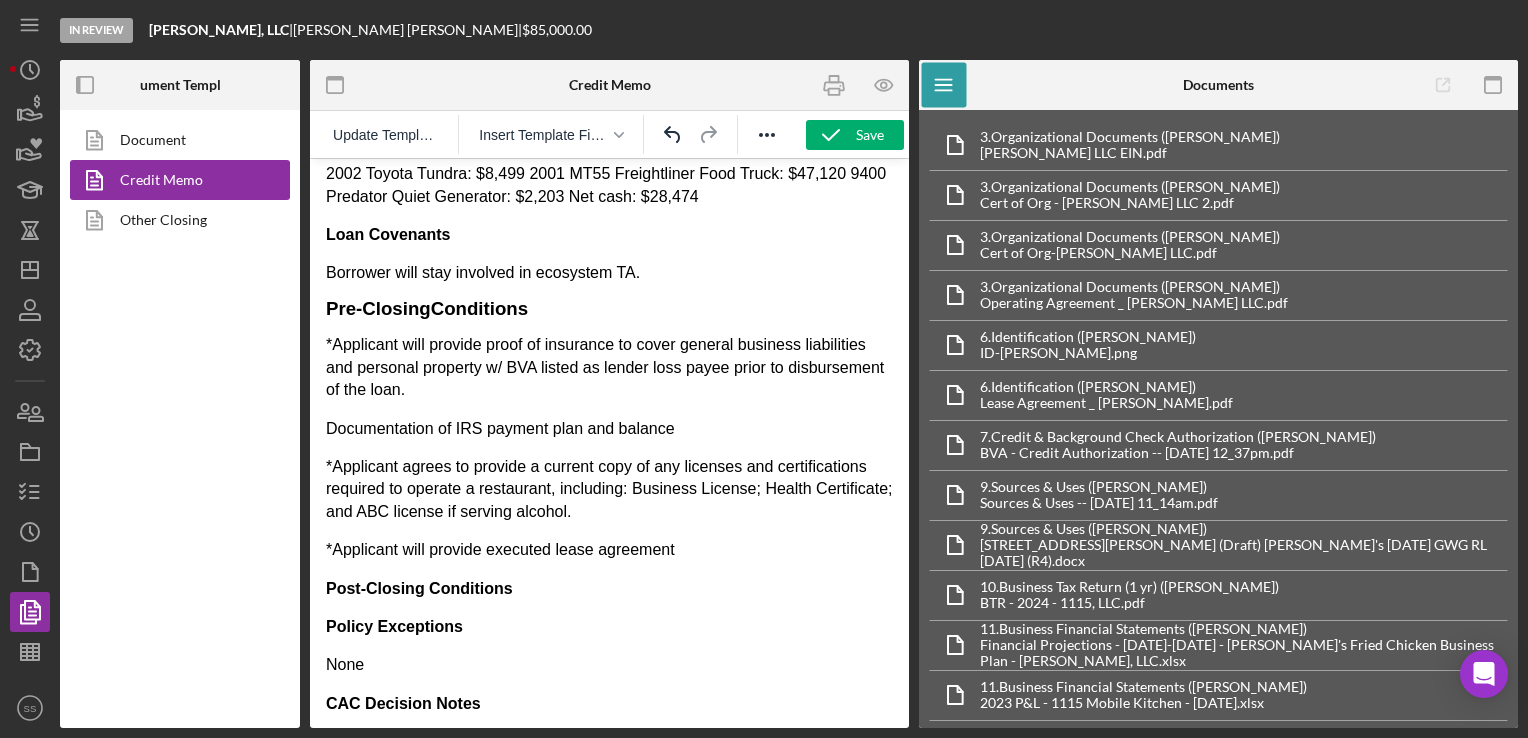 click on "Documentation of IRS payment plan and balance" at bounding box center [609, 429] 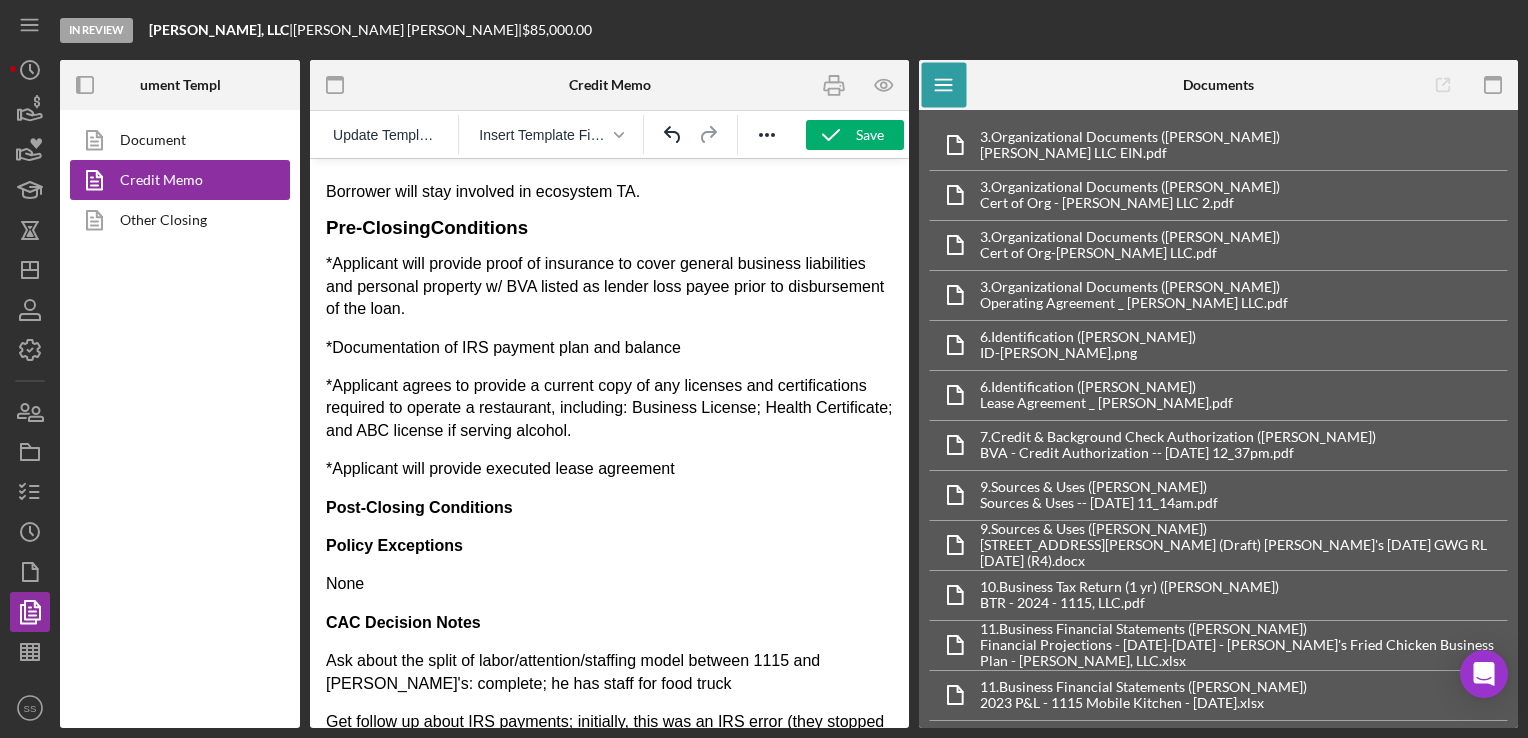scroll, scrollTop: 4109, scrollLeft: 0, axis: vertical 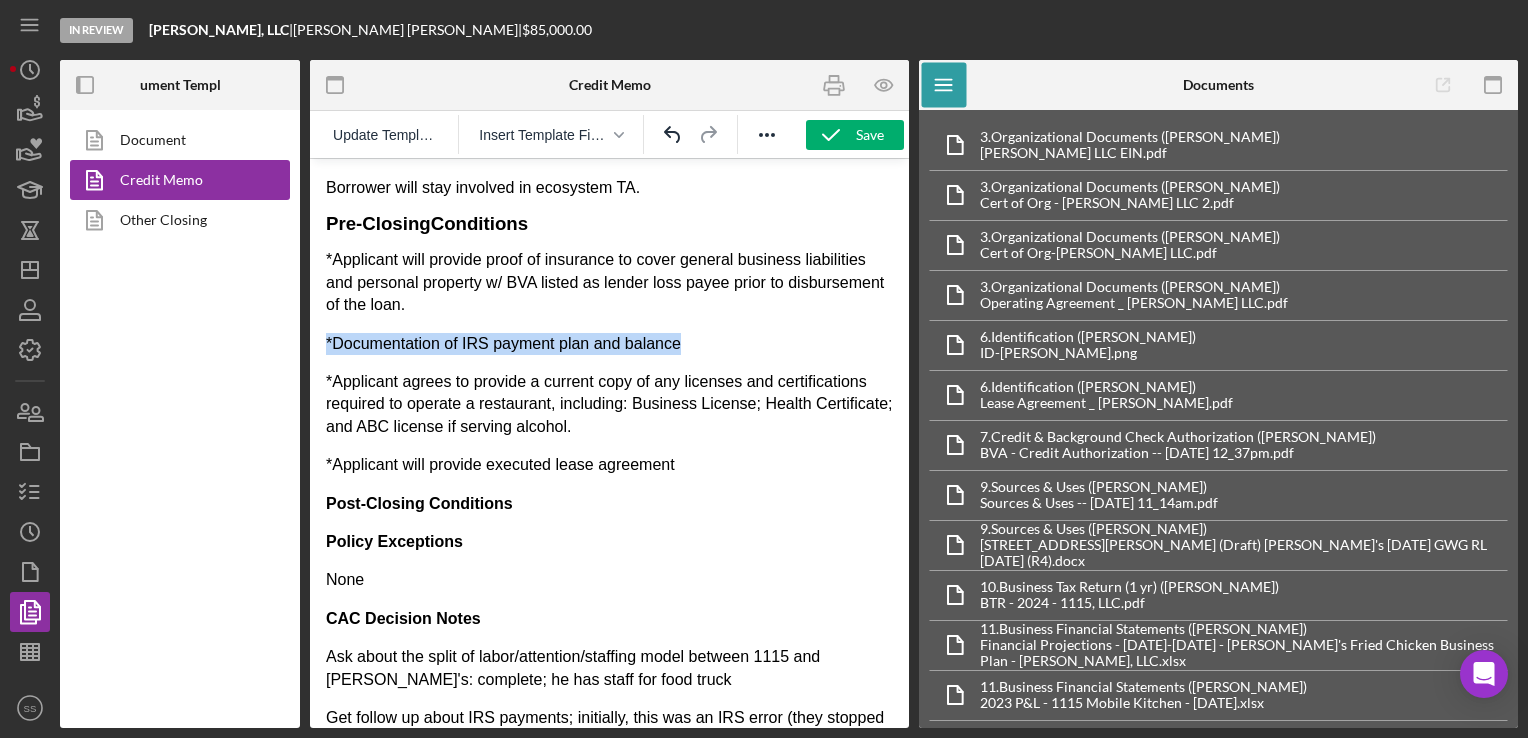 drag, startPoint x: 690, startPoint y: 320, endPoint x: 328, endPoint y: 332, distance: 362.19885 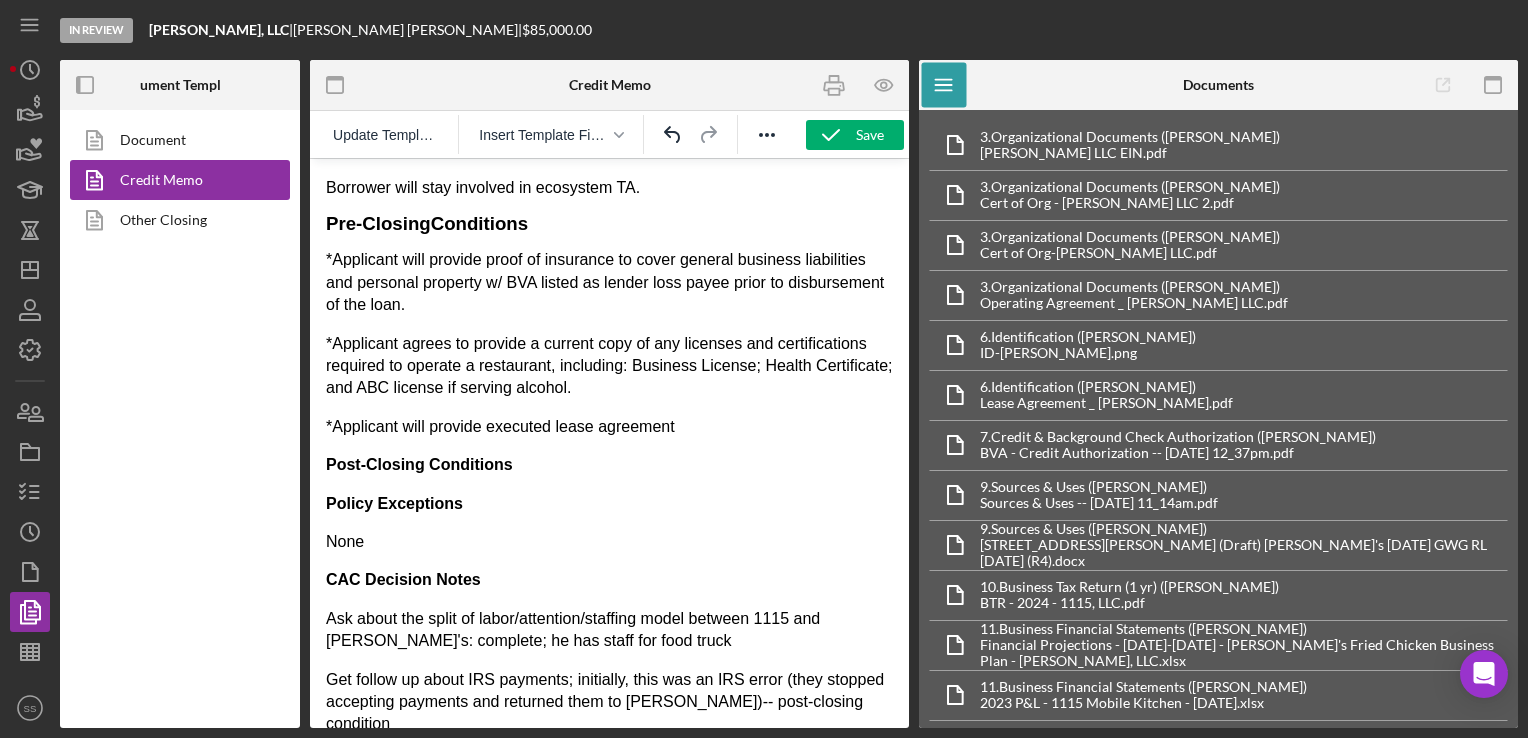 click on "*Applicant will provide executed lease agreement" at bounding box center (609, 427) 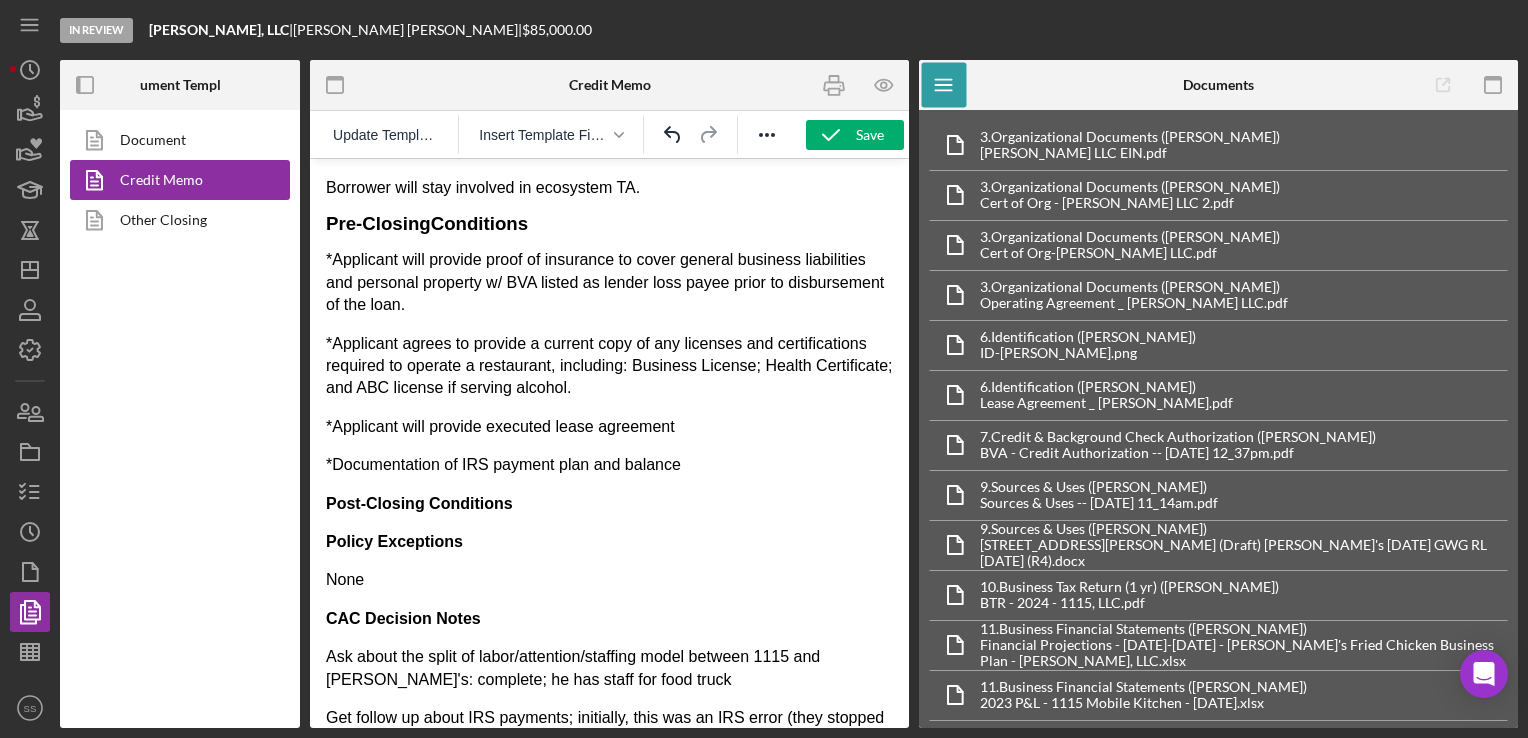 click on "Loan Officer Recommendation Loan Amount: $ Loan Amount Total Outstanding with BVa Total Outstanding with BVa Total Outstanding Participations Total Outstanding Participations Commitment/Closing Fee: $ BVA Commitment/Closing Fee Collateral/Filing Fees: $ BVA Collateral Filing Fees Interest Rate: BVA Interest Rate % Term (months): BVA Term (months) months Monthly Payment: $ BVA Monthly Payment Total Outstanding with BVa $ Total Outstanding with BVa Total Outstanding Participations $ Total Outstanding Participations Request Summary Request Summary Cash Flow Cash Flow Credit Credit Collateral Collateral Underwriting Recommendation Underwriter: Underwriter Name Decision Recommendation: Decision Recommendation Loan Amount: $ Loan Amount Commitment/Closing Fee: $ Committing/Closing Fee Collateral/Filing Fees: $ Collateral/Filing Fee Interest Rate: Interest Rate % Term (months): Term (months) months Monthly Payment: $ Monthly Payment Decision Rationale Decision Rationale Repayment Capacity Repayment Capacity Credit" at bounding box center (609, -1412) 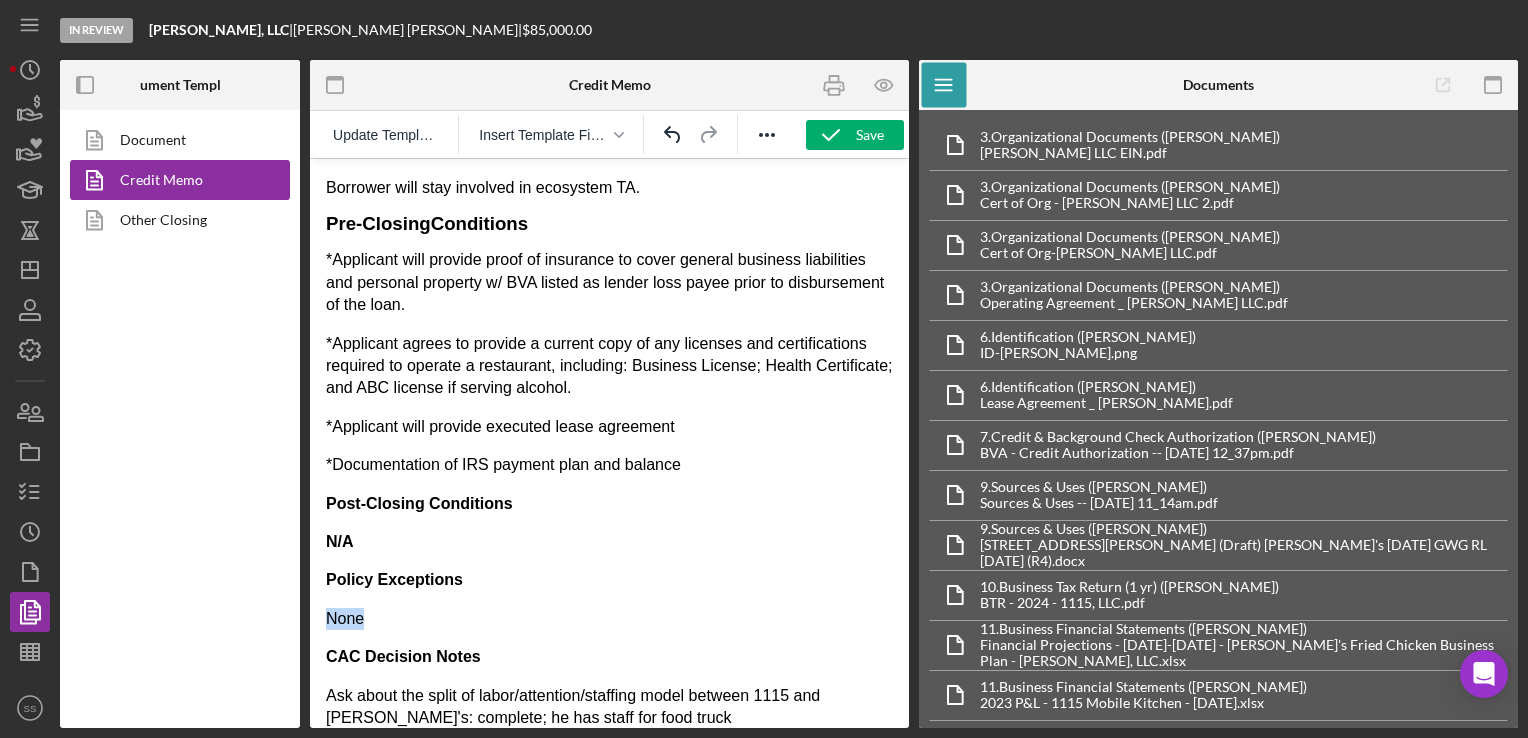 drag, startPoint x: 364, startPoint y: 607, endPoint x: 324, endPoint y: 600, distance: 40.60788 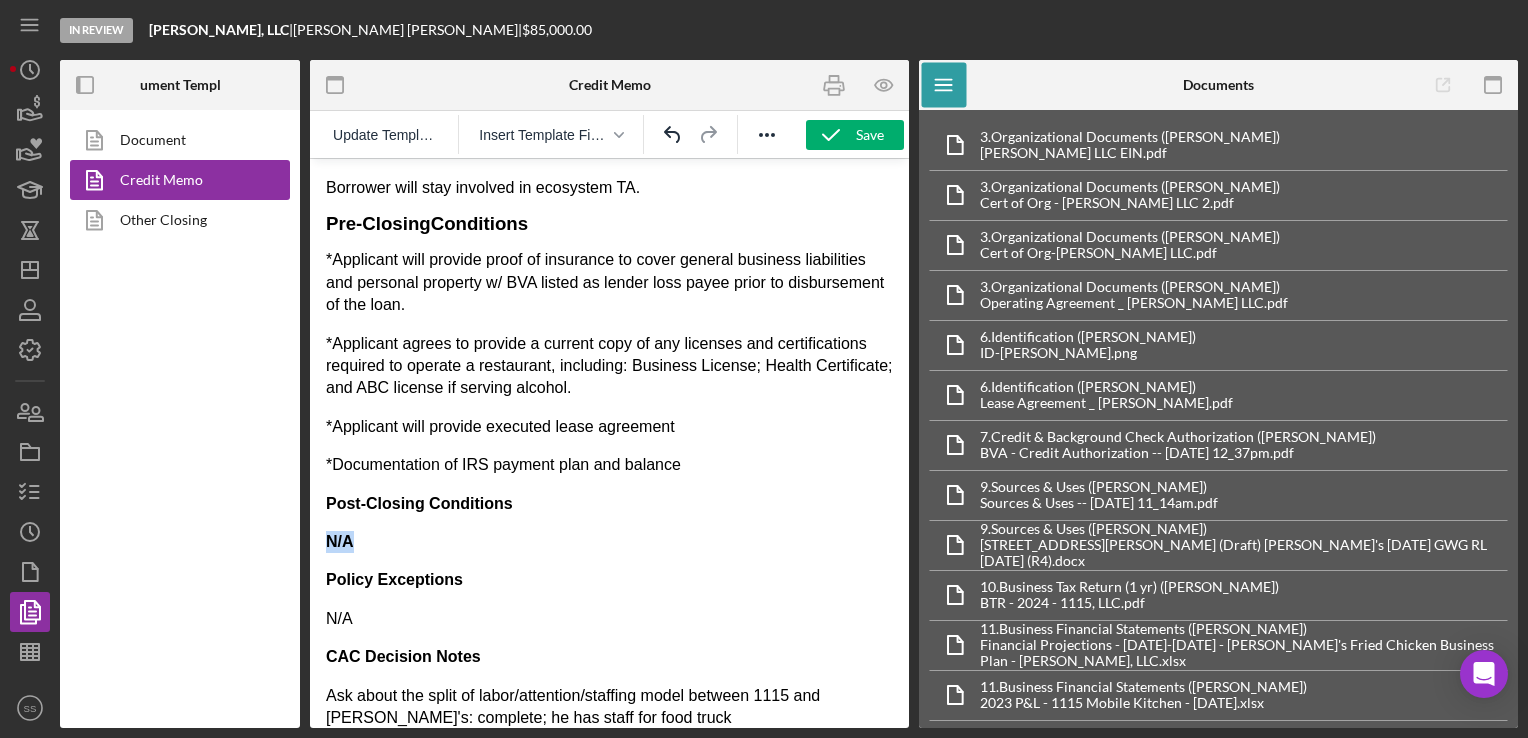 drag, startPoint x: 363, startPoint y: 524, endPoint x: 325, endPoint y: 520, distance: 38.209946 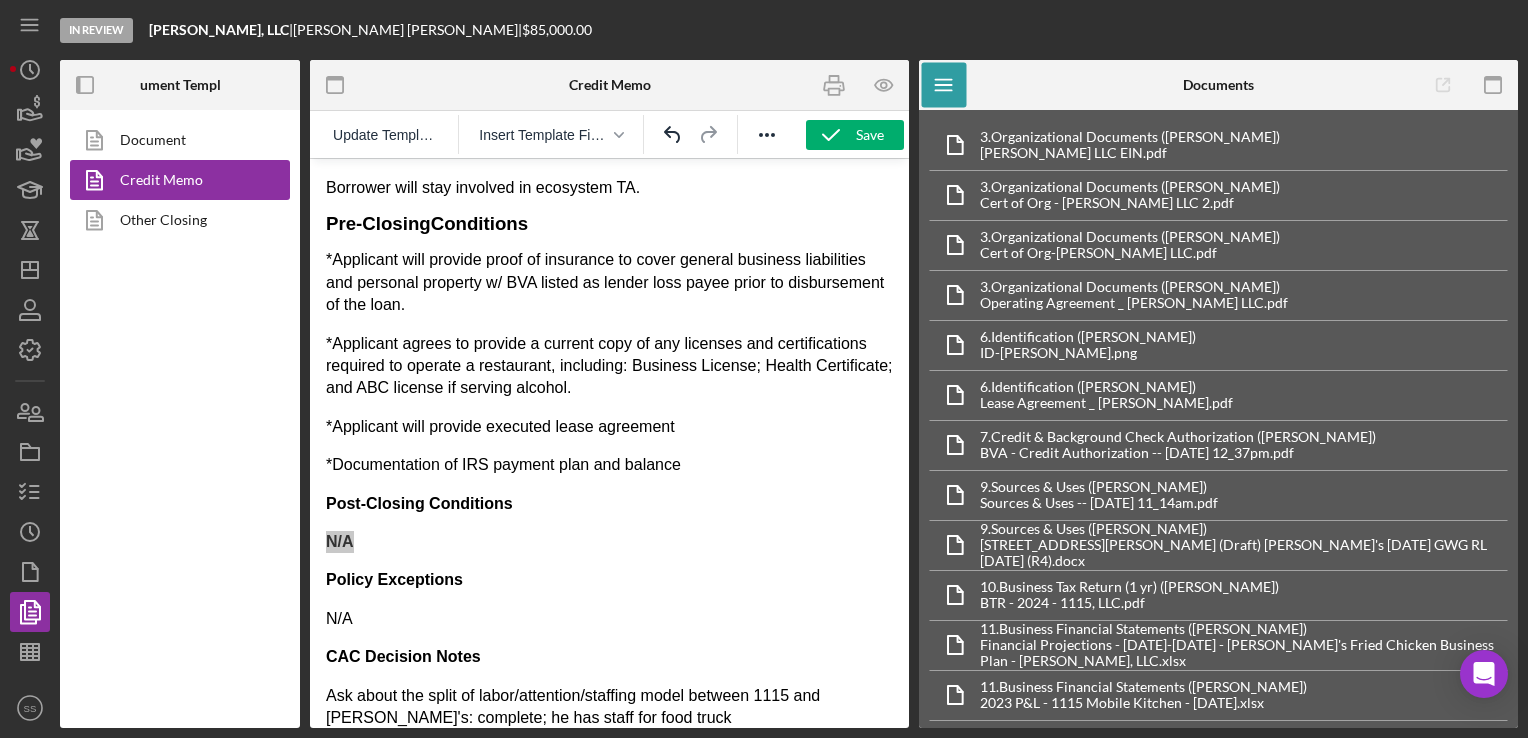 click at bounding box center (767, 134) 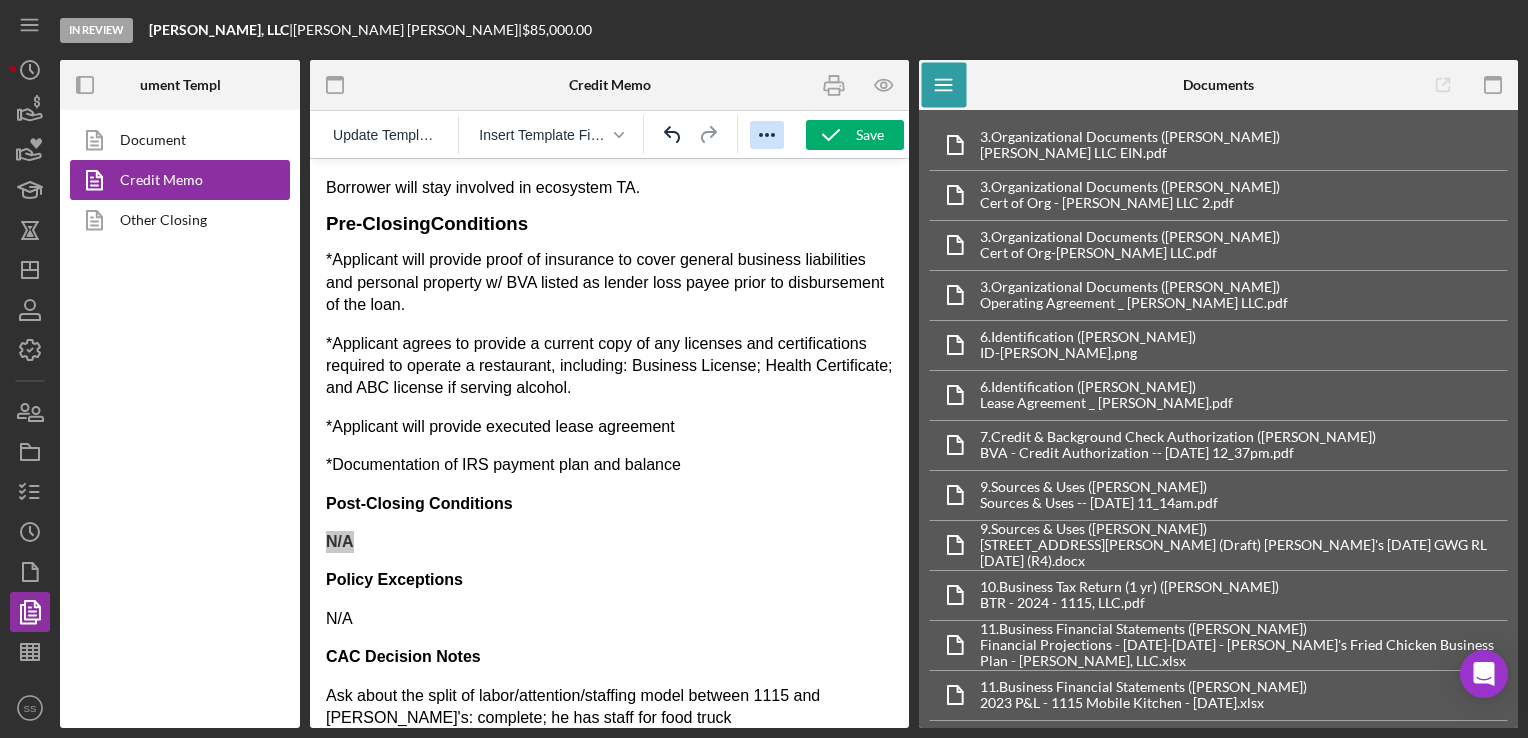 click 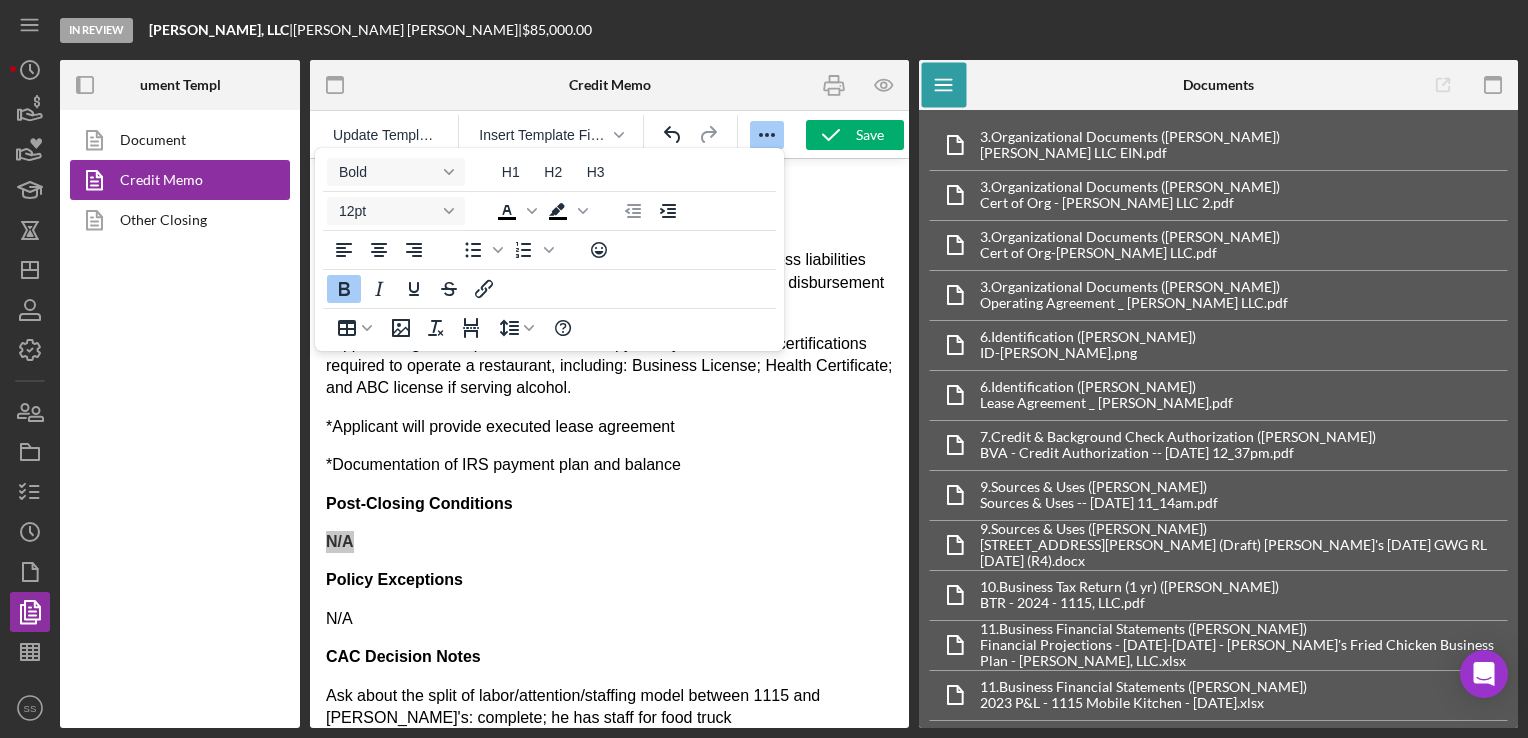 click 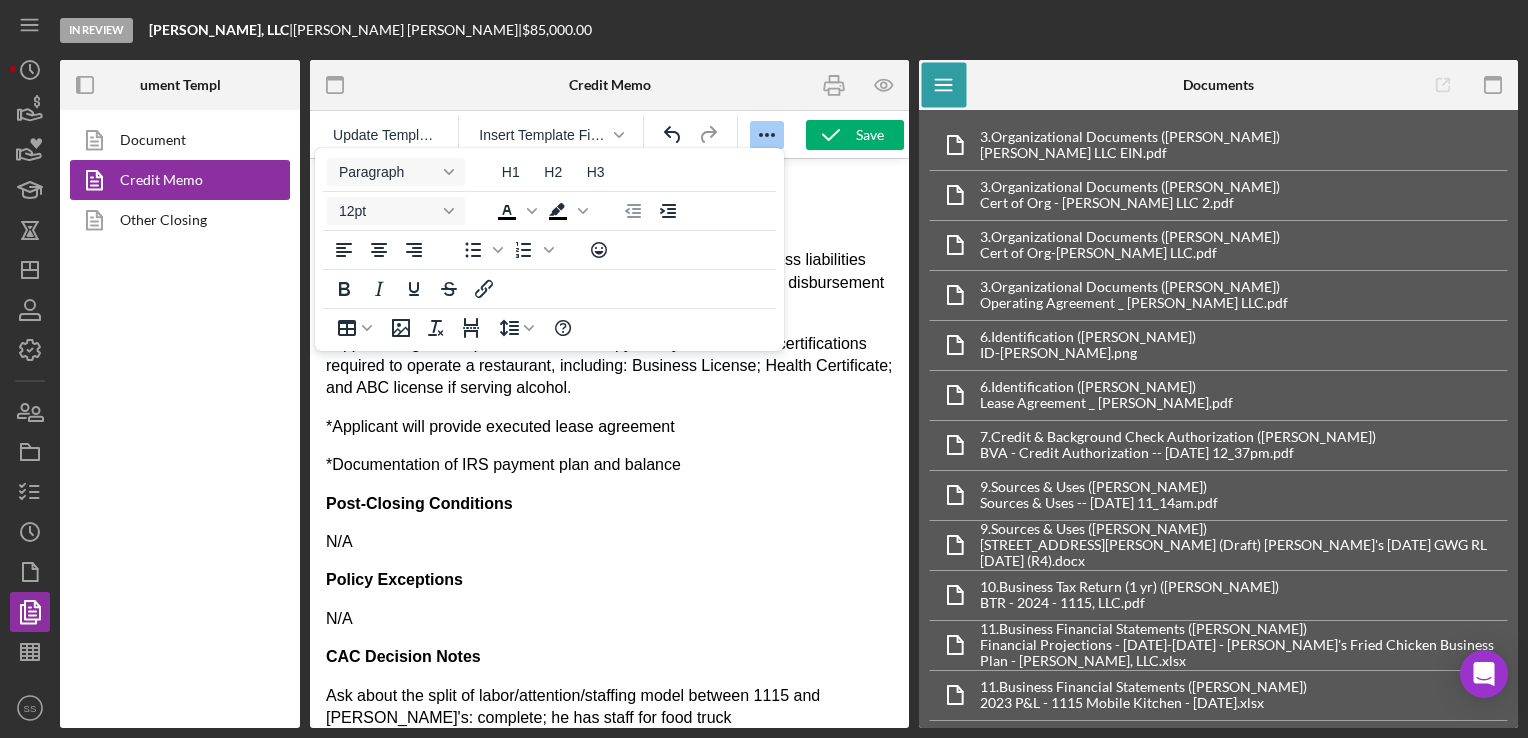 click on "N/A﻿" at bounding box center [609, 619] 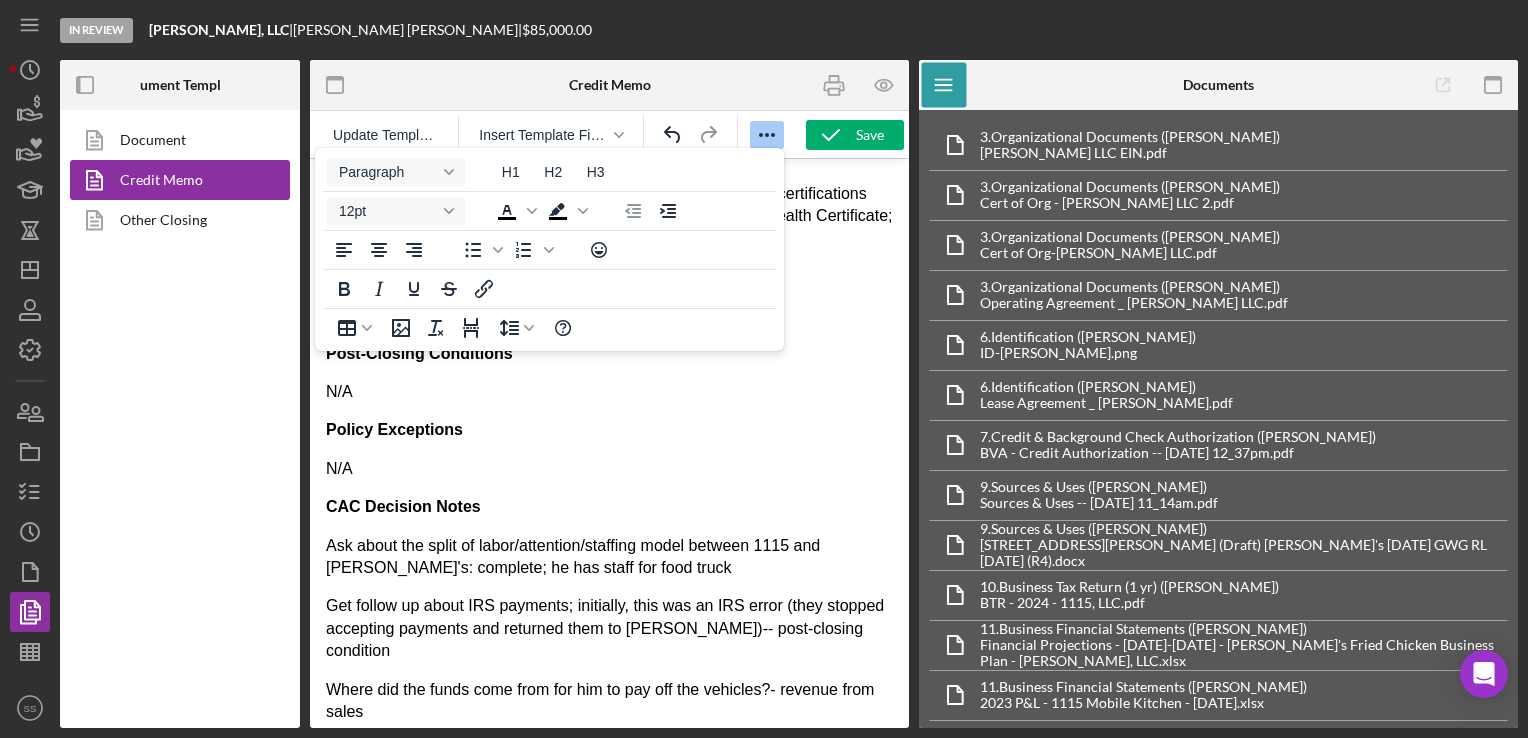 scroll, scrollTop: 4501, scrollLeft: 0, axis: vertical 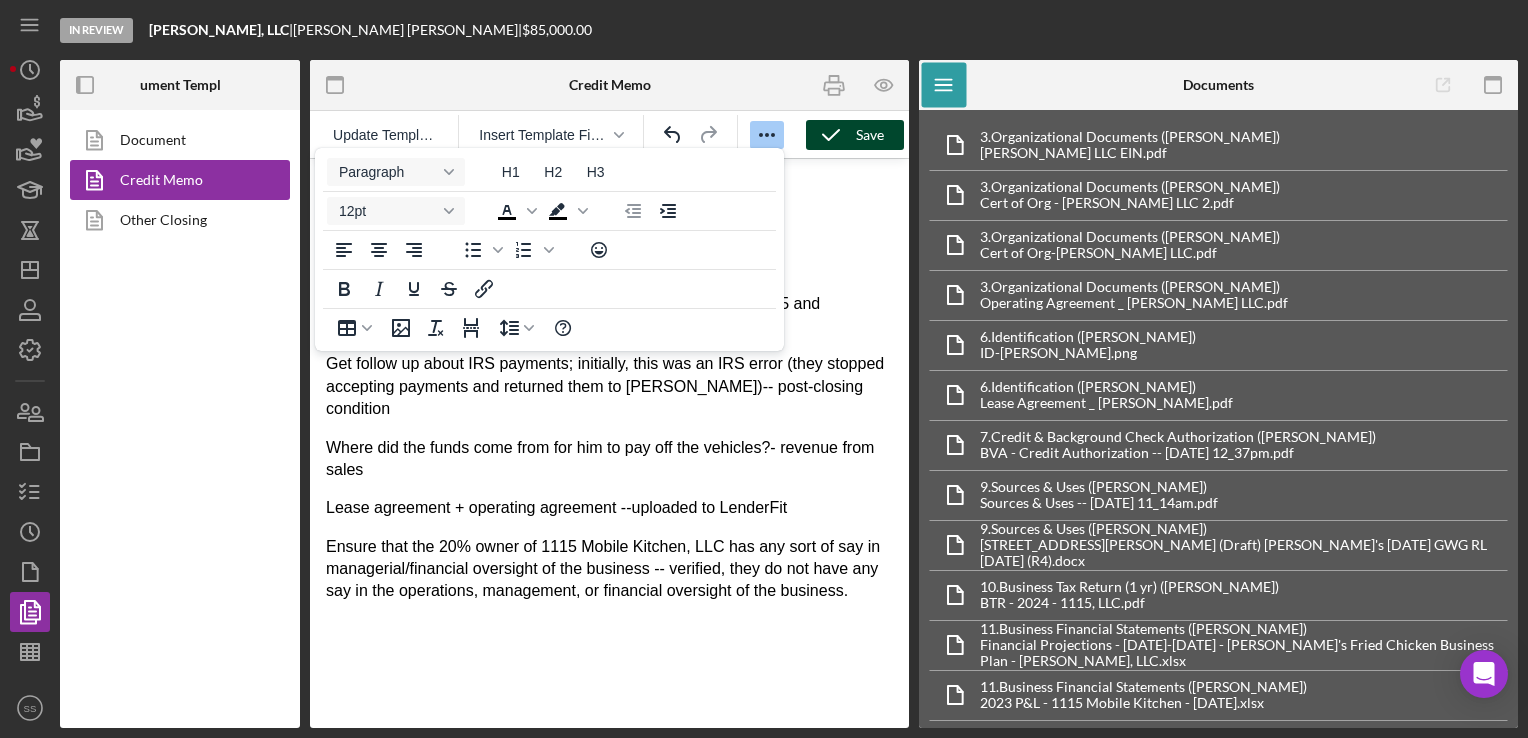 click on "Save" at bounding box center [870, 135] 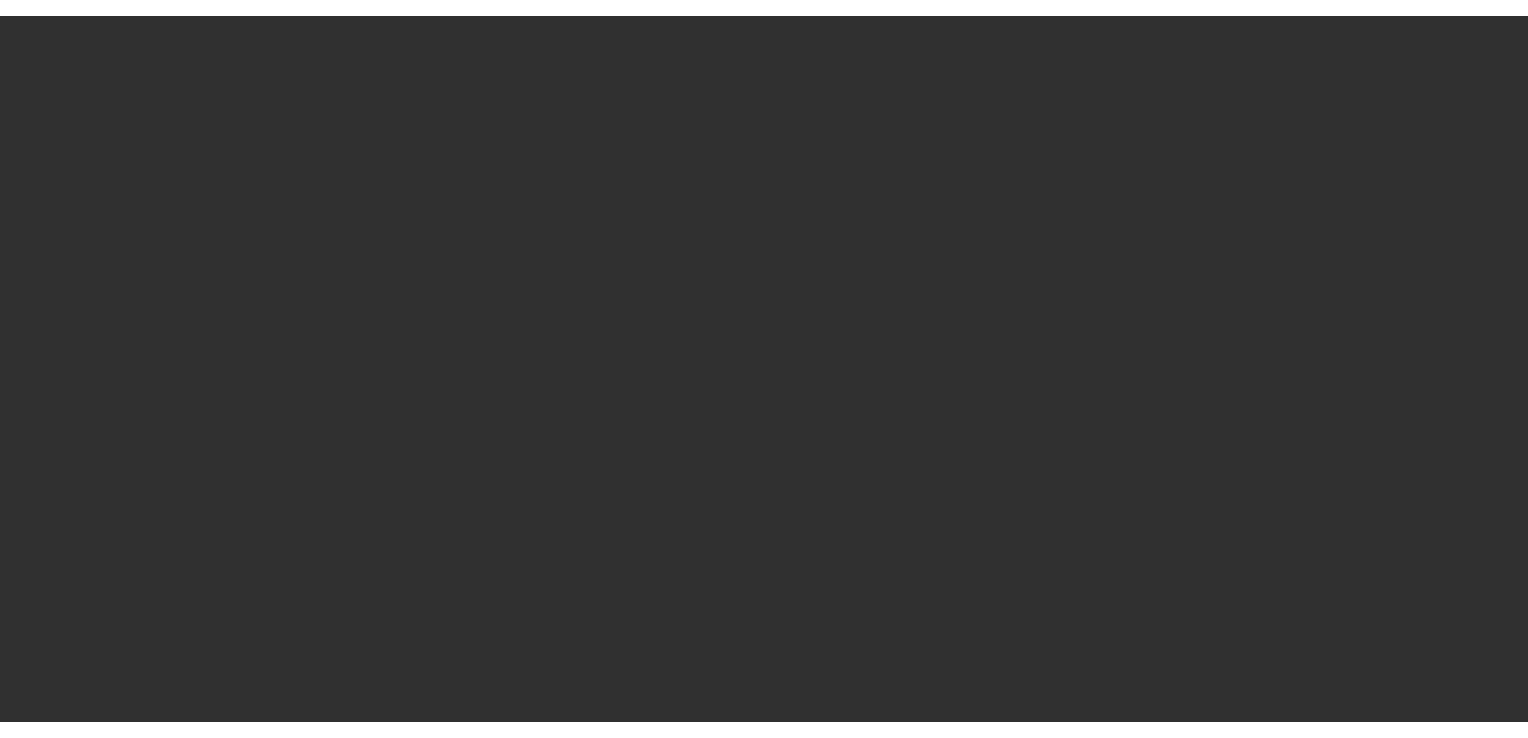 scroll, scrollTop: 0, scrollLeft: 0, axis: both 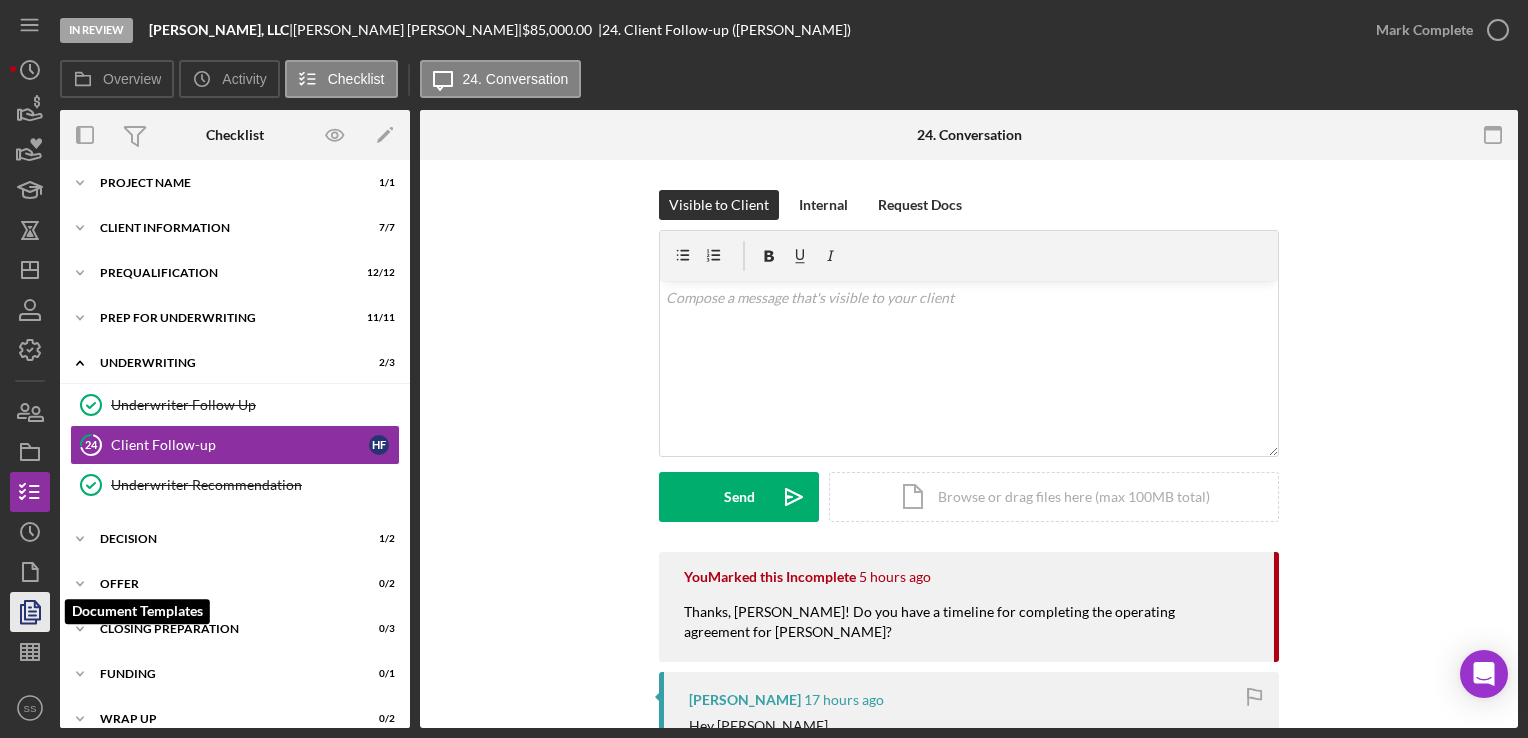 click 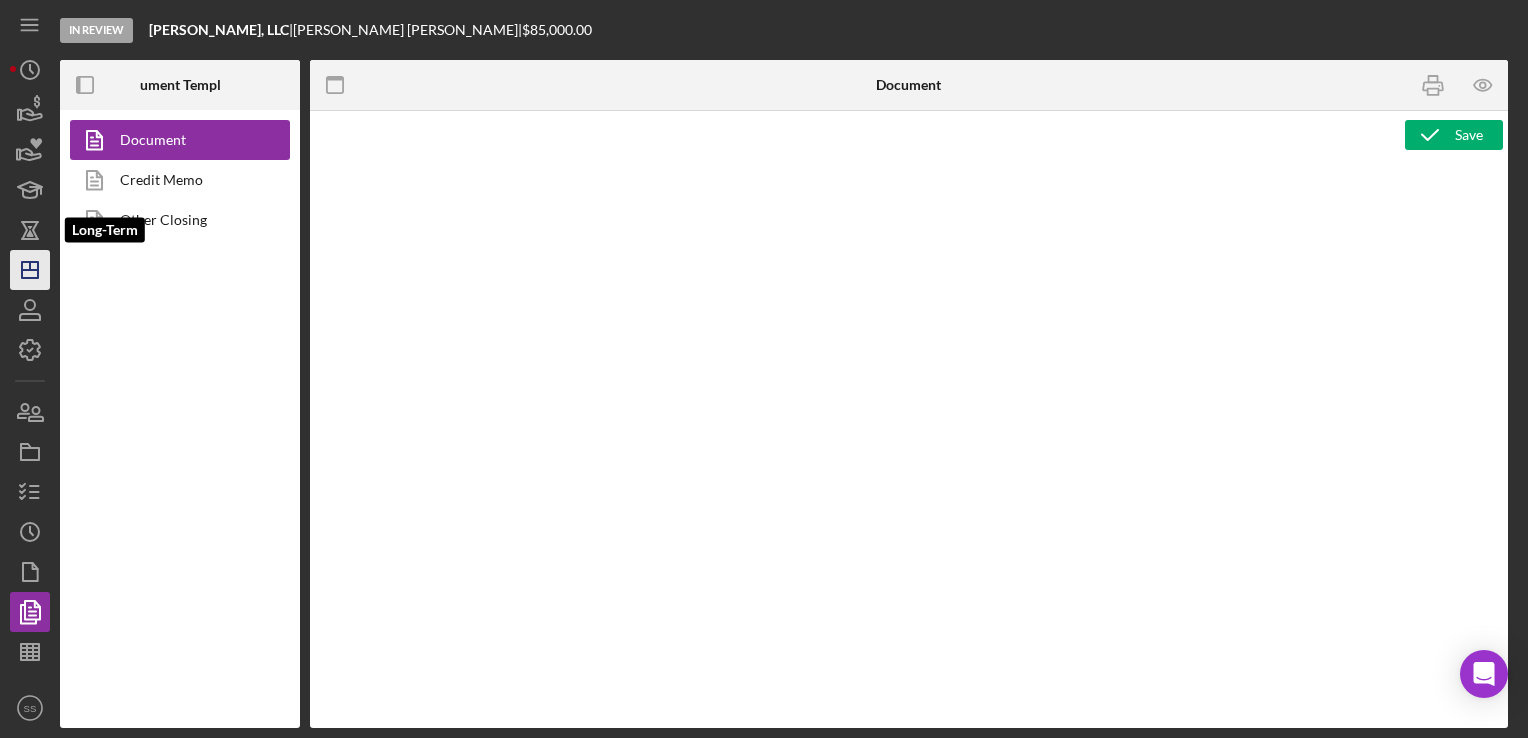 type on "<div style="font-family: Lato, sans-serif; font-size: 14px; margin-bottom: 20px; min-height: 50px; width: calc(100% - 10px); color: rgba(28, 28, 28, 1); white-space: normal; background-color: rgba(255, 255, 255, 1)">&nbsp;</div>
<p style="font-family: Lato, sans-serif; font-size: 14px; margin-bottom: 20px; min-height: 50px; width: calc(100% - 10px); color: rgba(28, 28, 28, 1); white-space: normal; background-color: rgba(255, 255, 255, 1); z-index: 1; text-align: center"><strong>PROJECT INFORMATION</strong></p>
<div style="font-family: Lato, sans-serif; font-size: 14px; margin-bottom: 20px; min-height: 50px; width: calc(100% - 10px); color: rgba(28, 28, 28, 1); white-space: normal; background-color: rgba(255, 255, 255, 1)">
<table style="border-collapse: collapse; width: 100.041%; height: 367.25px" border="1"><colgroup><col style="width: 52.1276%"><col style="width: 47.9165%"></colgroup>
<tbody>
<tr style="height: 81.1667px">
<td style="height: 81.1667px">
<p><strong>Loan Amount Requested: $<span id="261046..." 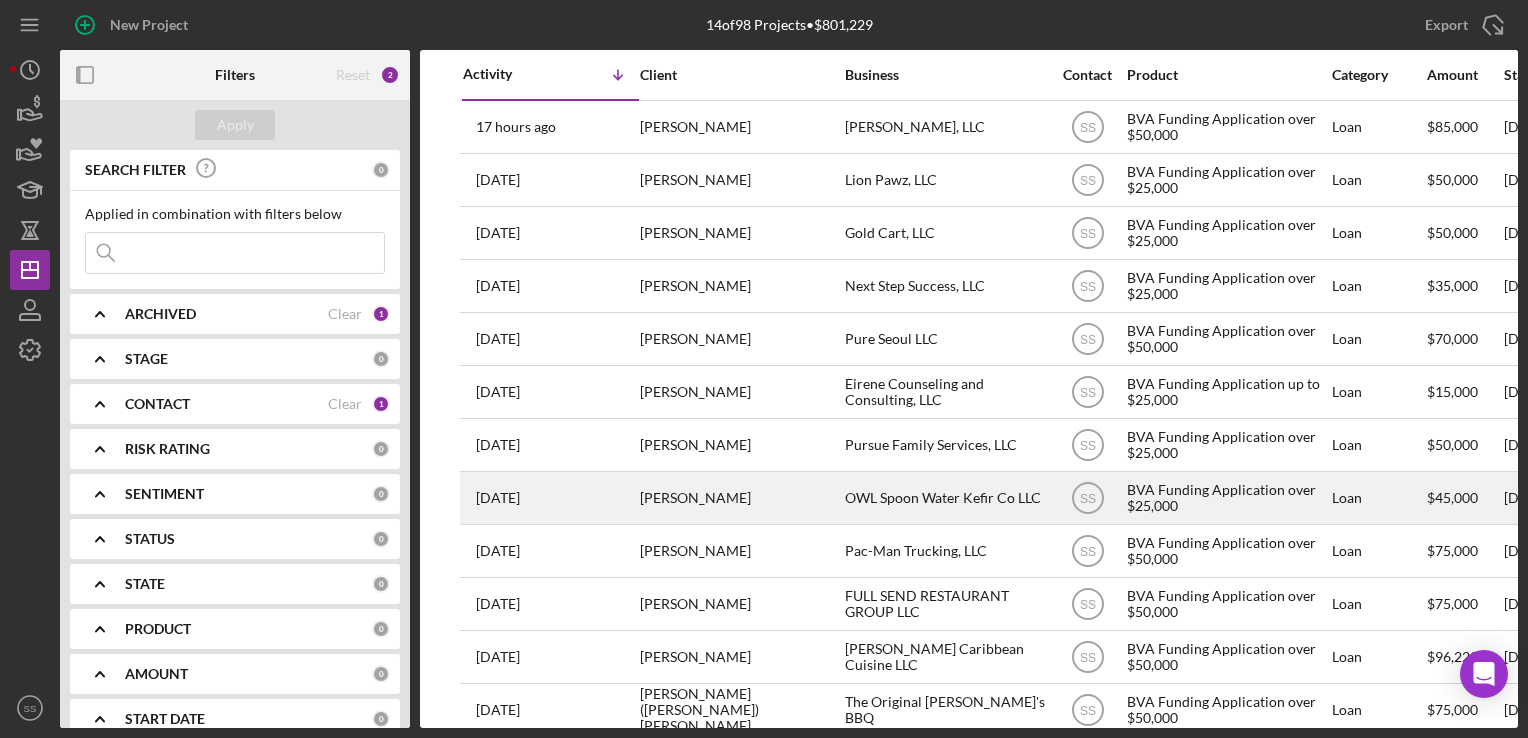 scroll, scrollTop: 60, scrollLeft: 0, axis: vertical 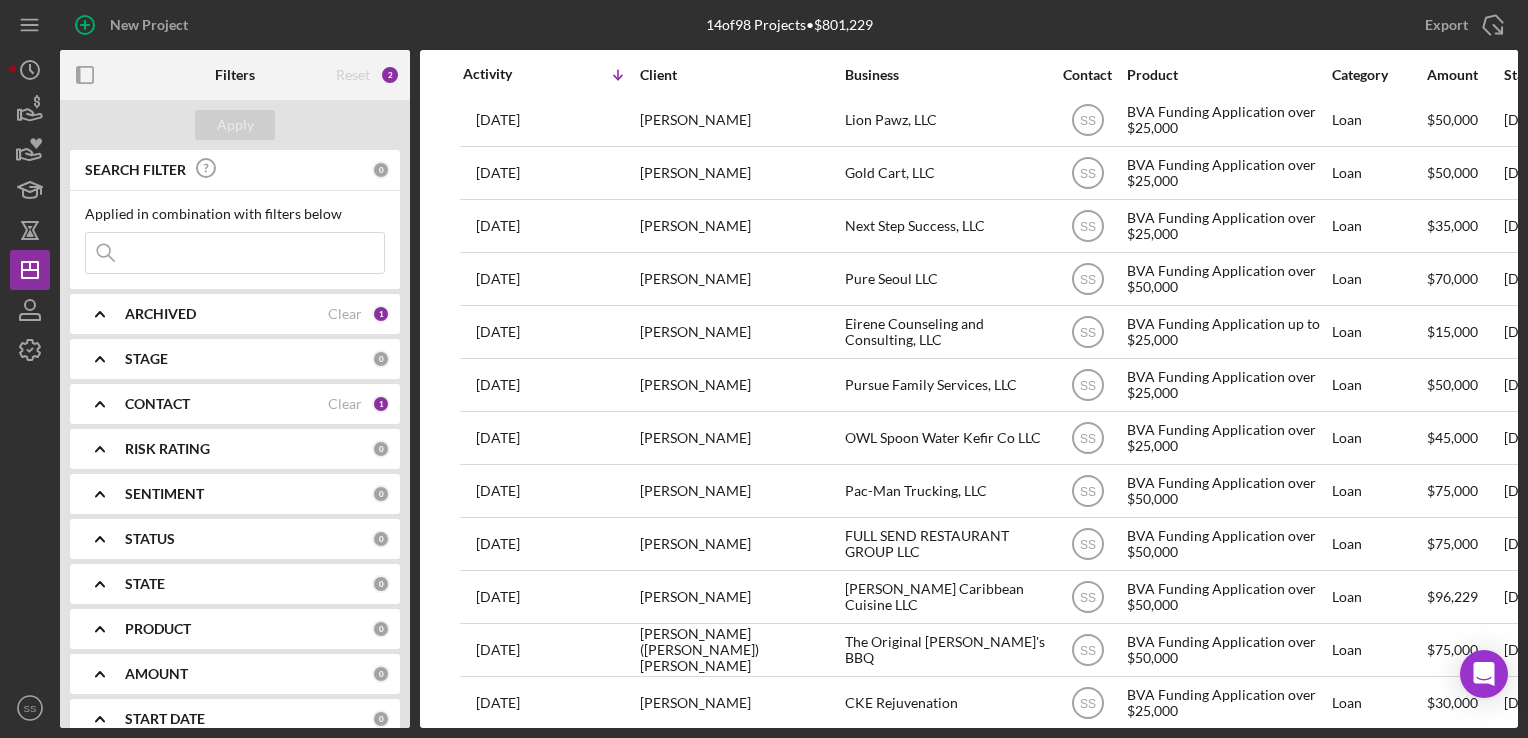 click at bounding box center [235, 253] 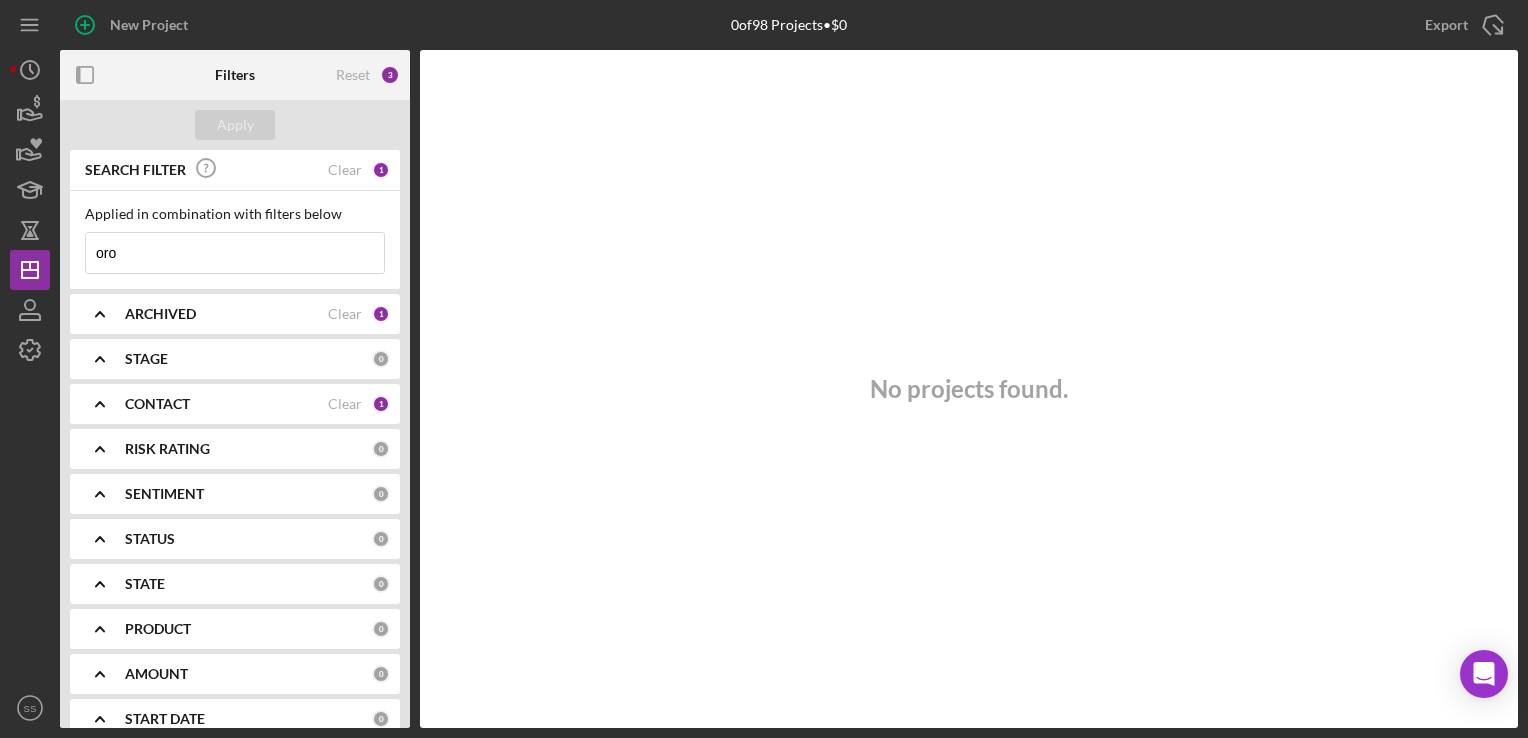 type on "oro" 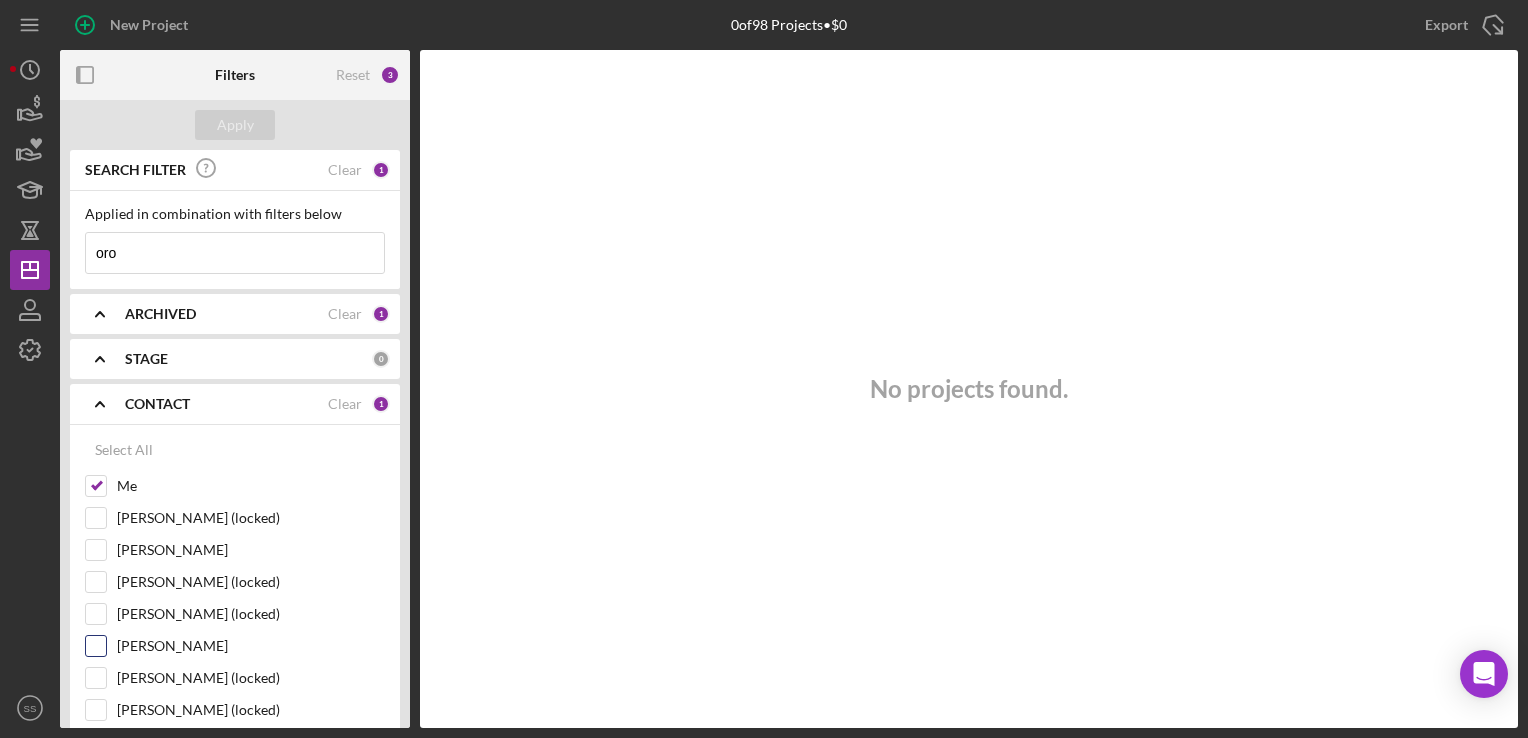 click on "Chris Cain" at bounding box center (96, 646) 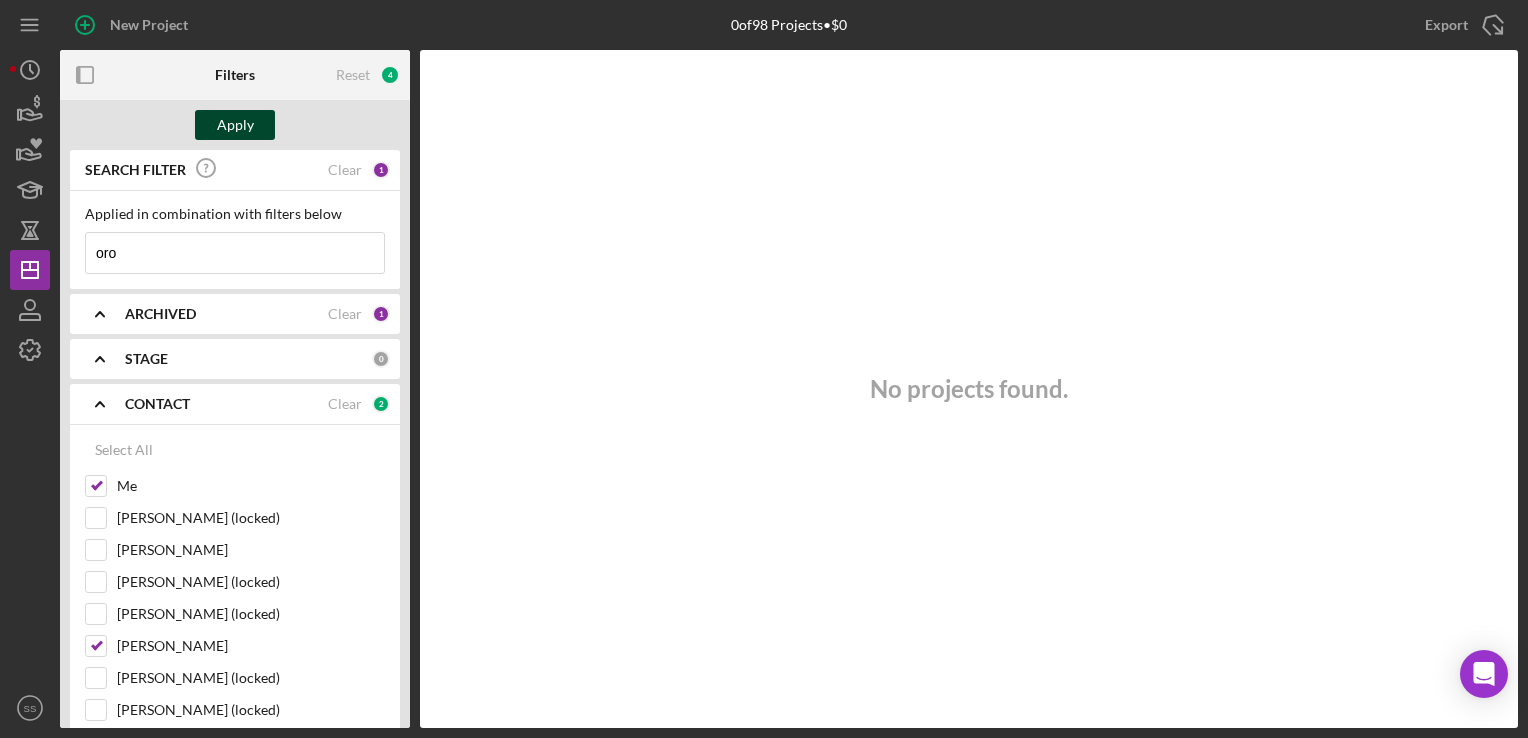 click on "Apply" at bounding box center (235, 125) 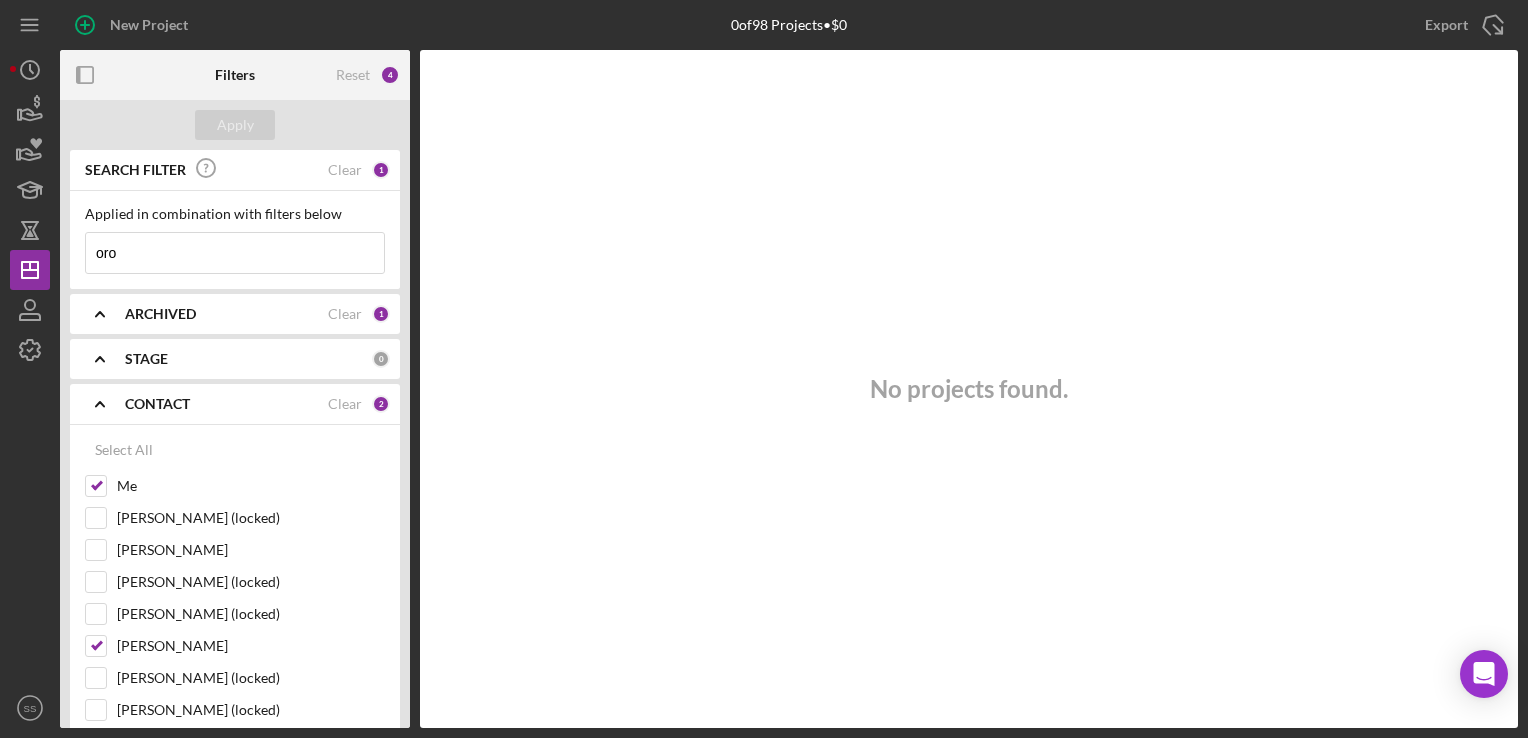 click on "ARCHIVED" at bounding box center (226, 314) 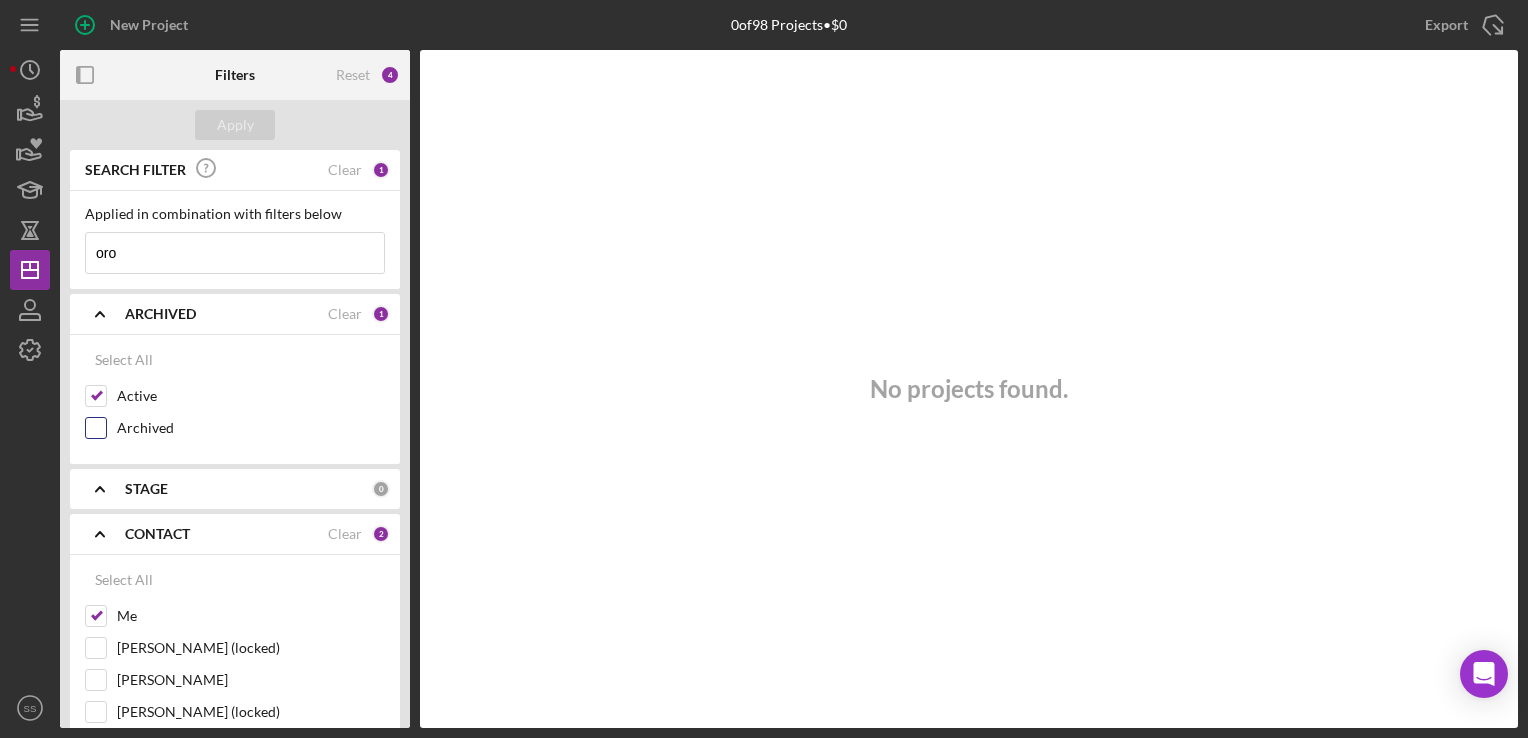click on "Archived" at bounding box center (96, 428) 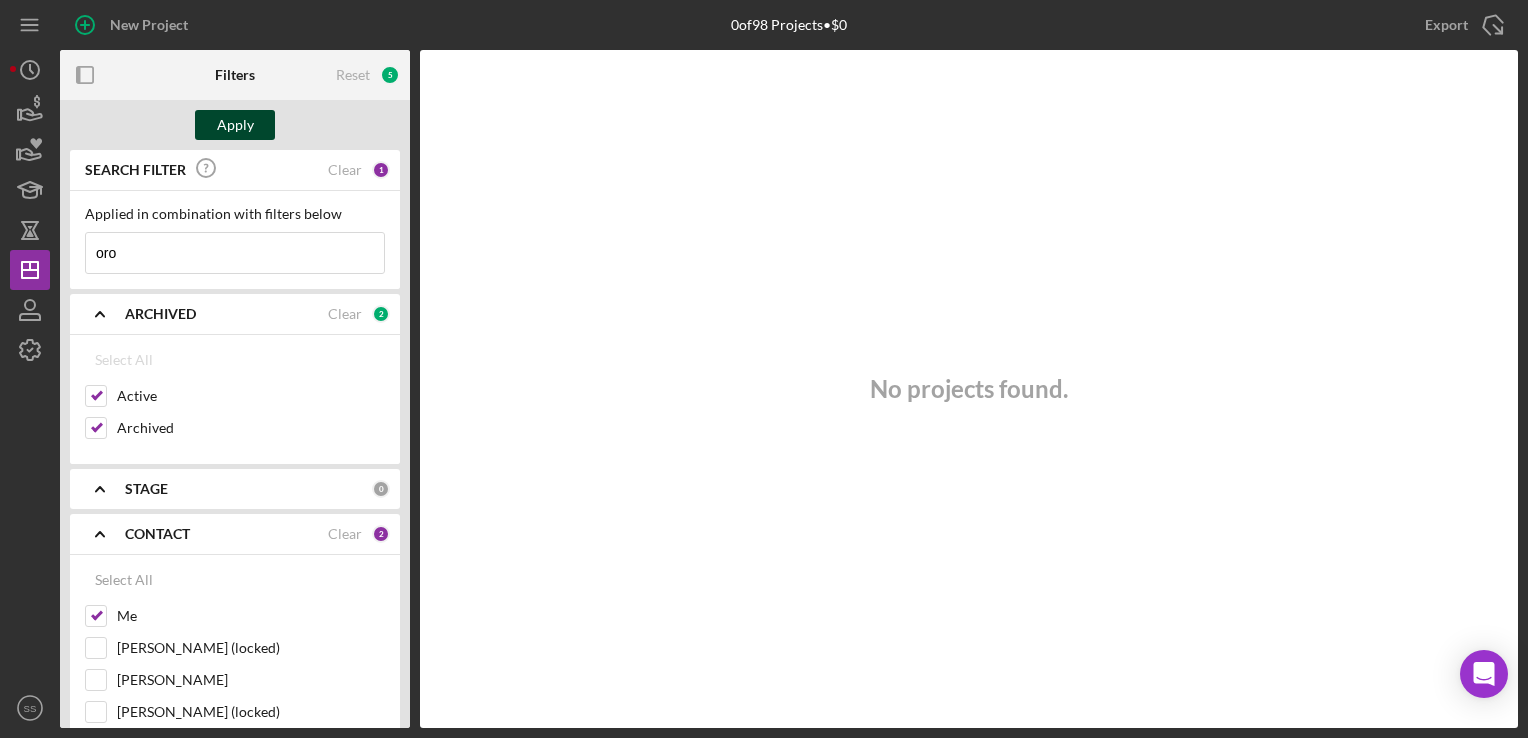 click on "Apply" at bounding box center [235, 125] 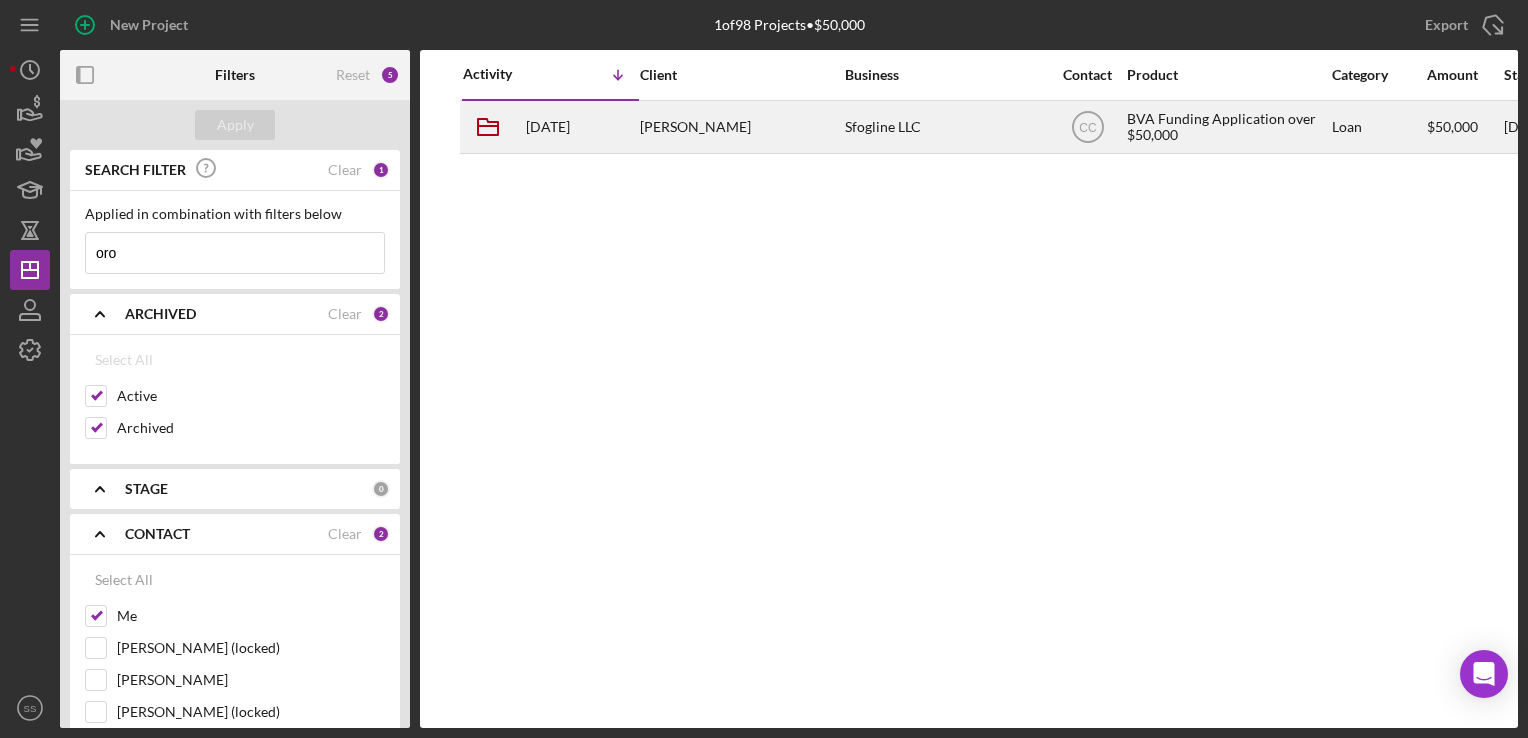 click on "Laine Myers" at bounding box center [740, 127] 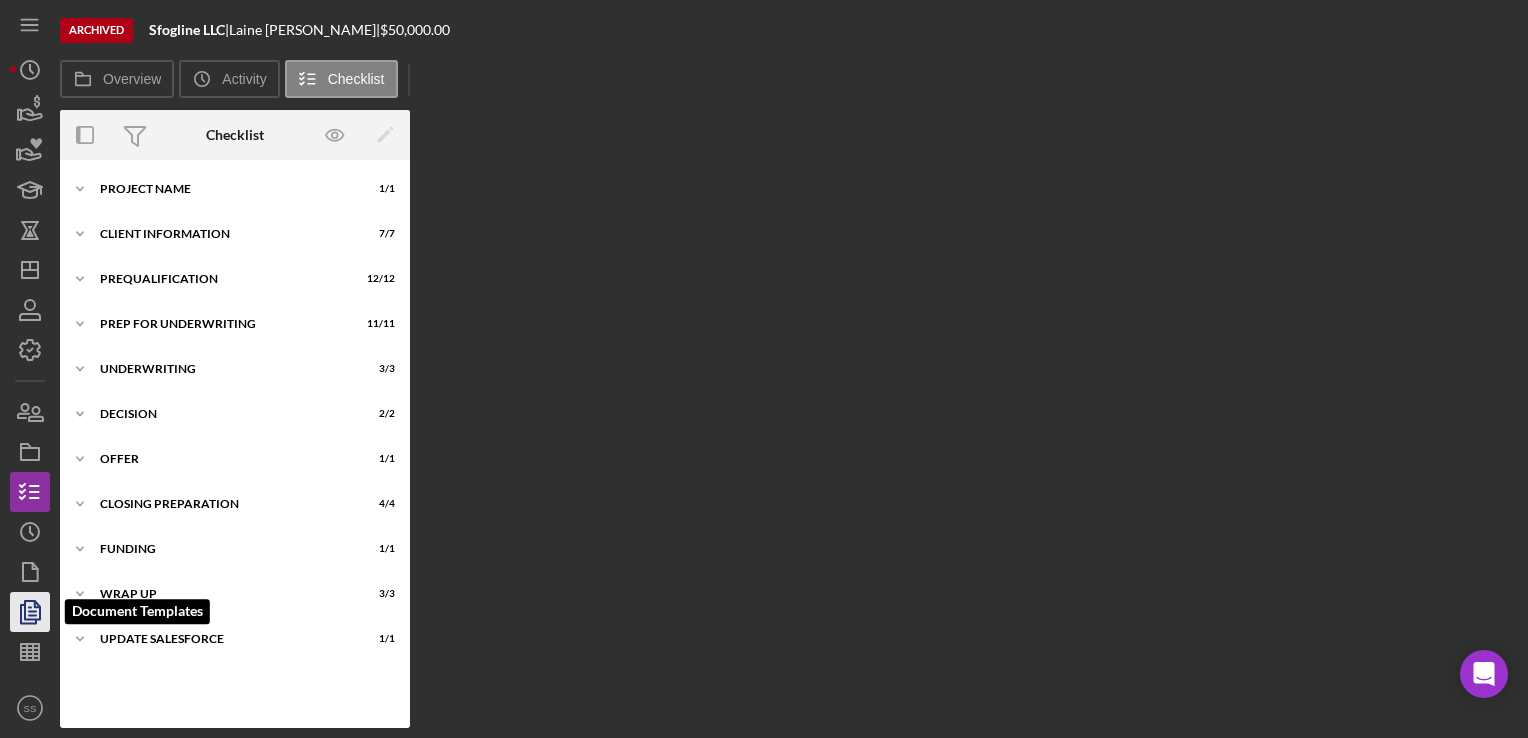 click 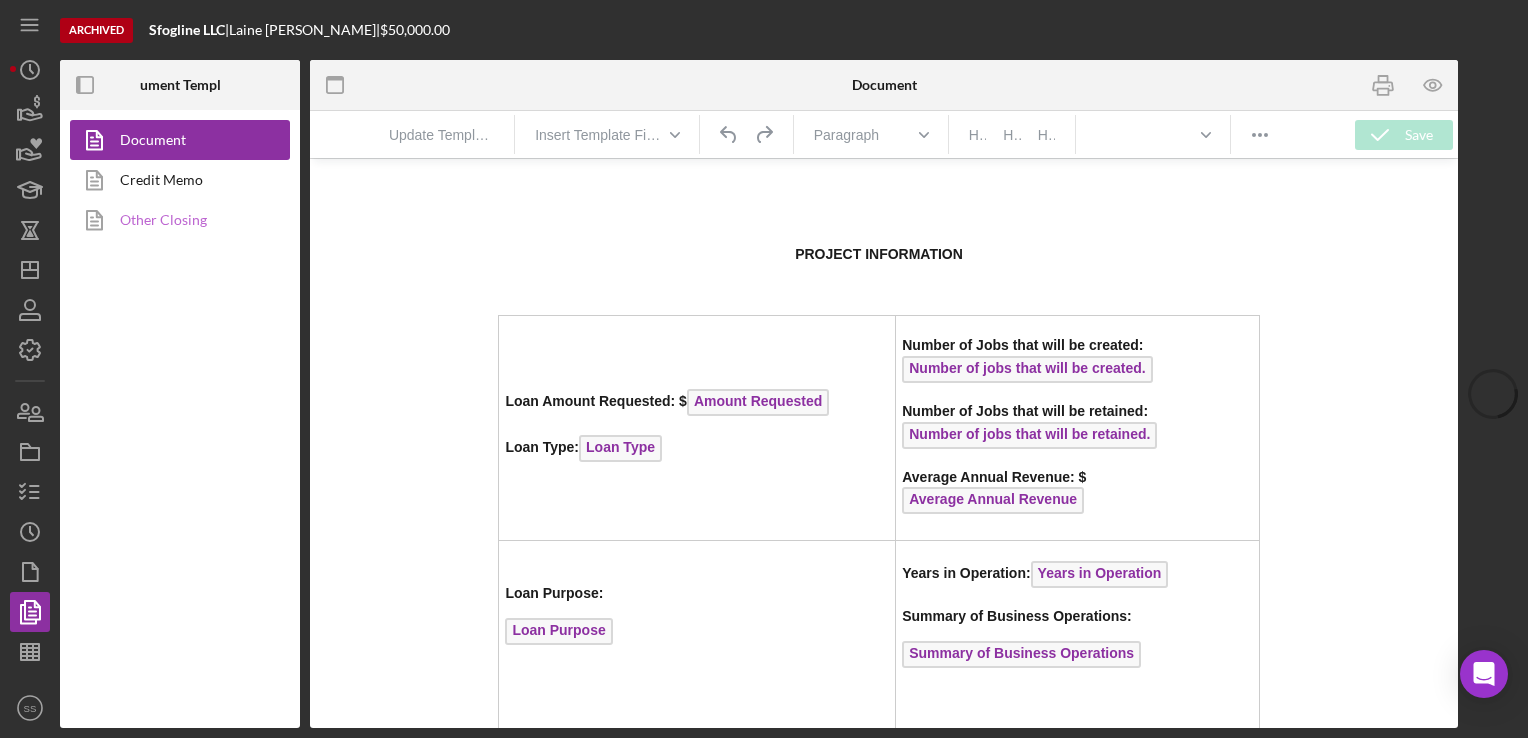 scroll, scrollTop: 0, scrollLeft: 0, axis: both 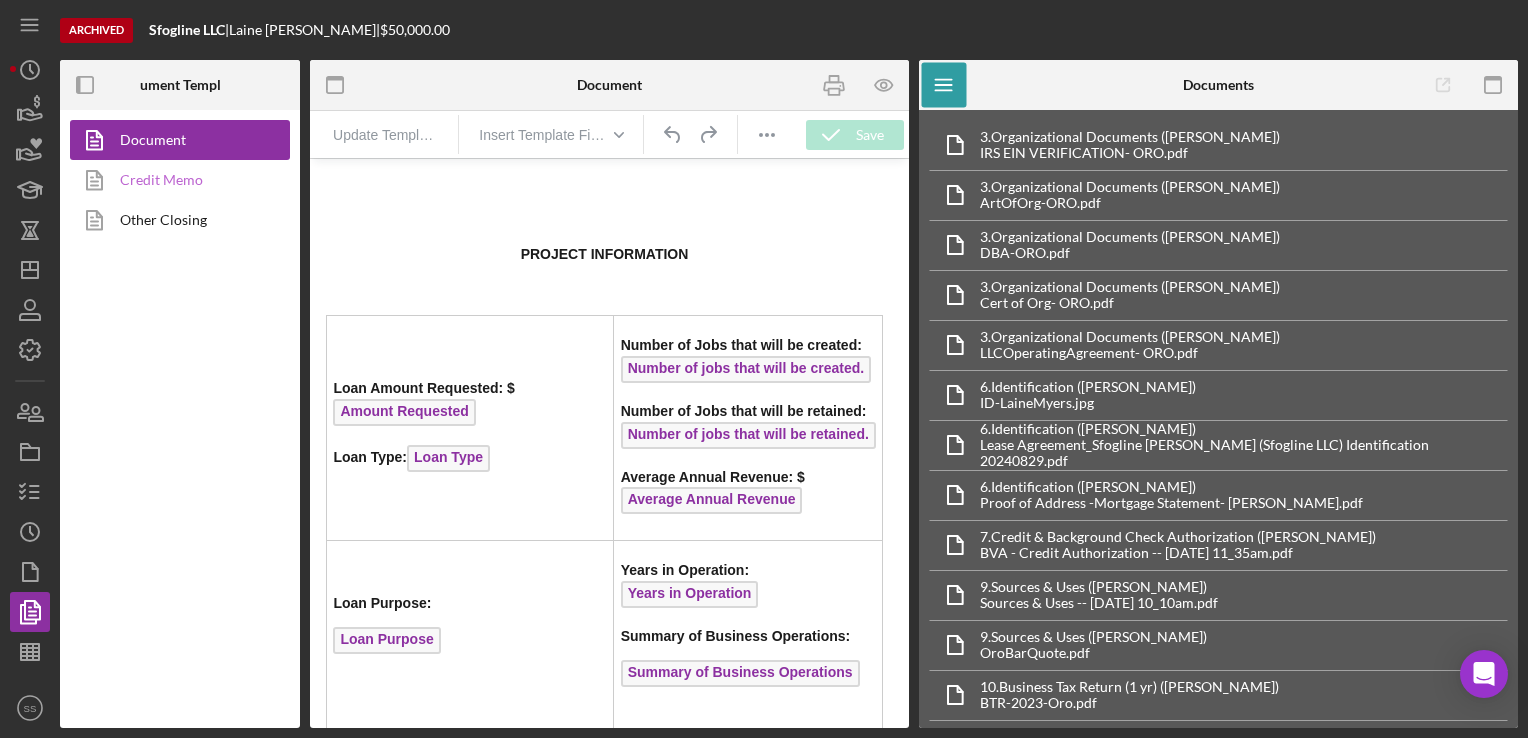 click on "Credit Memo" at bounding box center [175, 180] 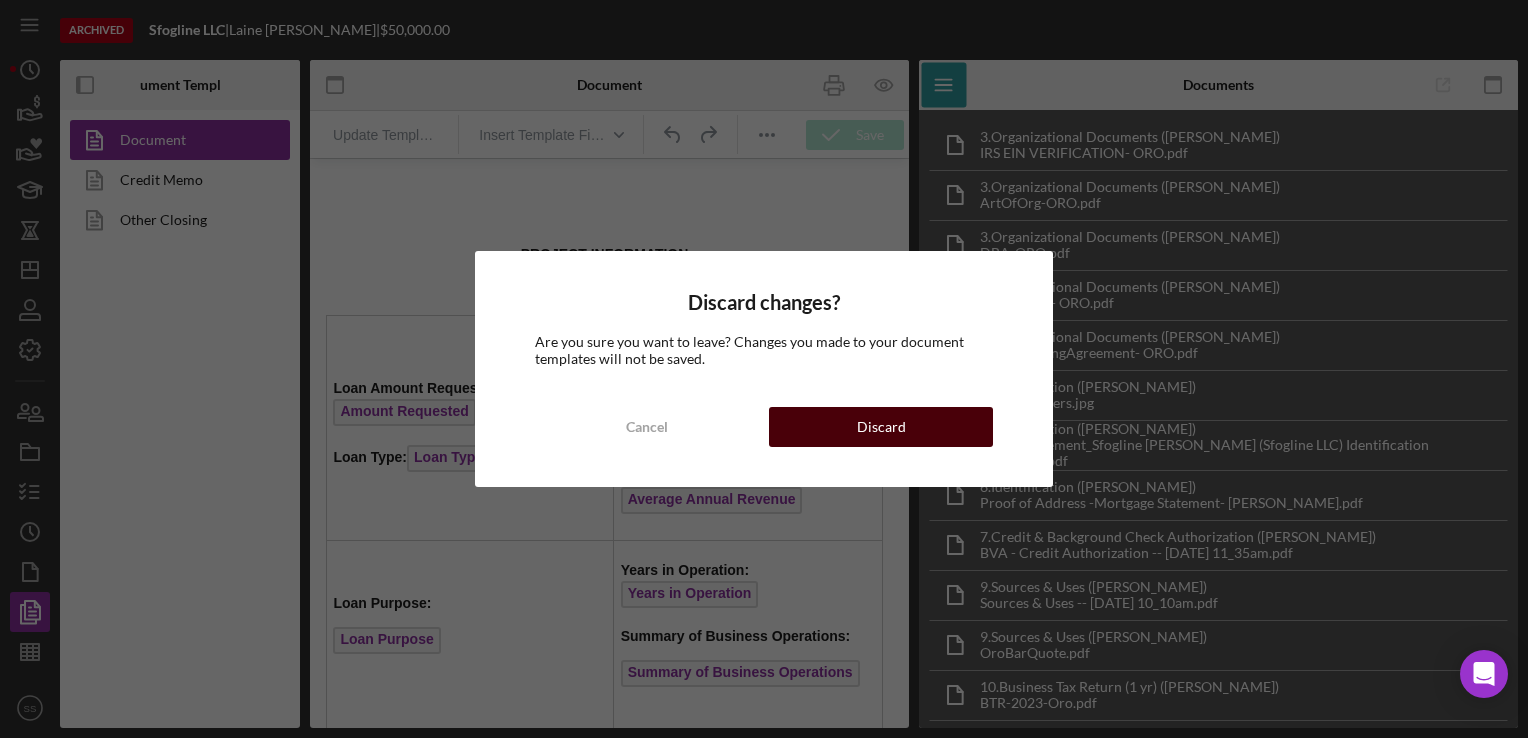 click on "Discard" at bounding box center (881, 427) 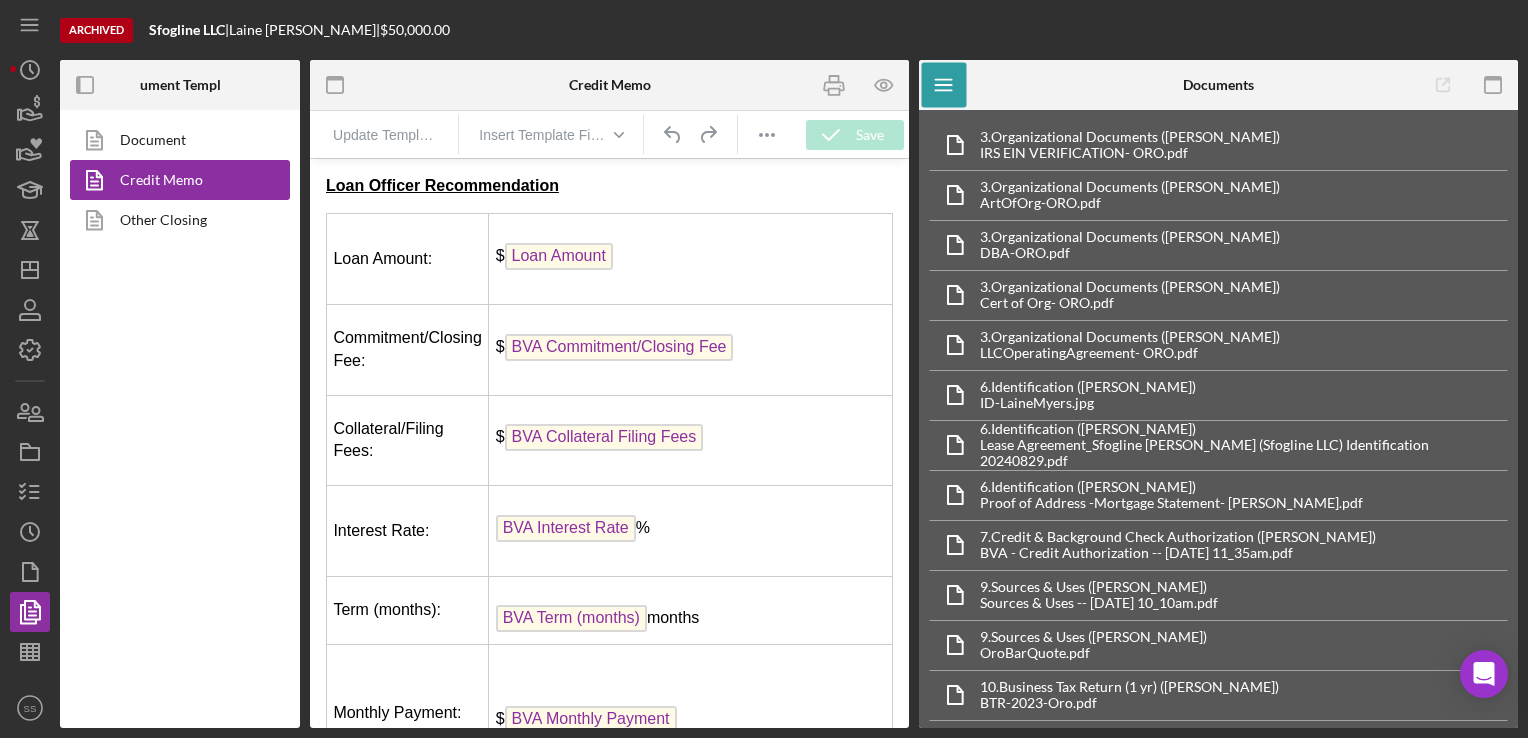 scroll, scrollTop: 0, scrollLeft: 0, axis: both 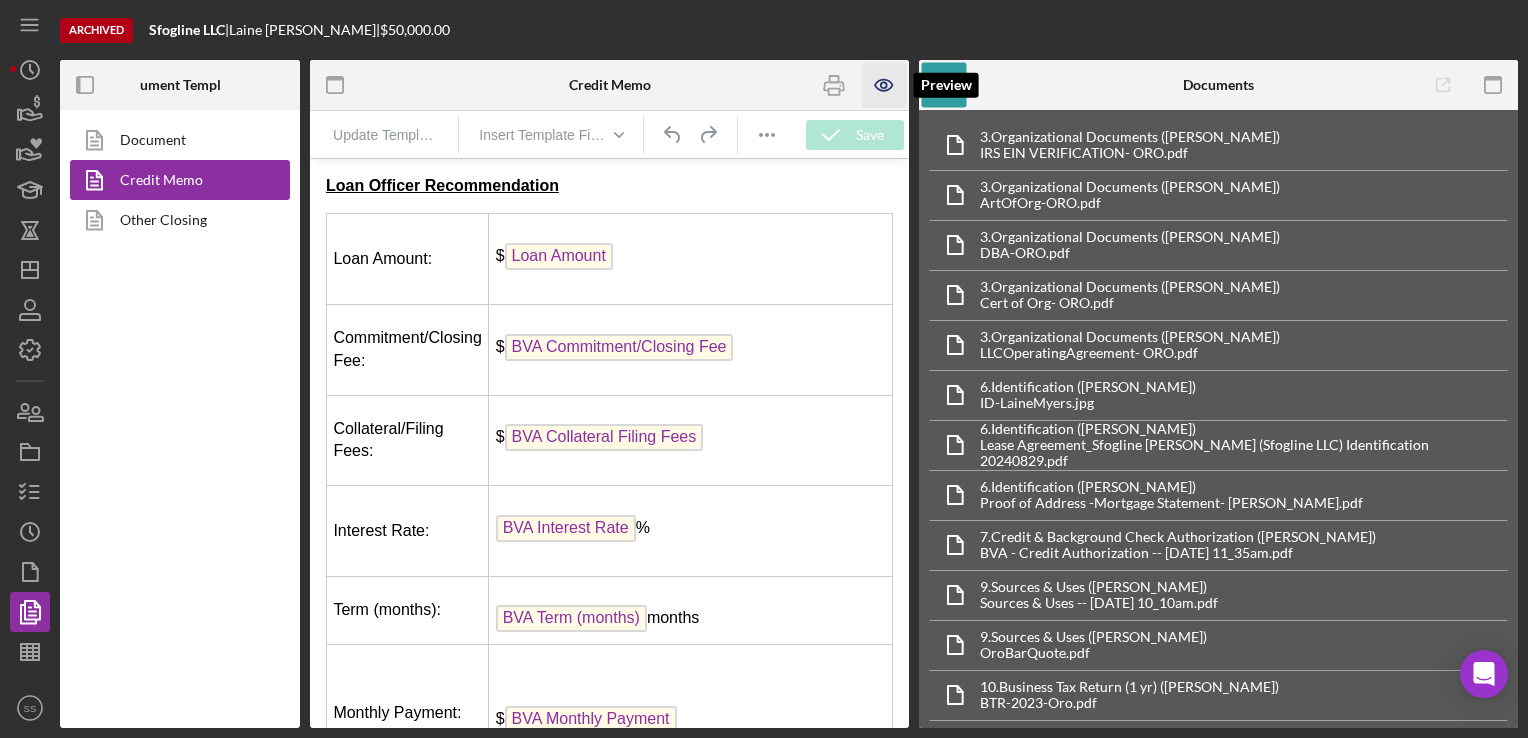 click 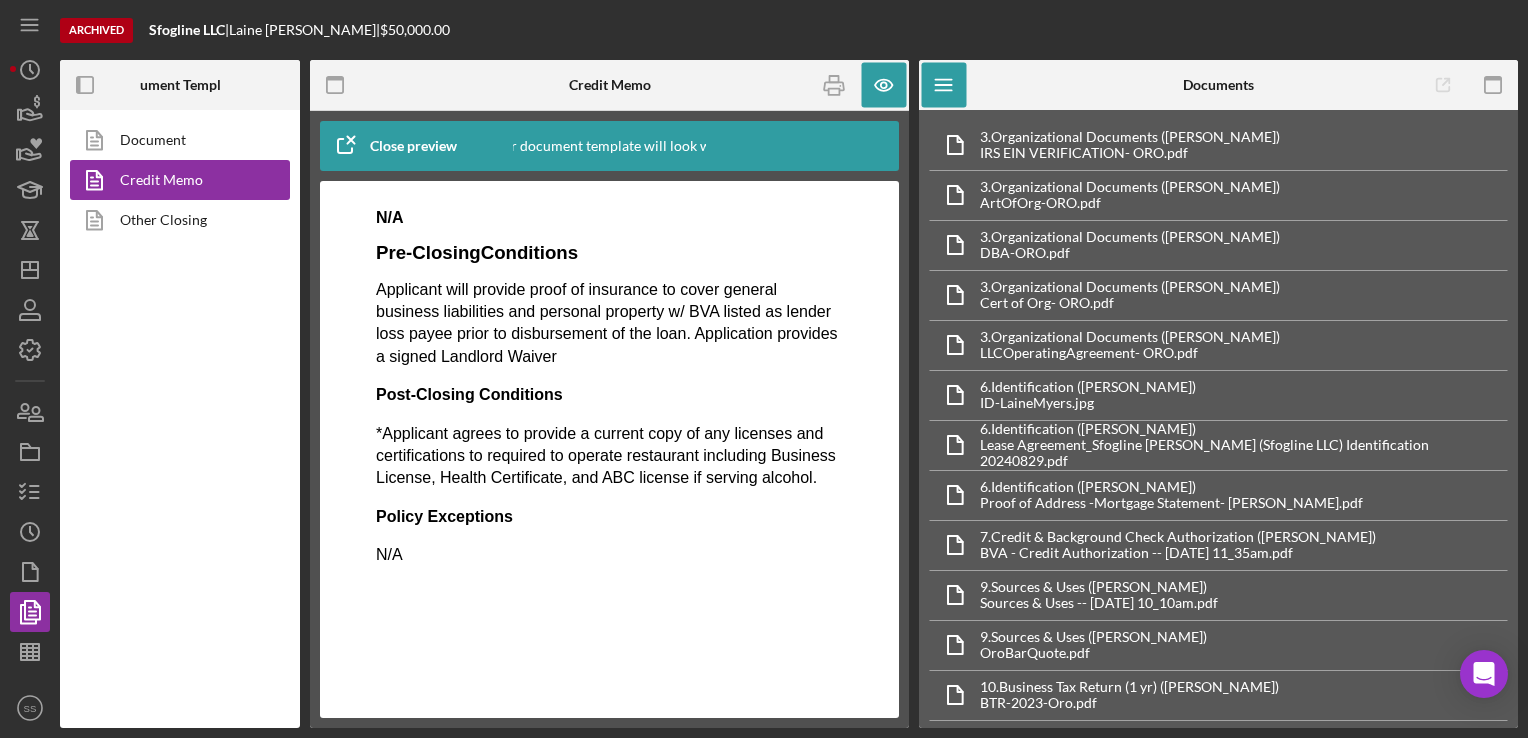 scroll, scrollTop: 5908, scrollLeft: 0, axis: vertical 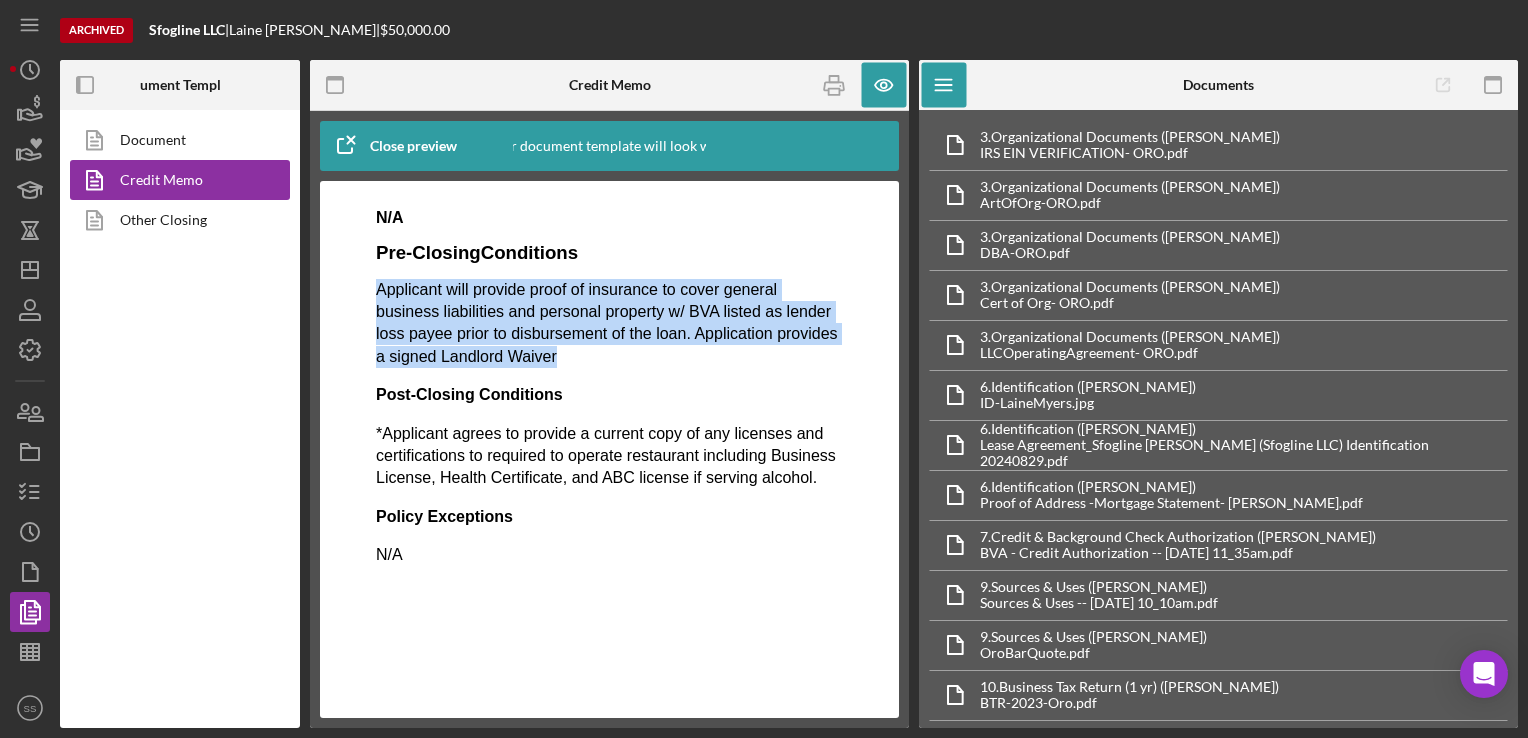 drag, startPoint x: 624, startPoint y: 371, endPoint x: 375, endPoint y: 305, distance: 257.5985 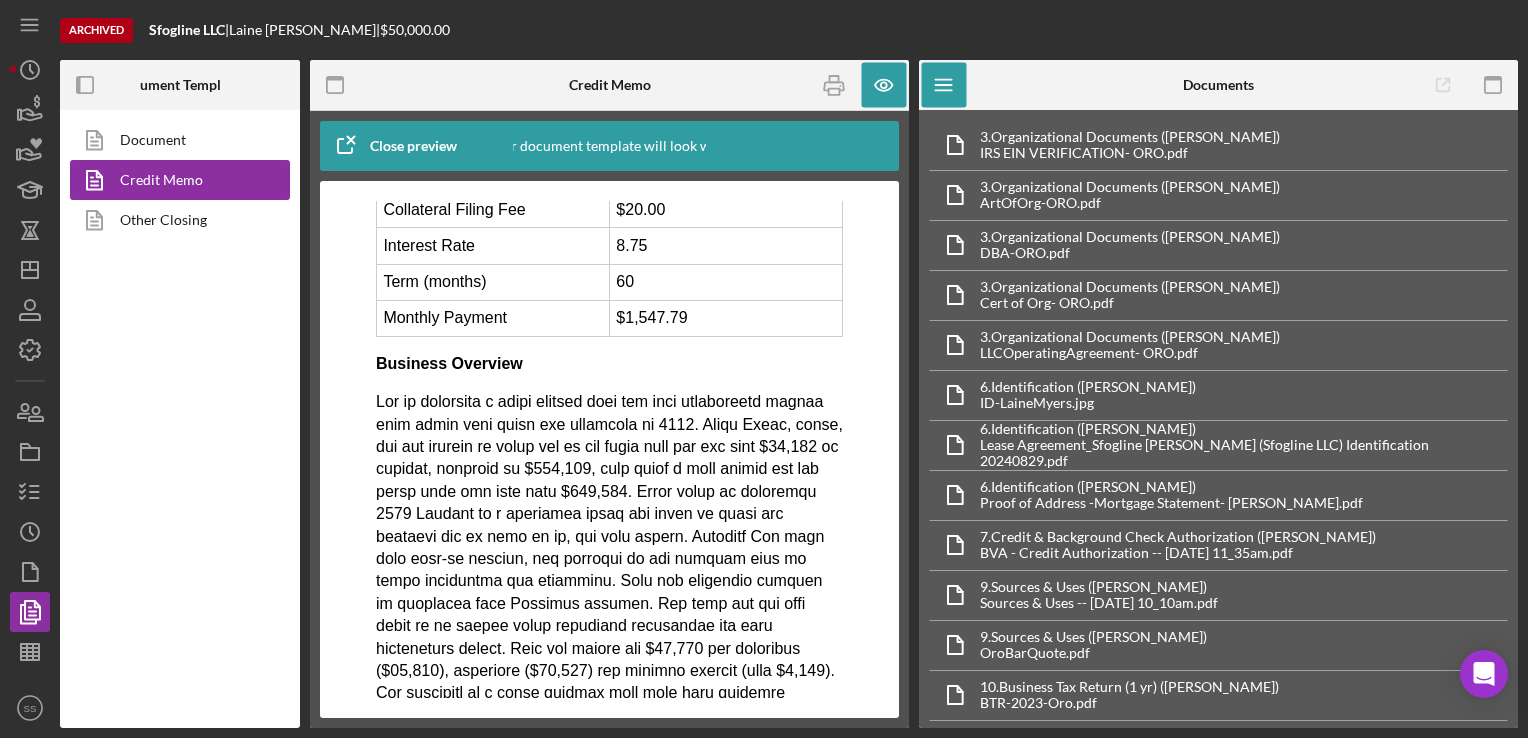 scroll, scrollTop: 4572, scrollLeft: 0, axis: vertical 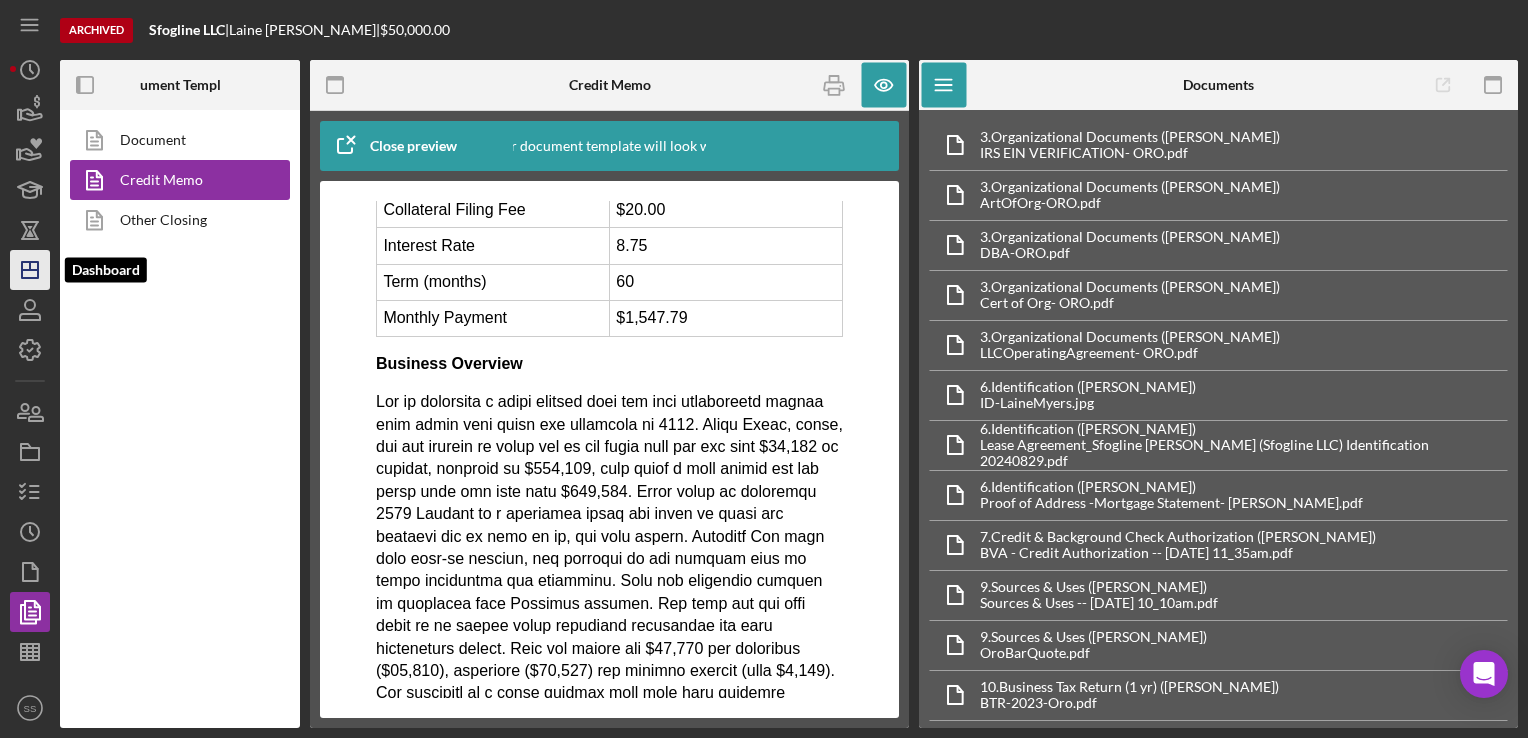 click 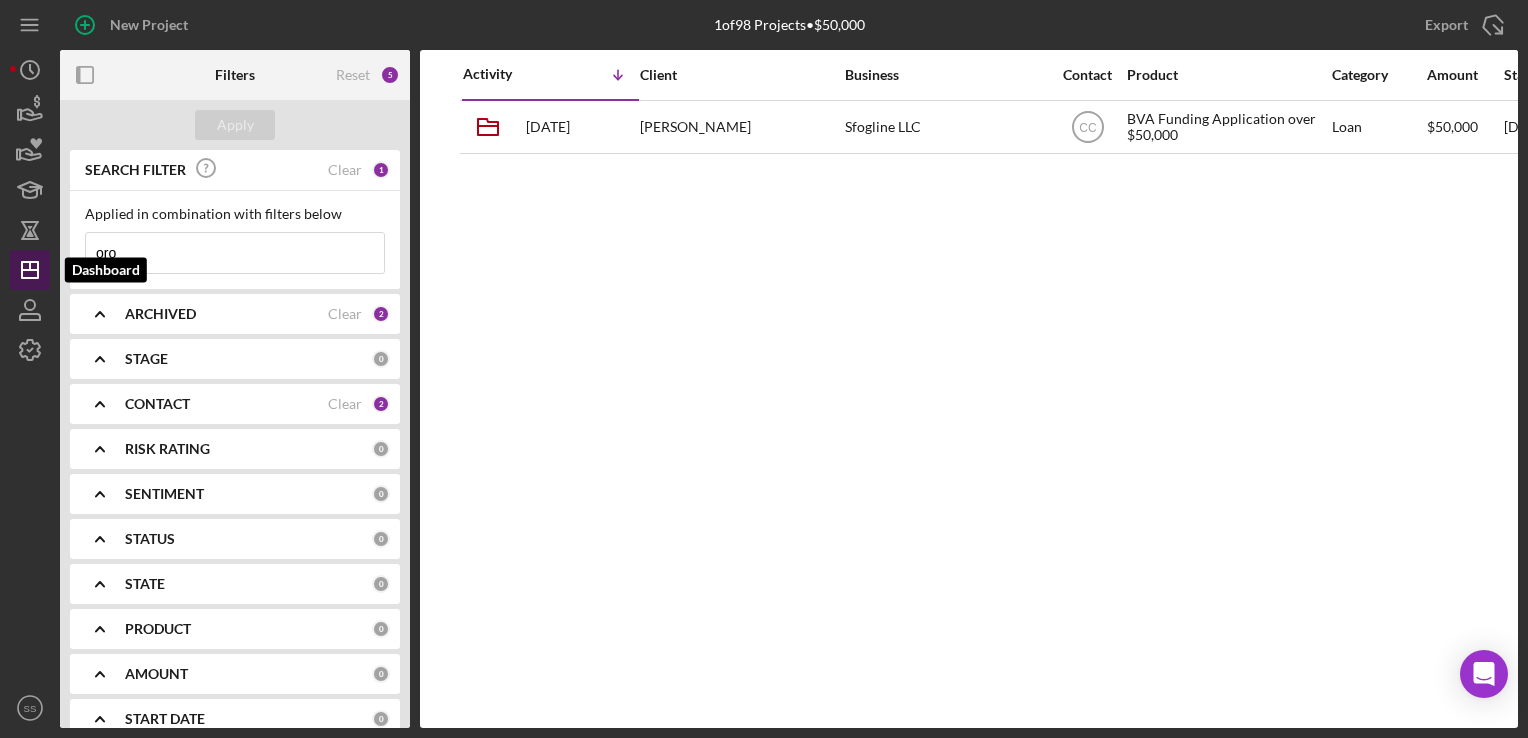 type 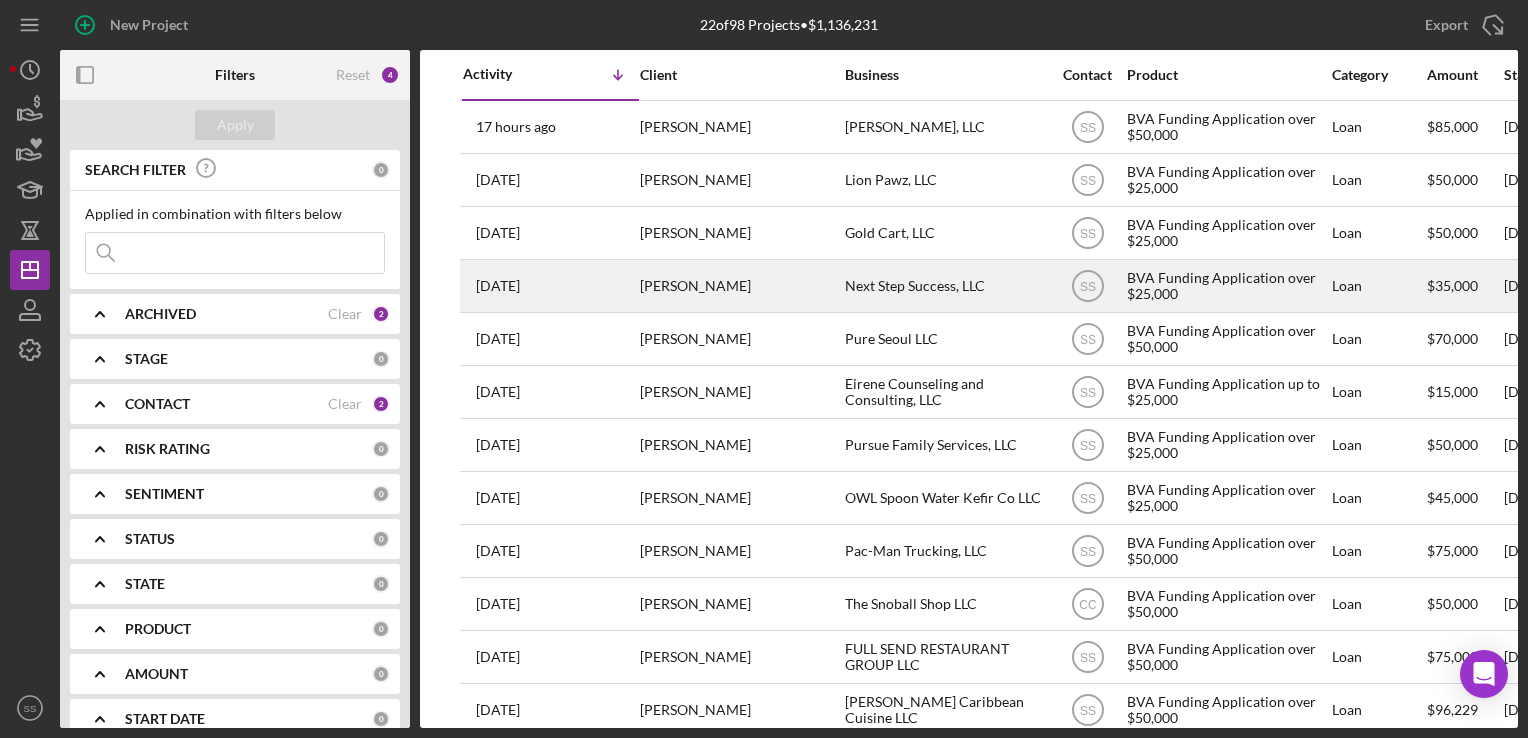 click on "[PERSON_NAME]" at bounding box center [740, 286] 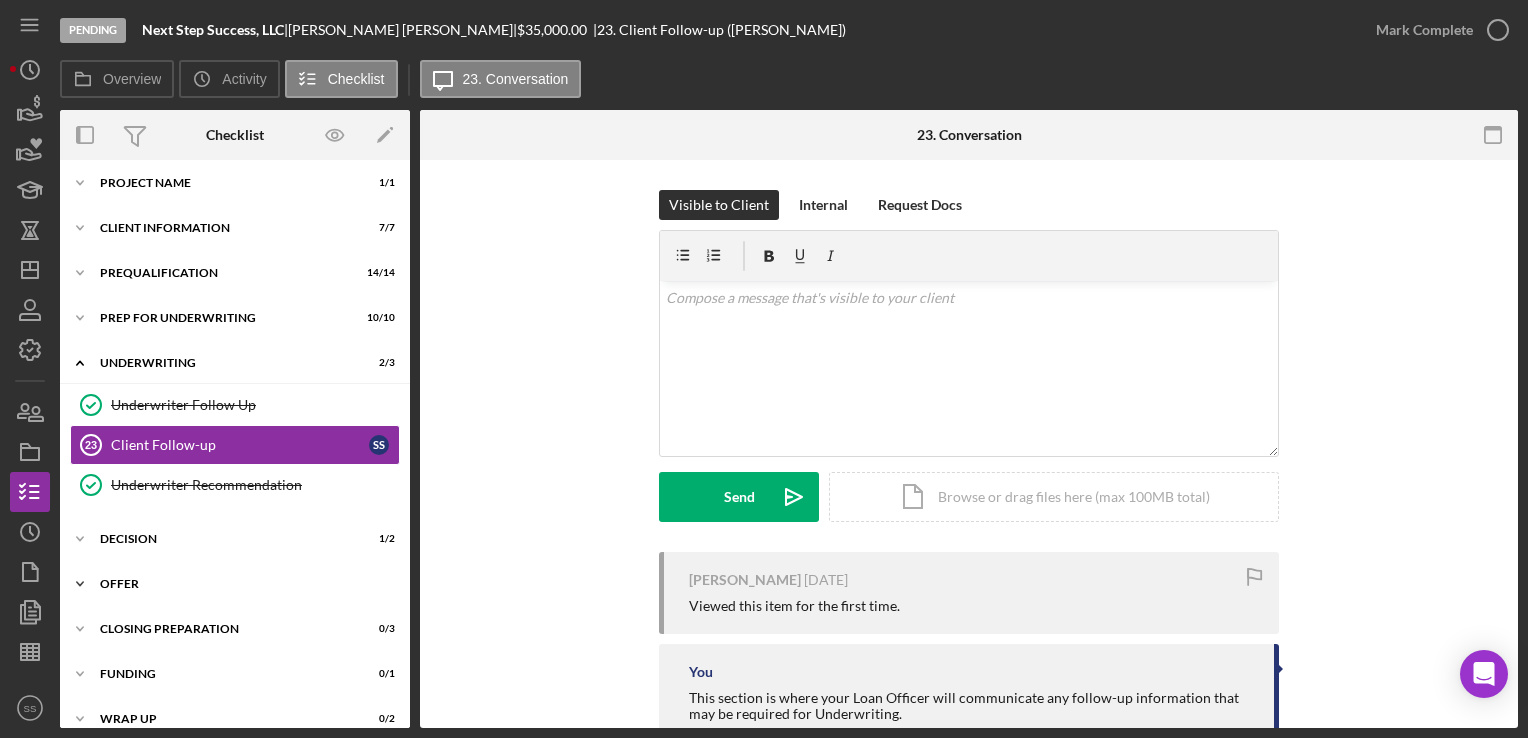 scroll, scrollTop: 25, scrollLeft: 0, axis: vertical 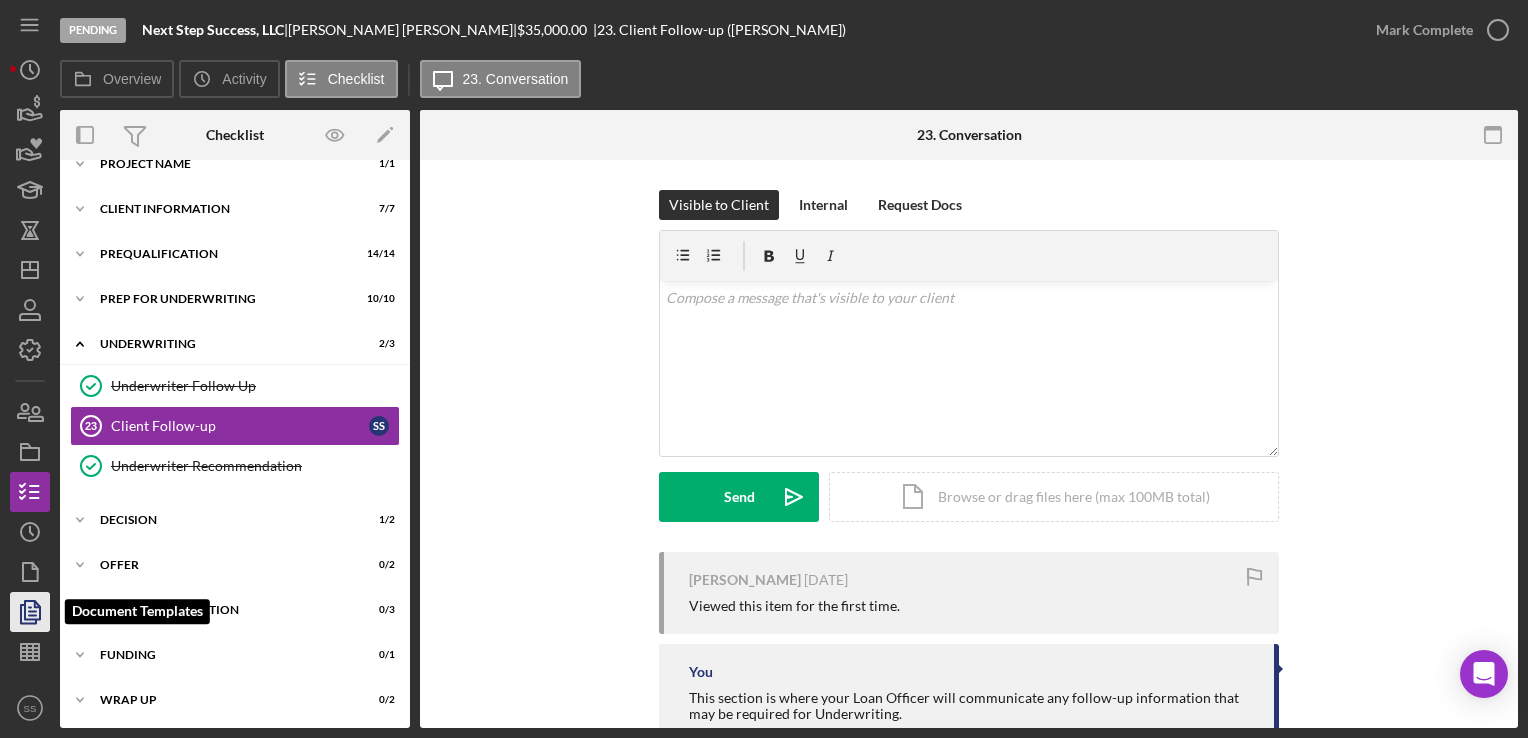 click 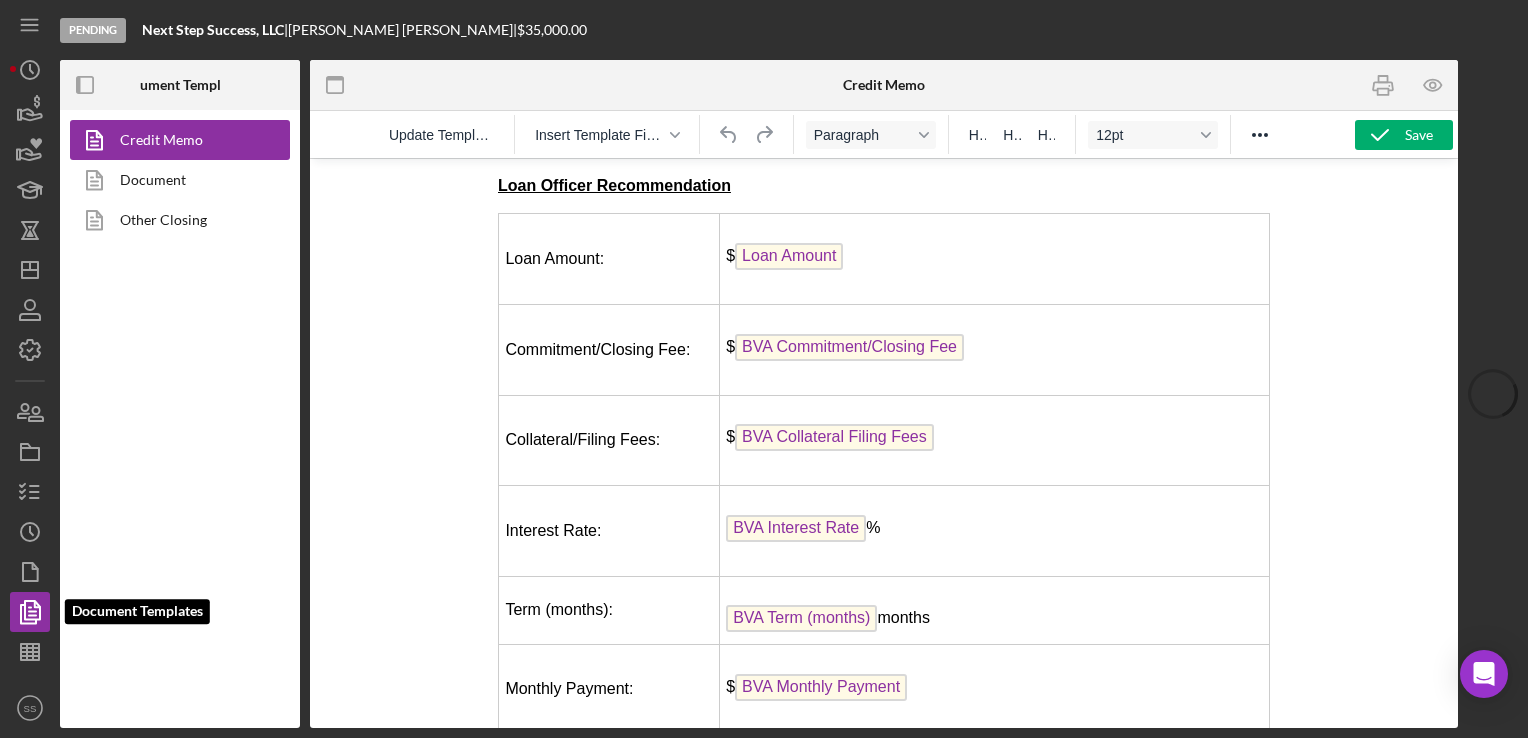 scroll, scrollTop: 0, scrollLeft: 0, axis: both 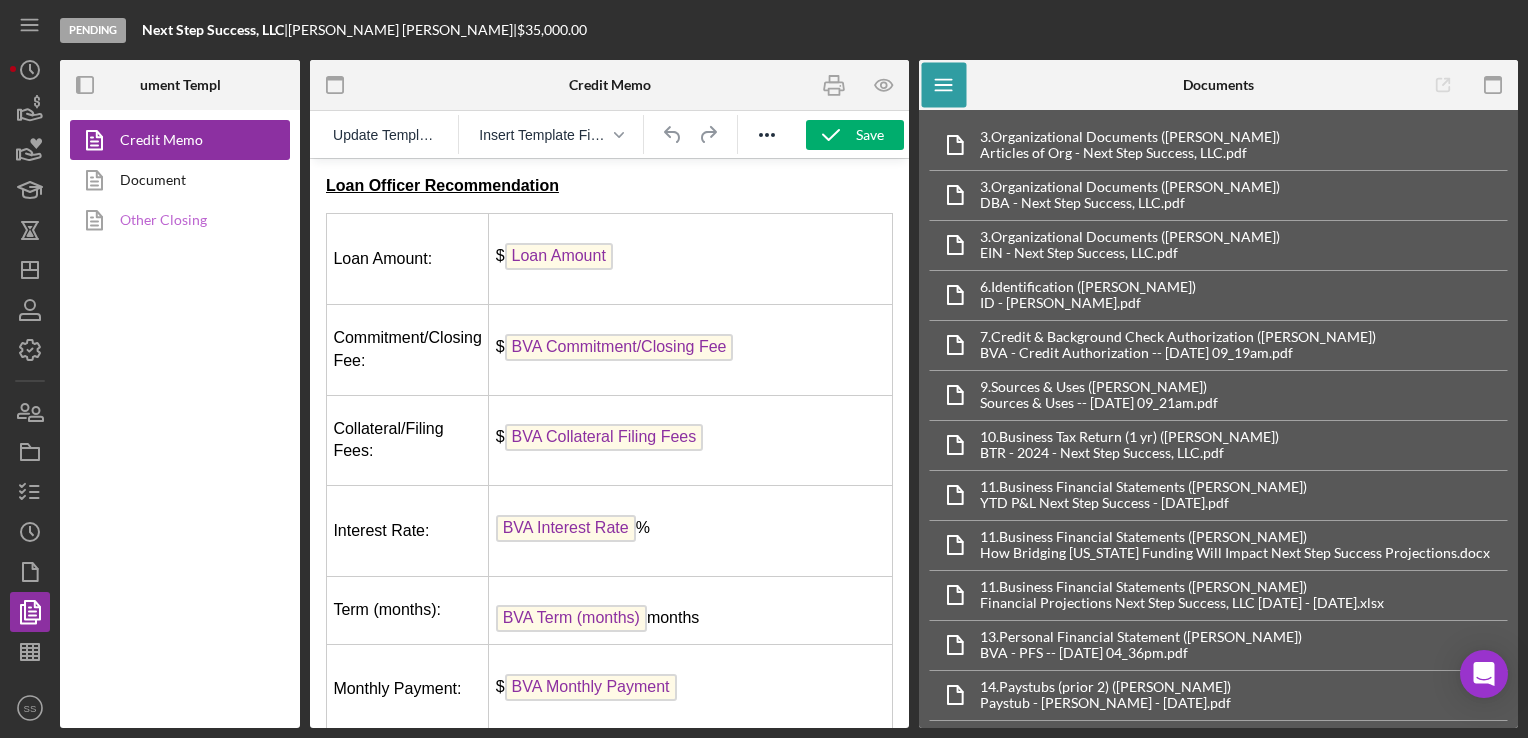 click on "Other Closing" at bounding box center [175, 220] 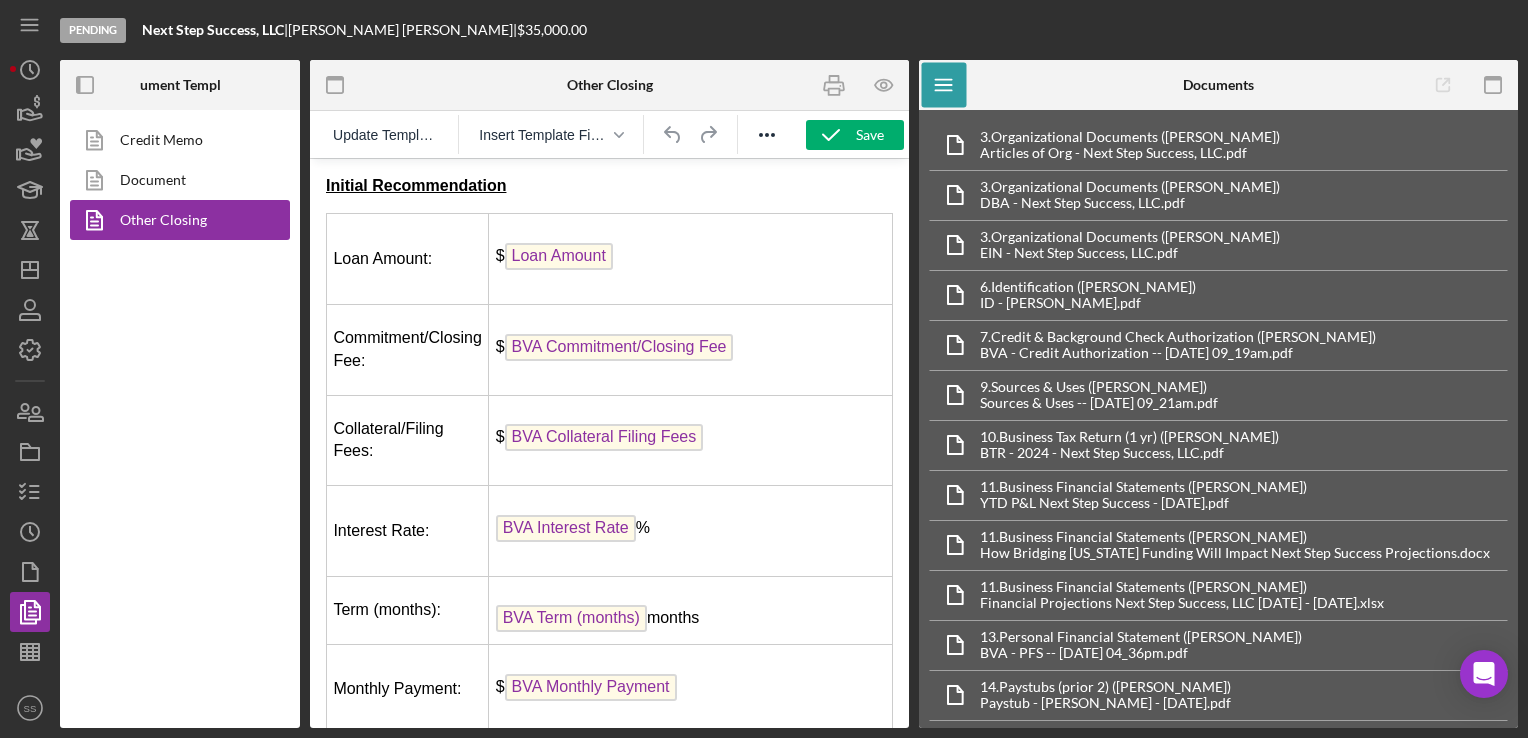 scroll, scrollTop: 701, scrollLeft: 0, axis: vertical 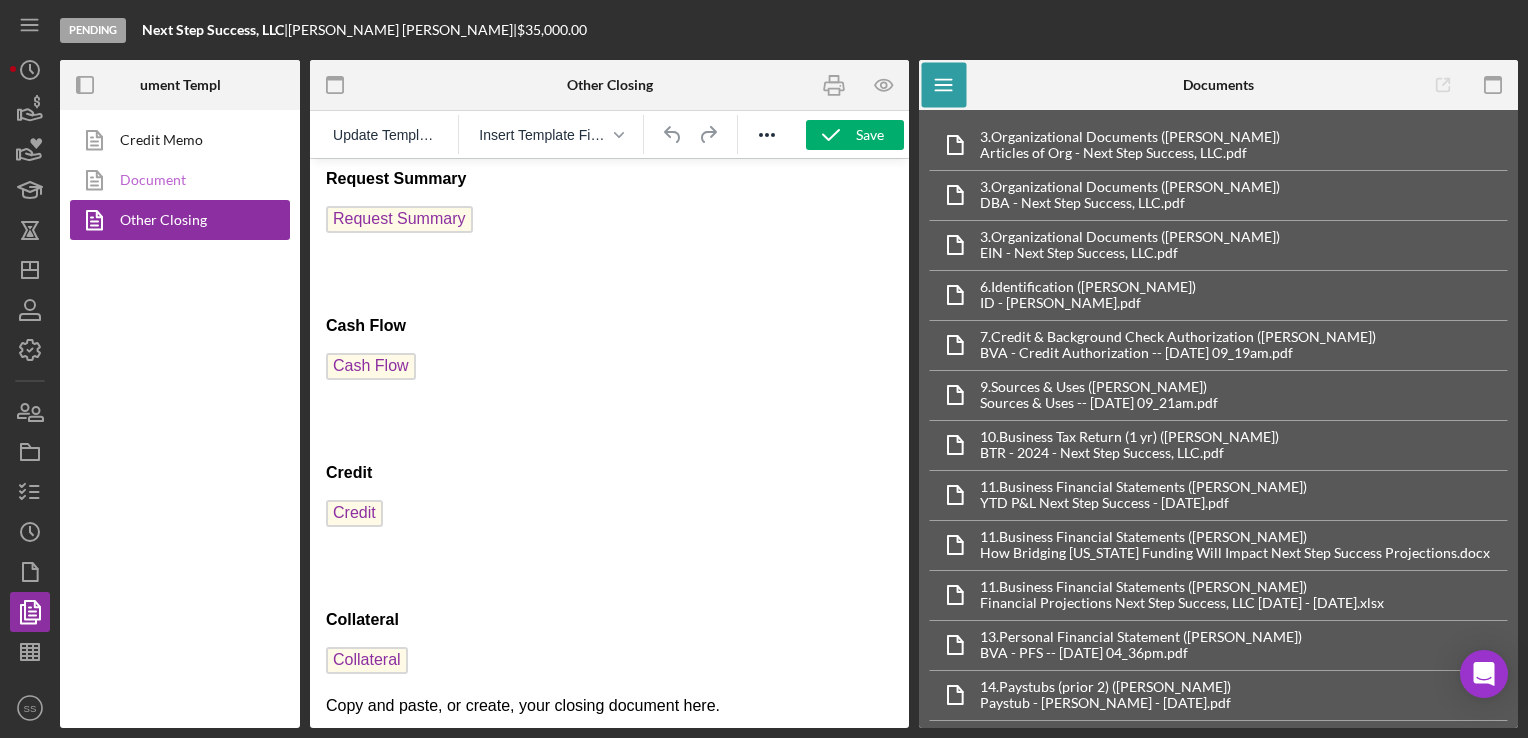 click on "Document" at bounding box center (175, 180) 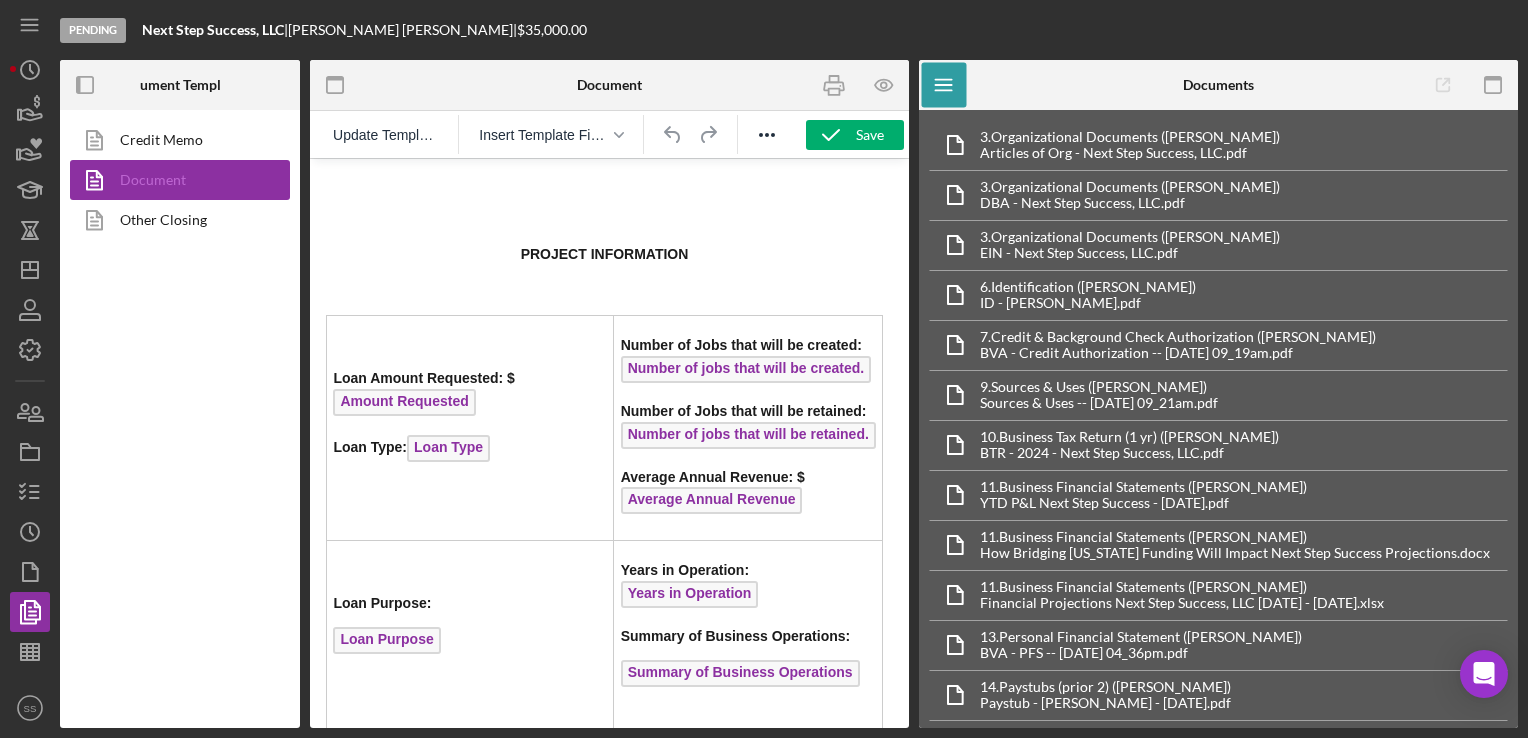 scroll, scrollTop: 0, scrollLeft: 0, axis: both 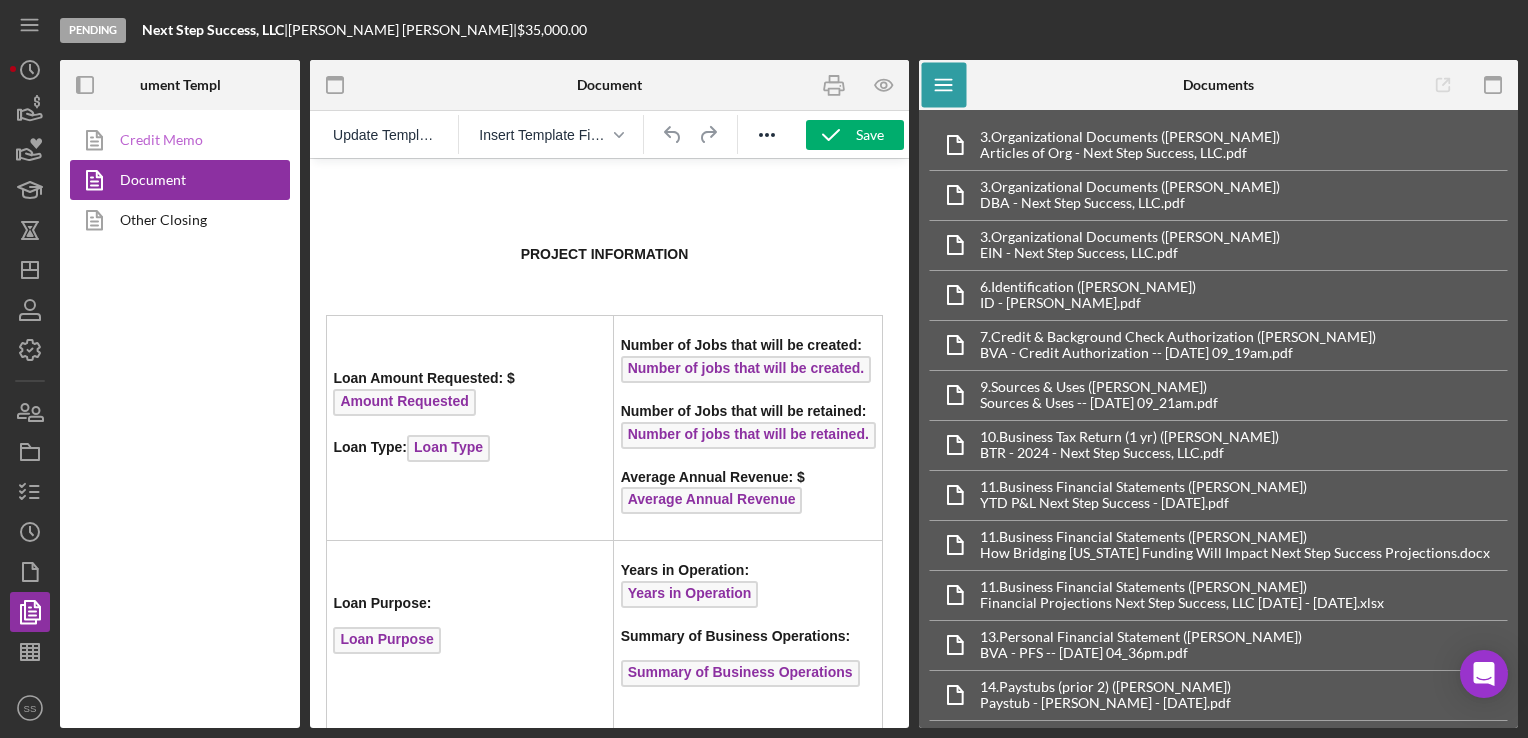 click on "Credit Memo" at bounding box center [175, 140] 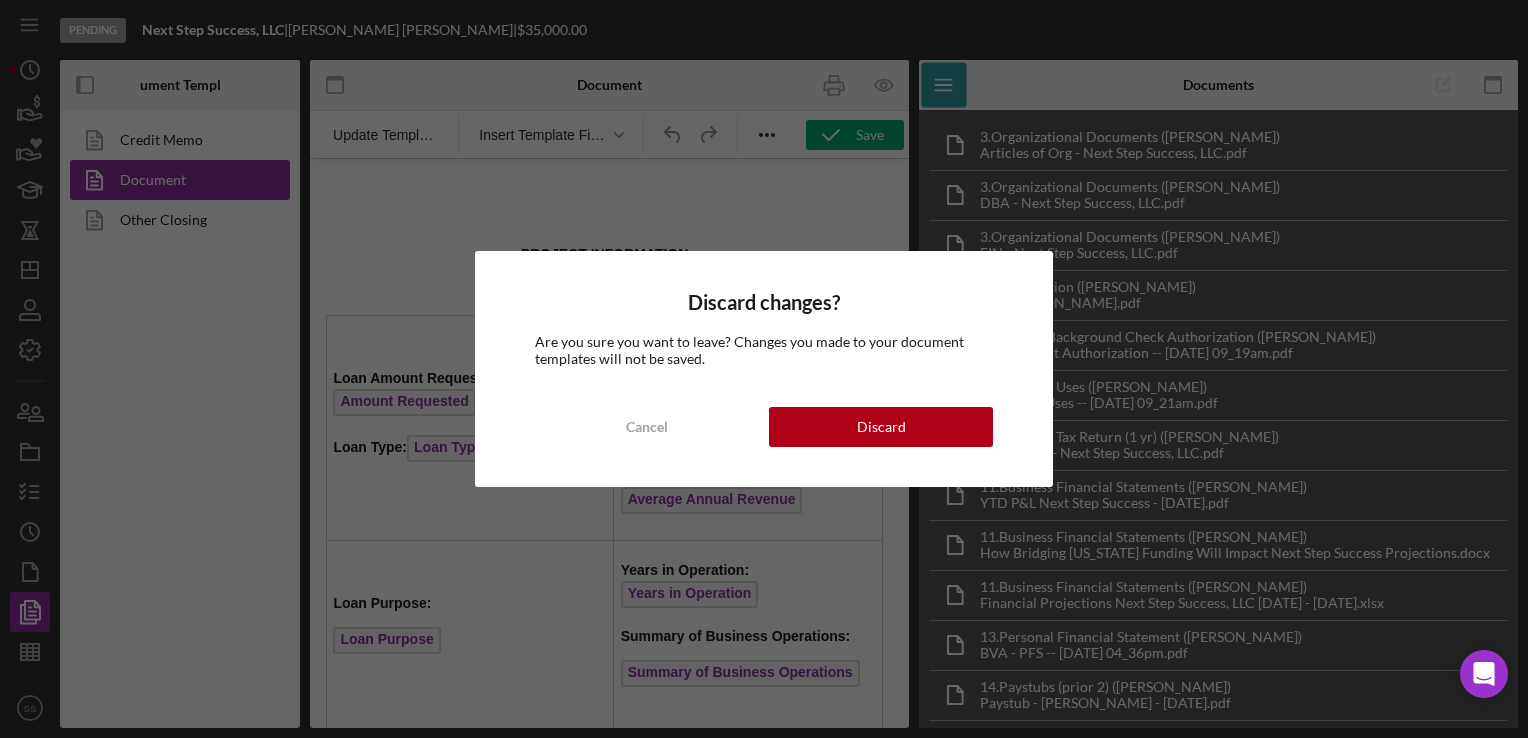 click on "Discard changes? Are you sure you want to leave? Changes you made to your document templates will not be saved. Cancel Discard" at bounding box center [764, 368] 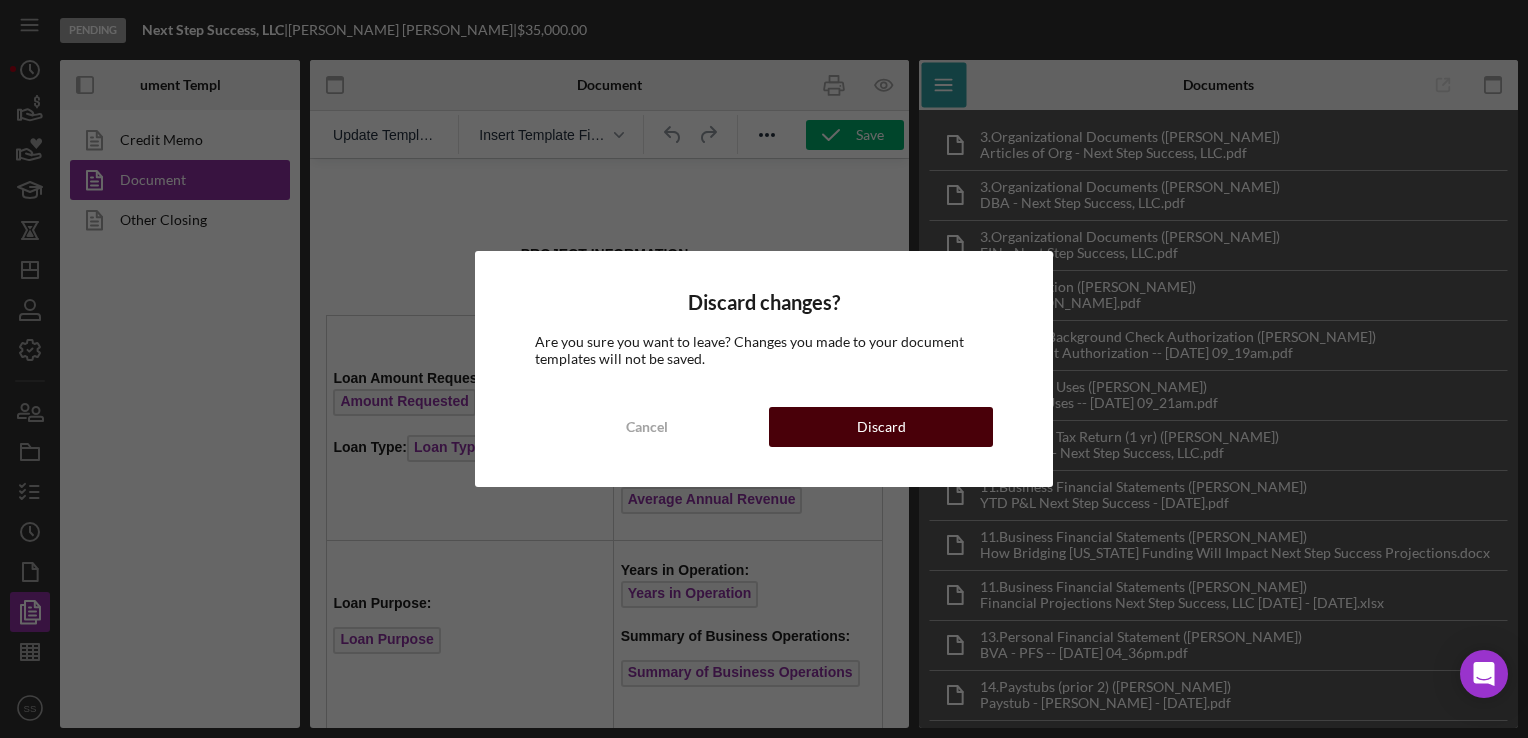 click on "Discard" at bounding box center [881, 427] 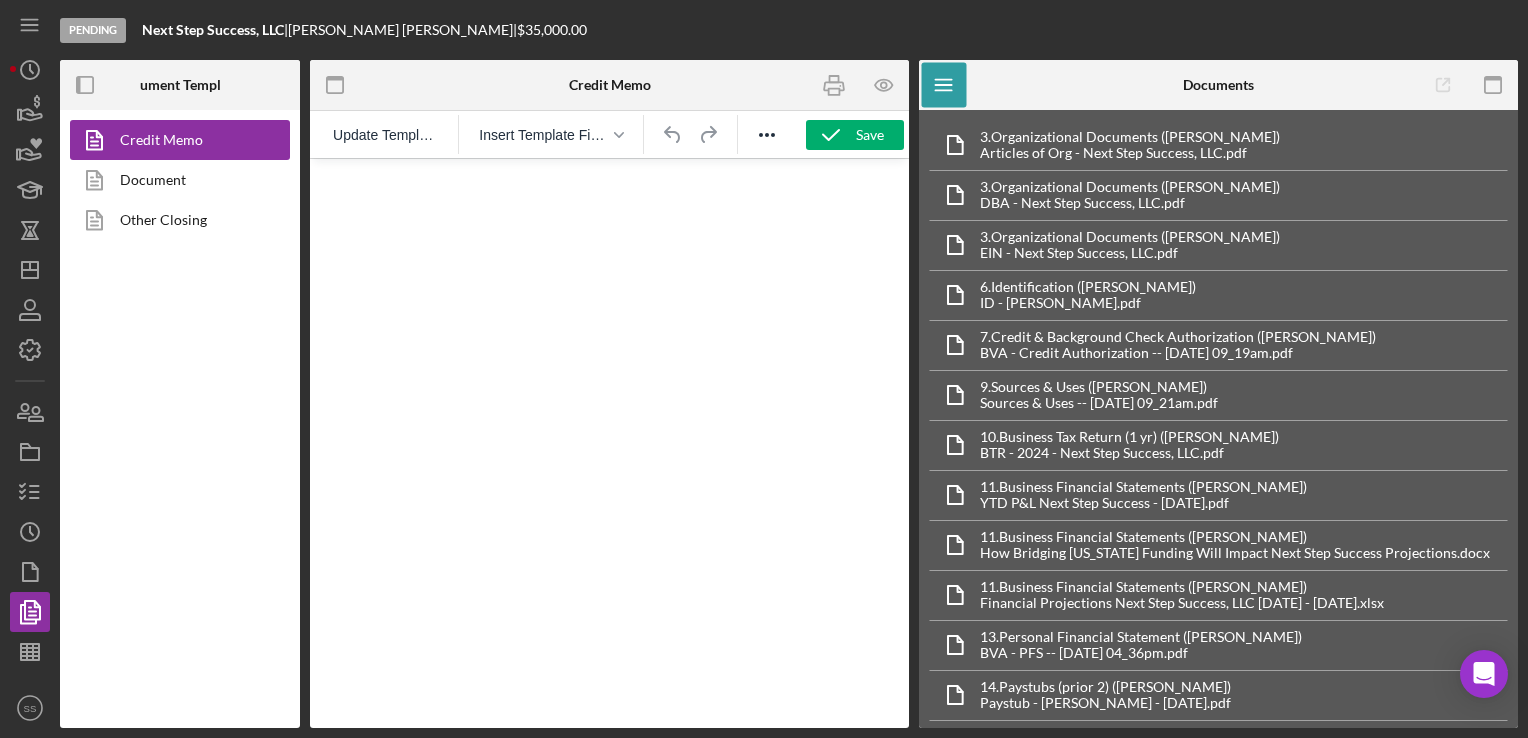scroll, scrollTop: 0, scrollLeft: 0, axis: both 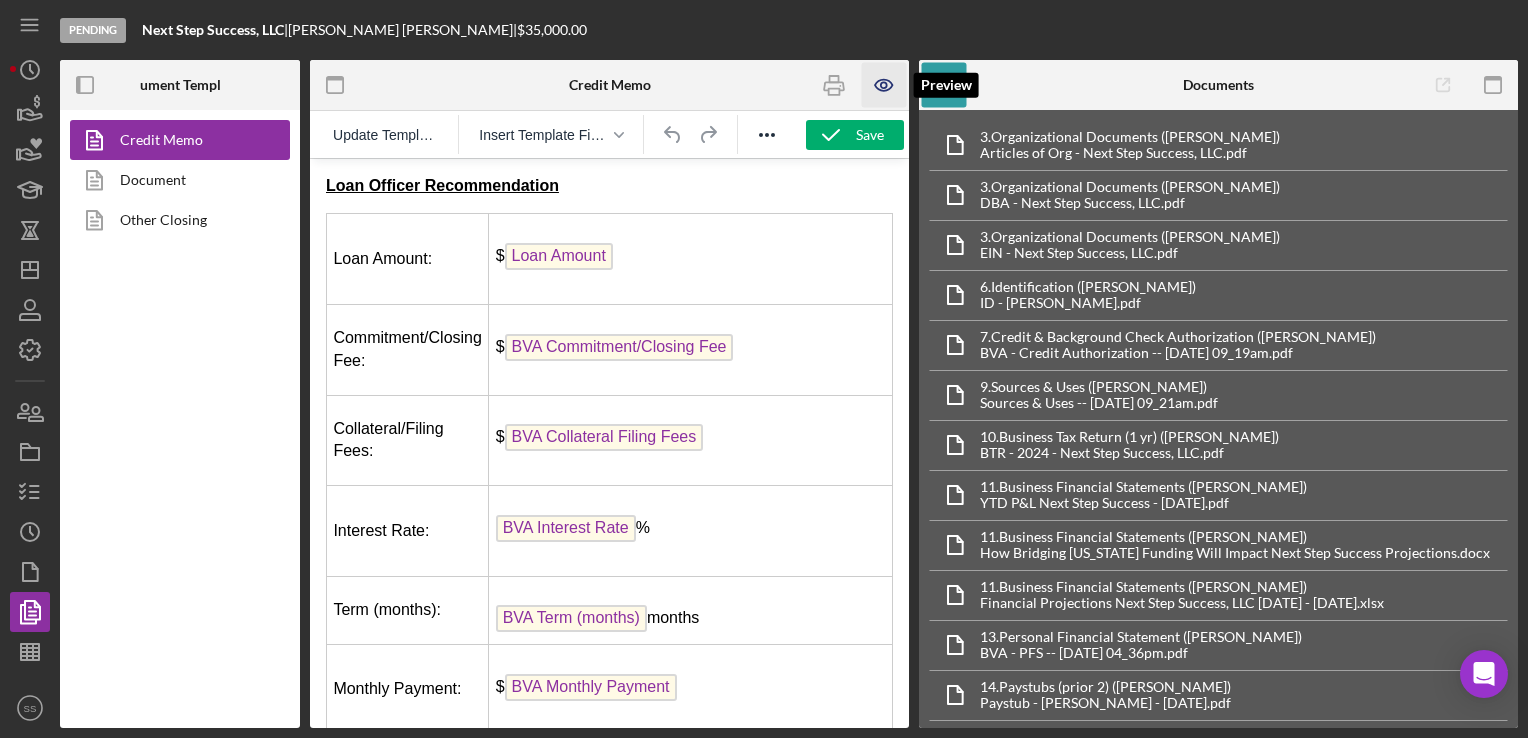 click 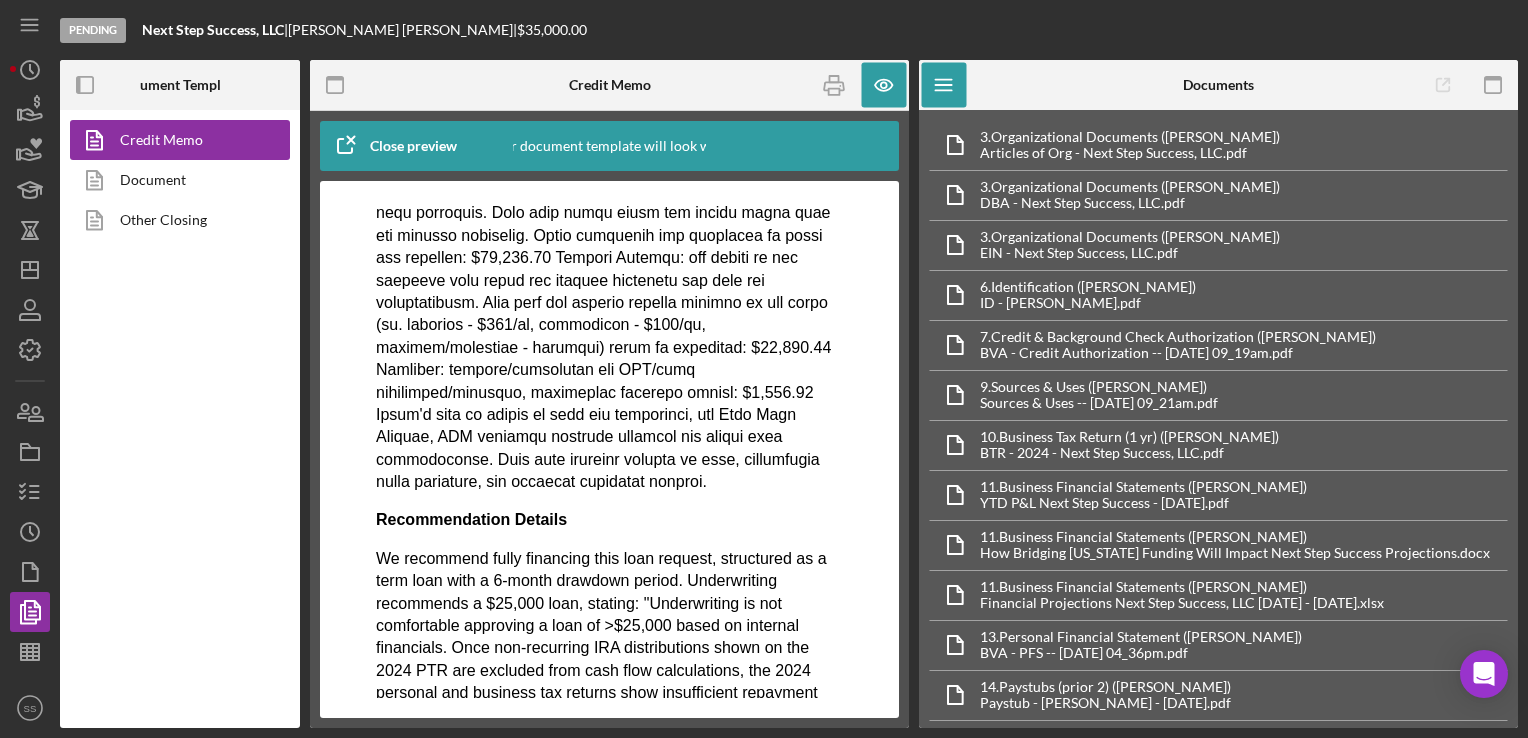 scroll, scrollTop: 5031, scrollLeft: 0, axis: vertical 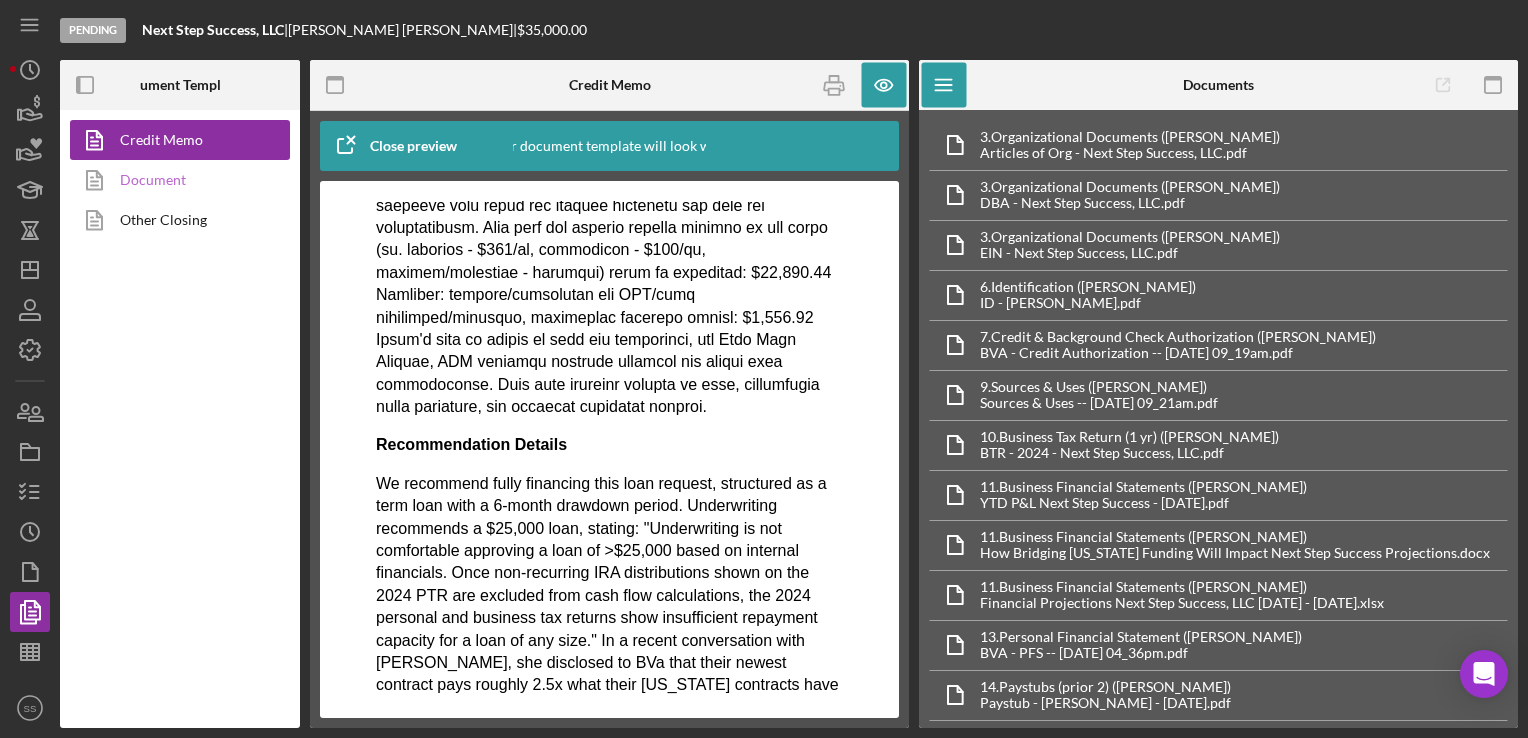 click on "Document" at bounding box center (175, 180) 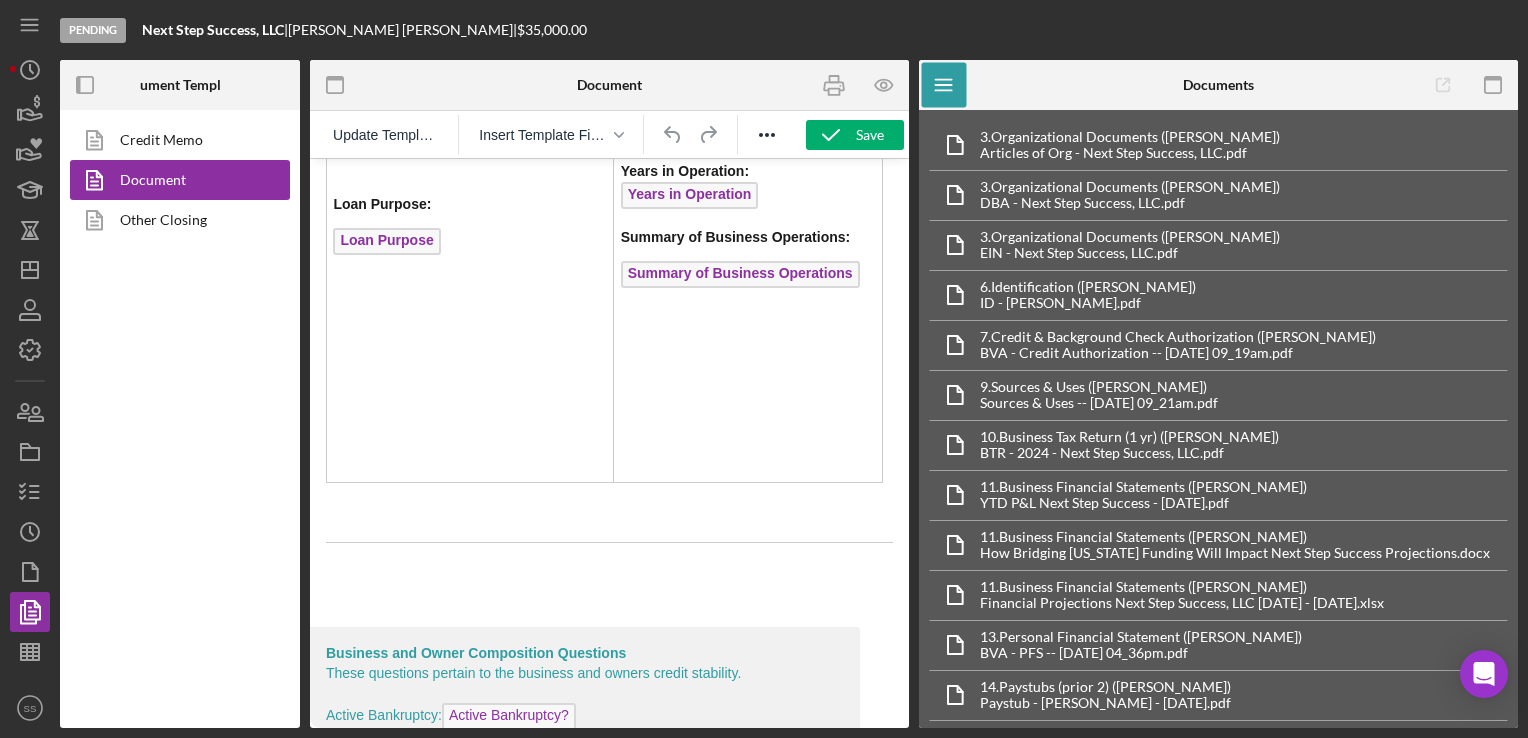 scroll, scrollTop: 398, scrollLeft: 0, axis: vertical 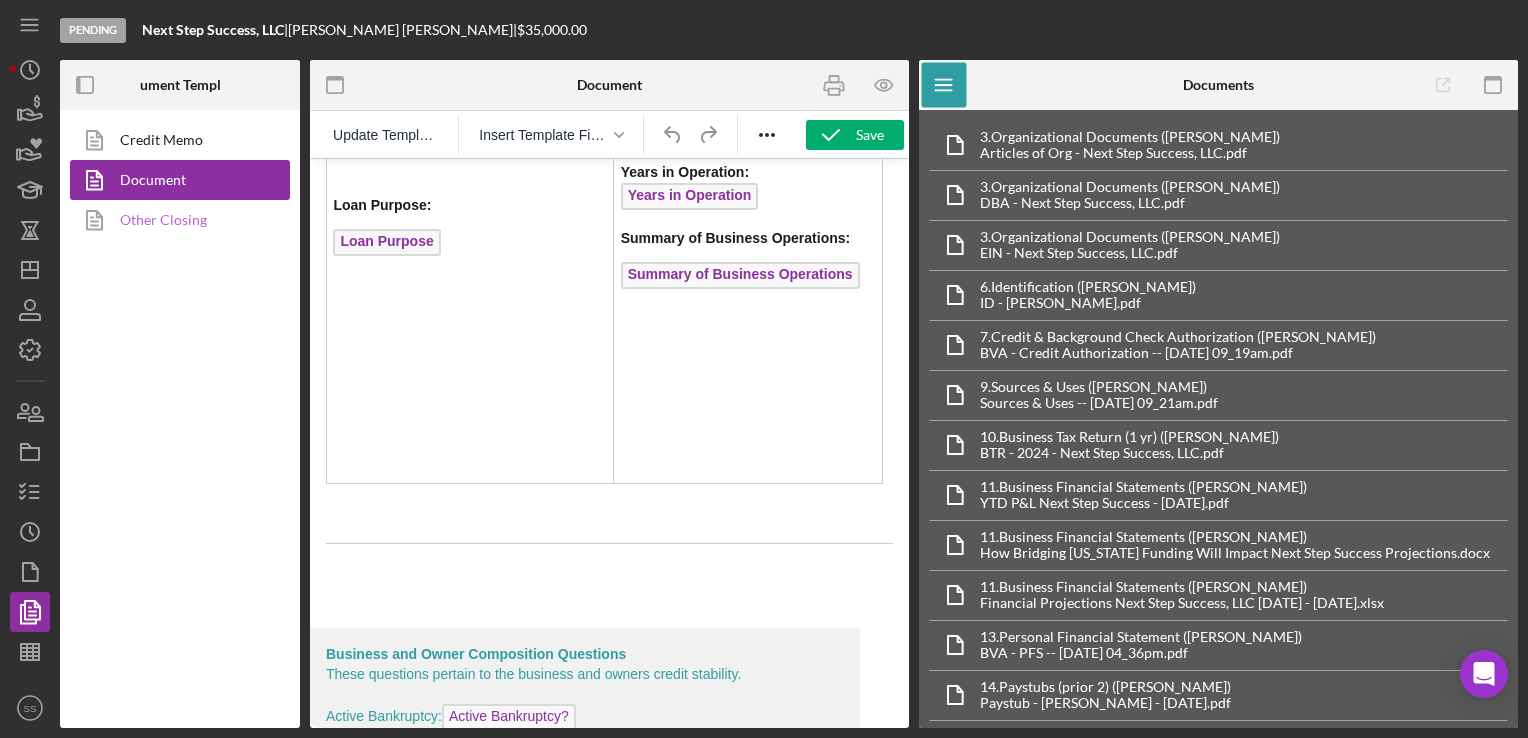 click on "Other Closing" at bounding box center (175, 220) 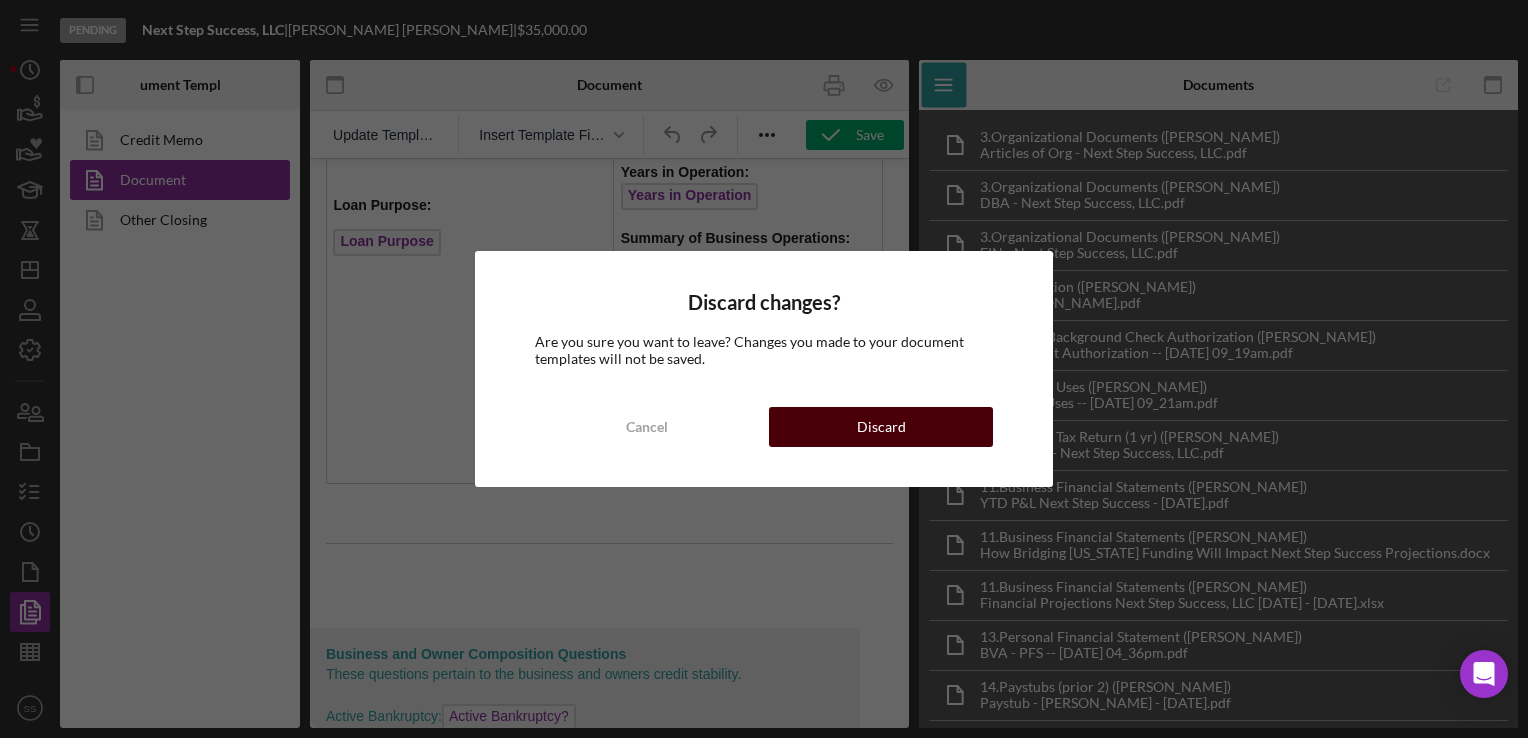 click on "Discard" at bounding box center [881, 427] 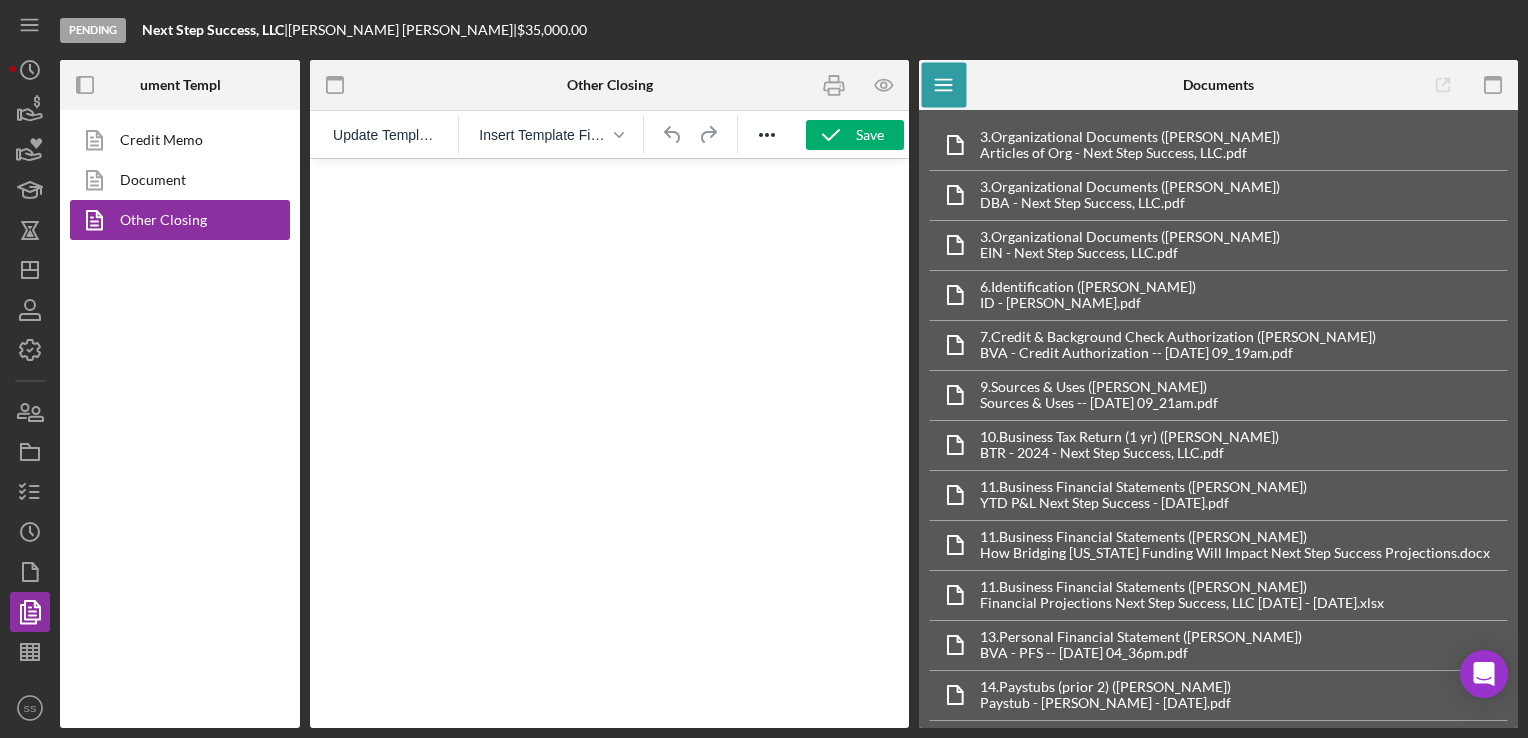 scroll, scrollTop: 0, scrollLeft: 0, axis: both 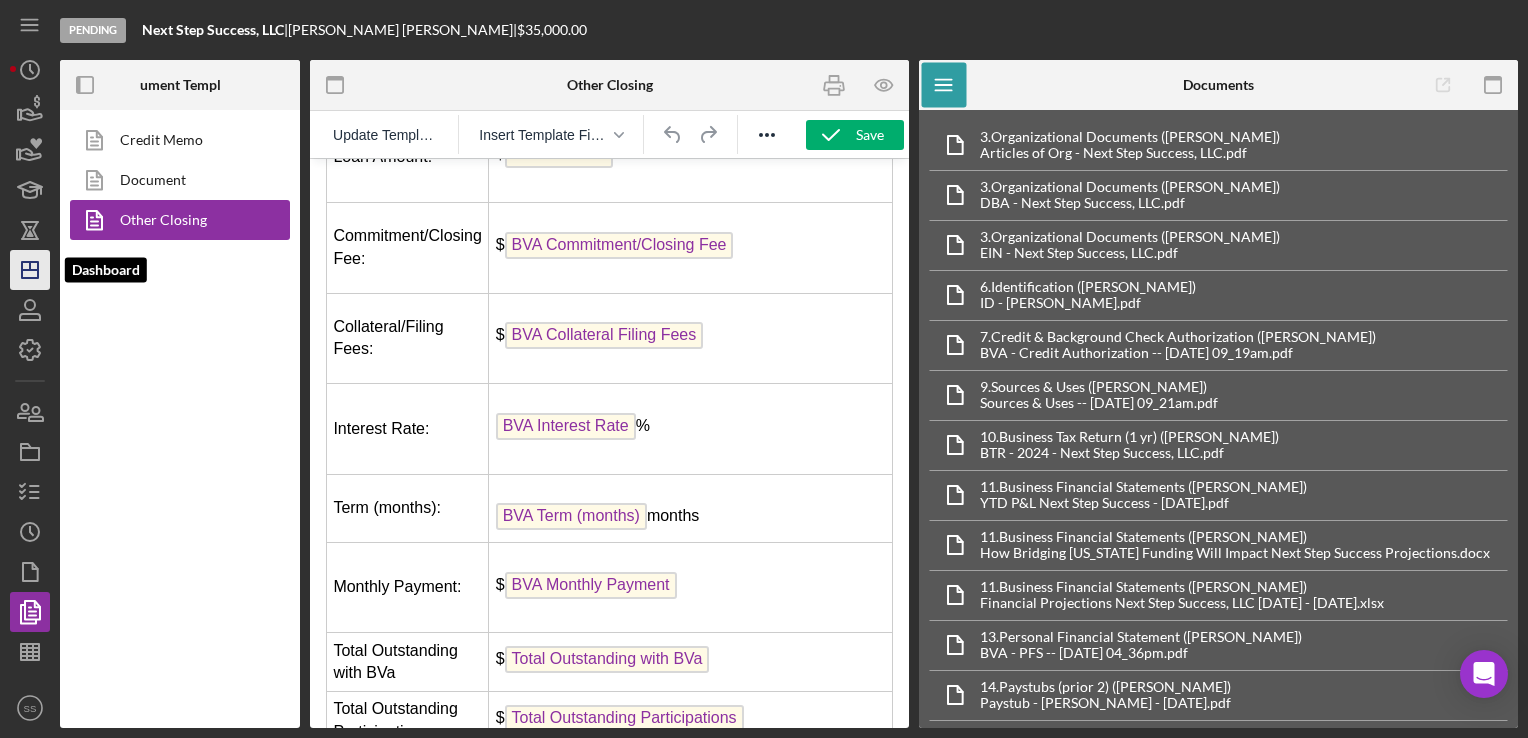 click on "Icon/Dashboard" 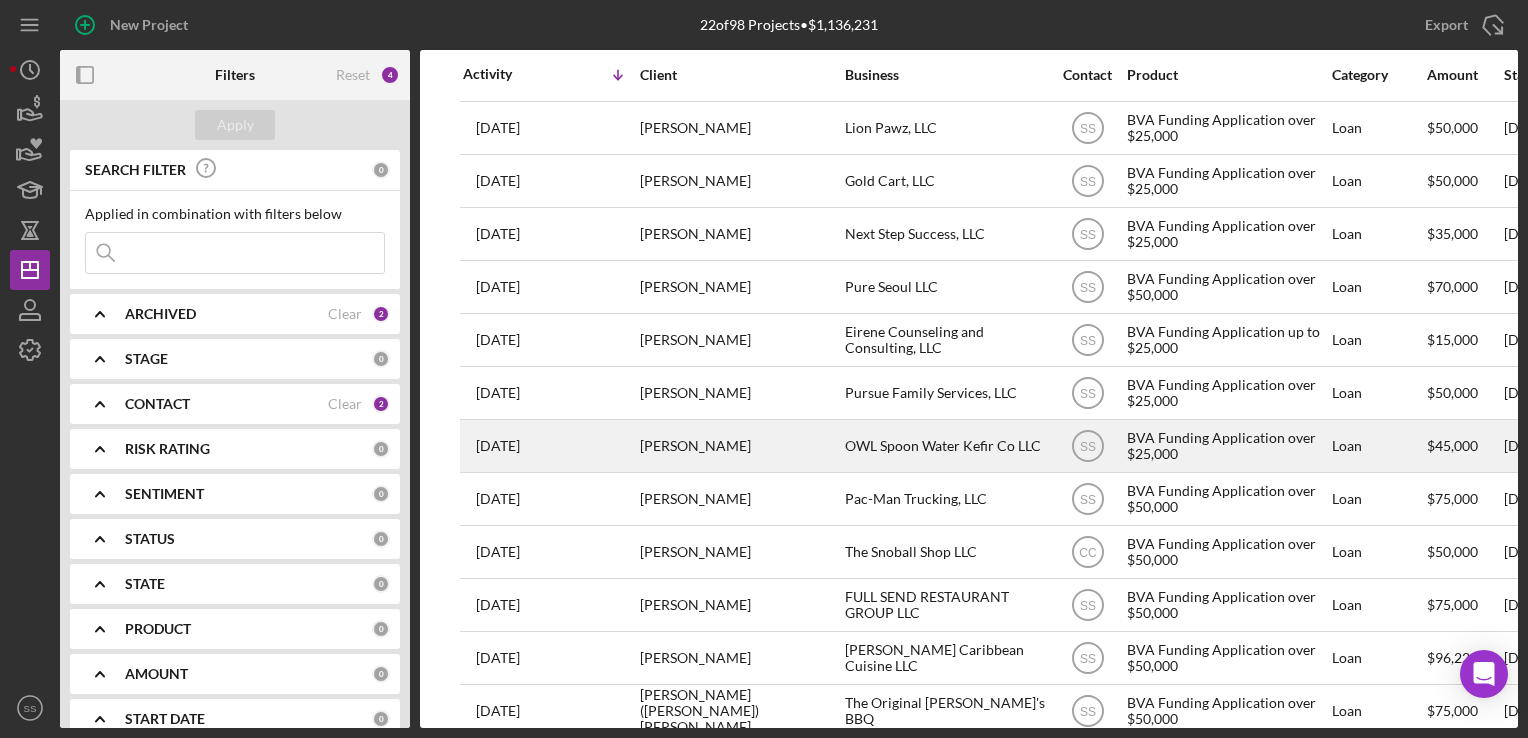 scroll, scrollTop: 0, scrollLeft: 0, axis: both 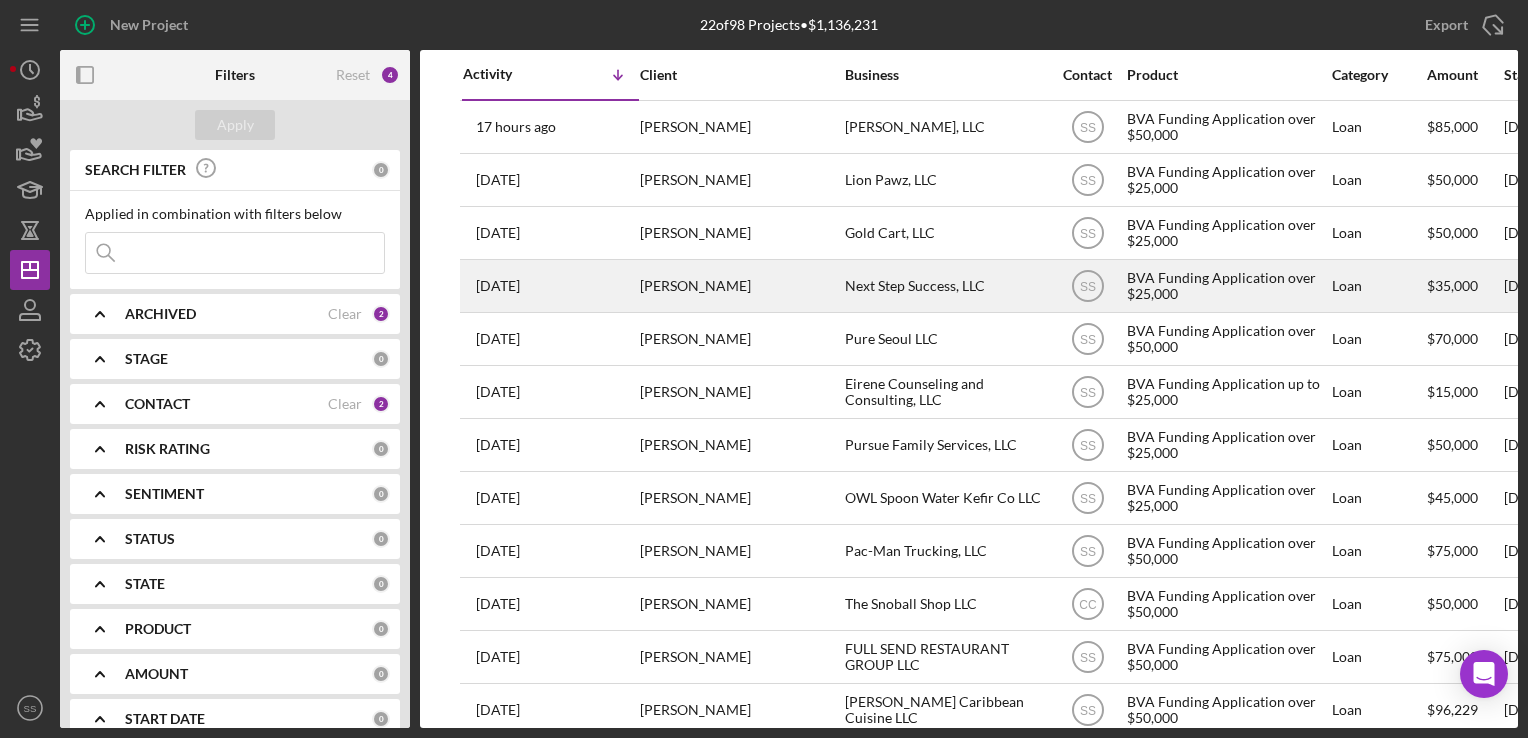 click on "[PERSON_NAME]" at bounding box center [740, 286] 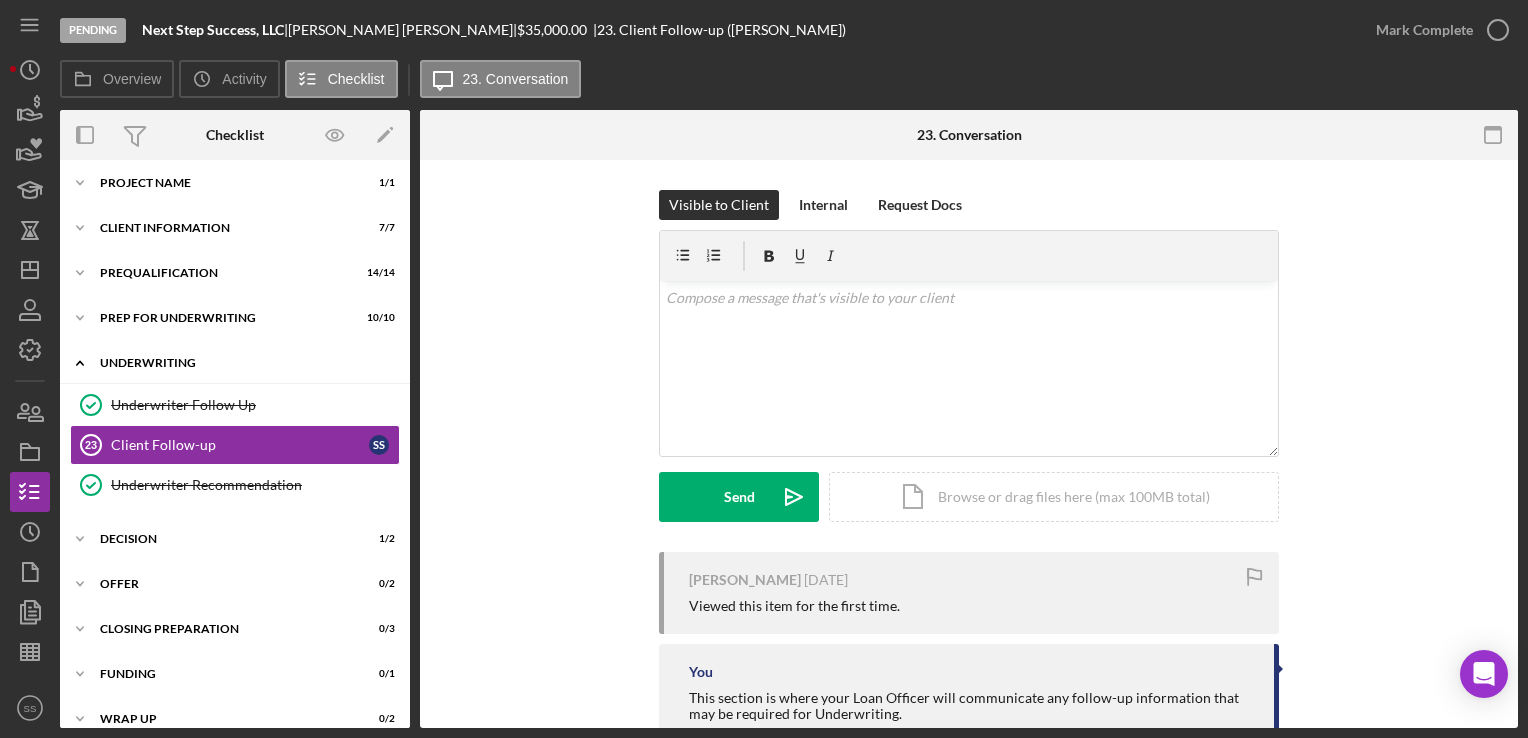 scroll, scrollTop: 25, scrollLeft: 0, axis: vertical 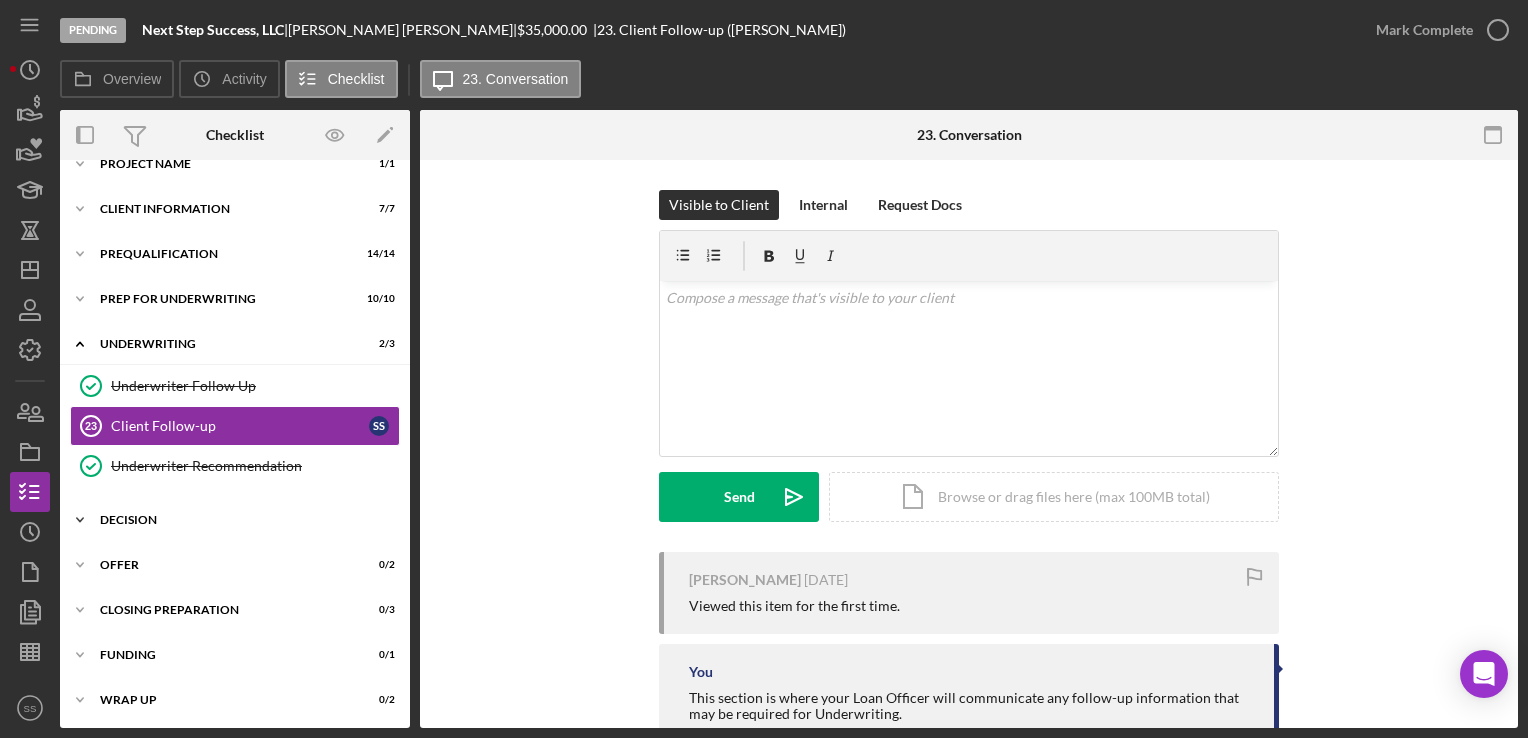 click on "Icon/Expander Decision 1 / 2" at bounding box center (235, 520) 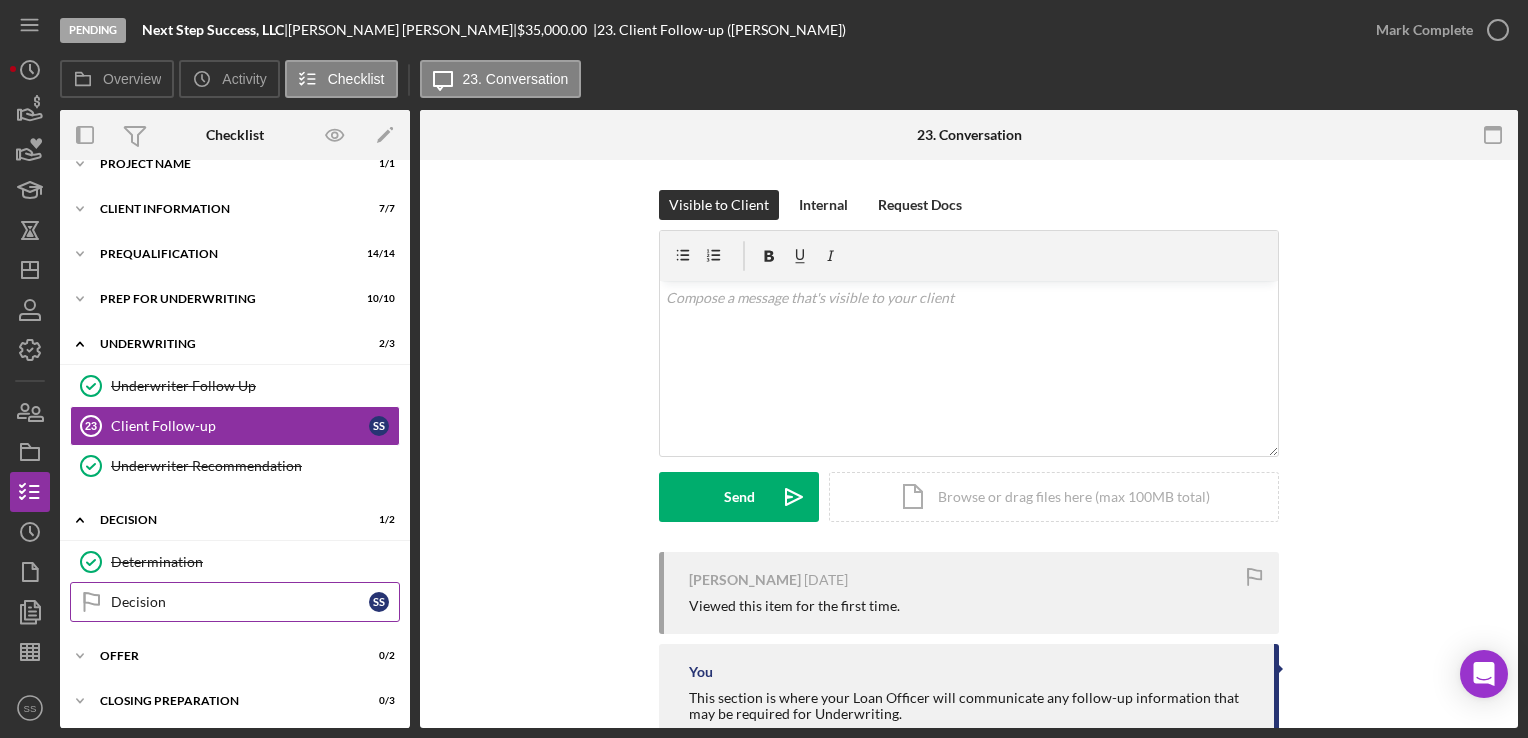 click on "Decision Decision S S" at bounding box center (235, 602) 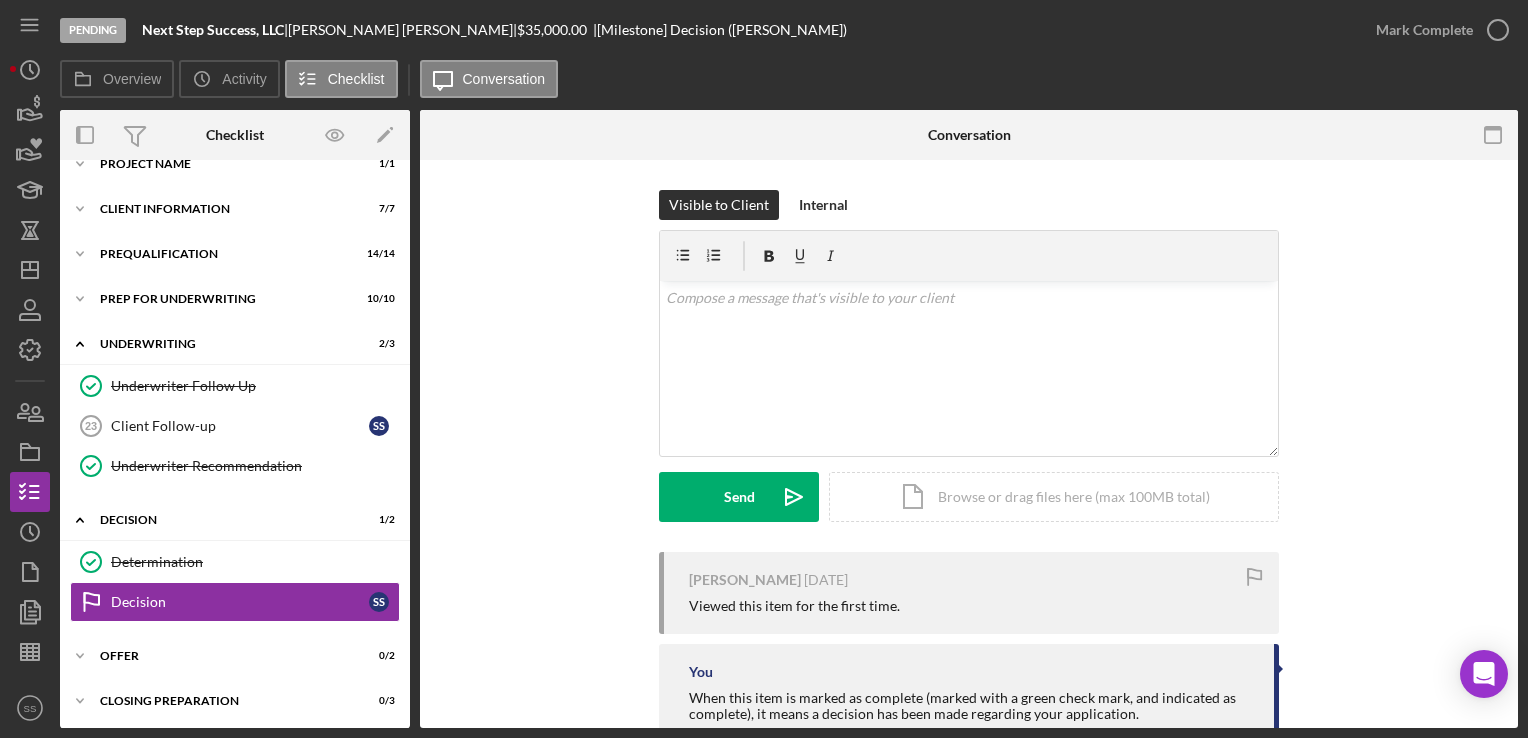 scroll, scrollTop: 53, scrollLeft: 0, axis: vertical 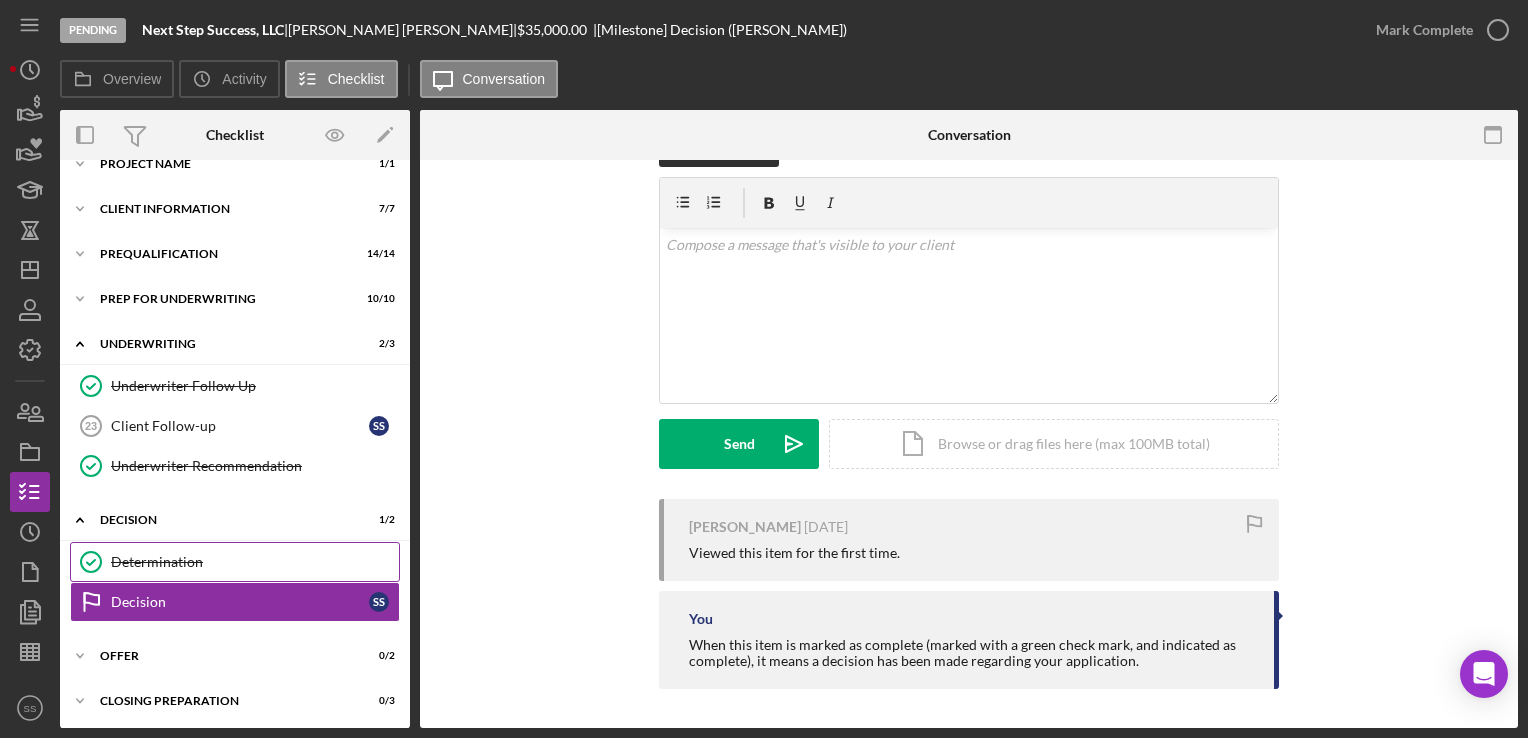 click on "Determination Determination" at bounding box center [235, 562] 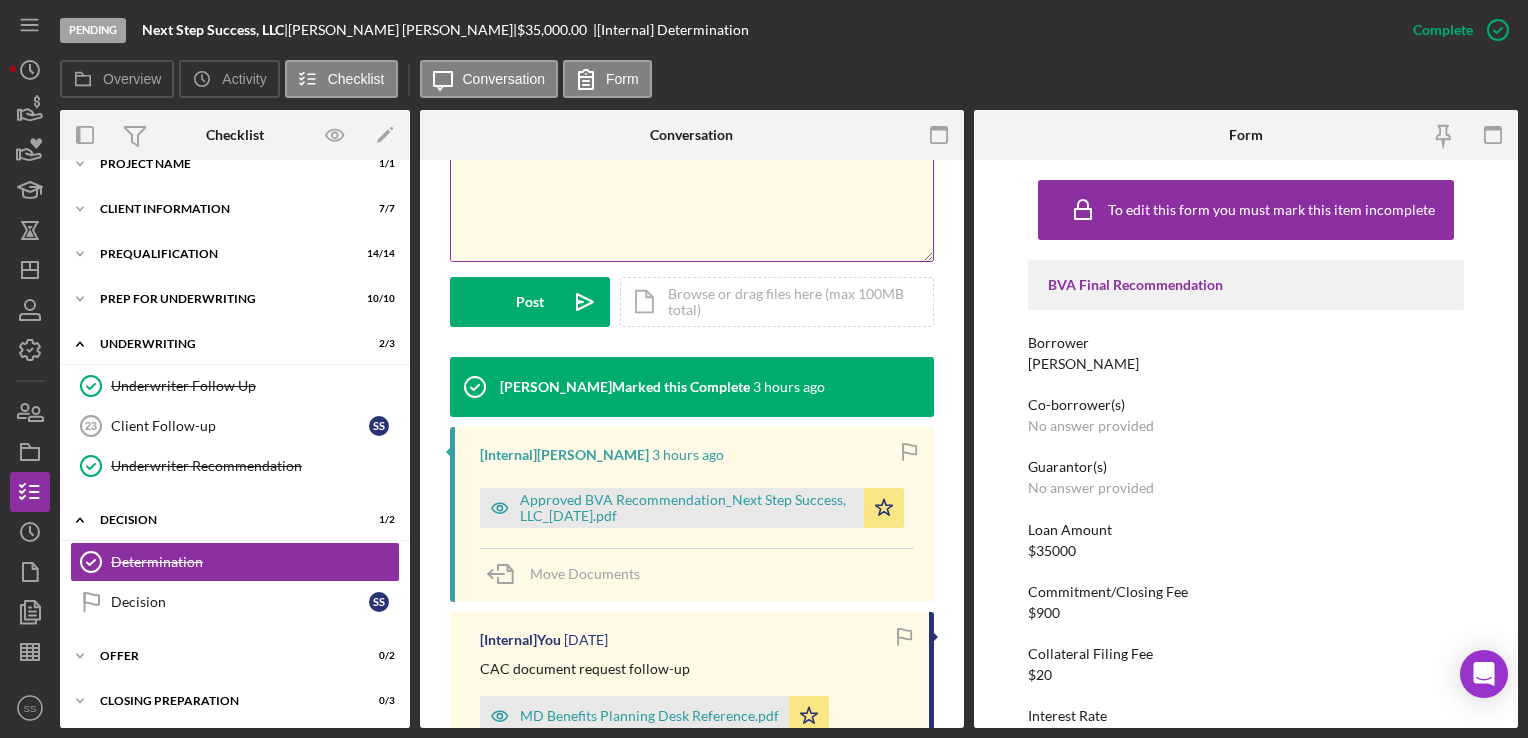scroll, scrollTop: 542, scrollLeft: 0, axis: vertical 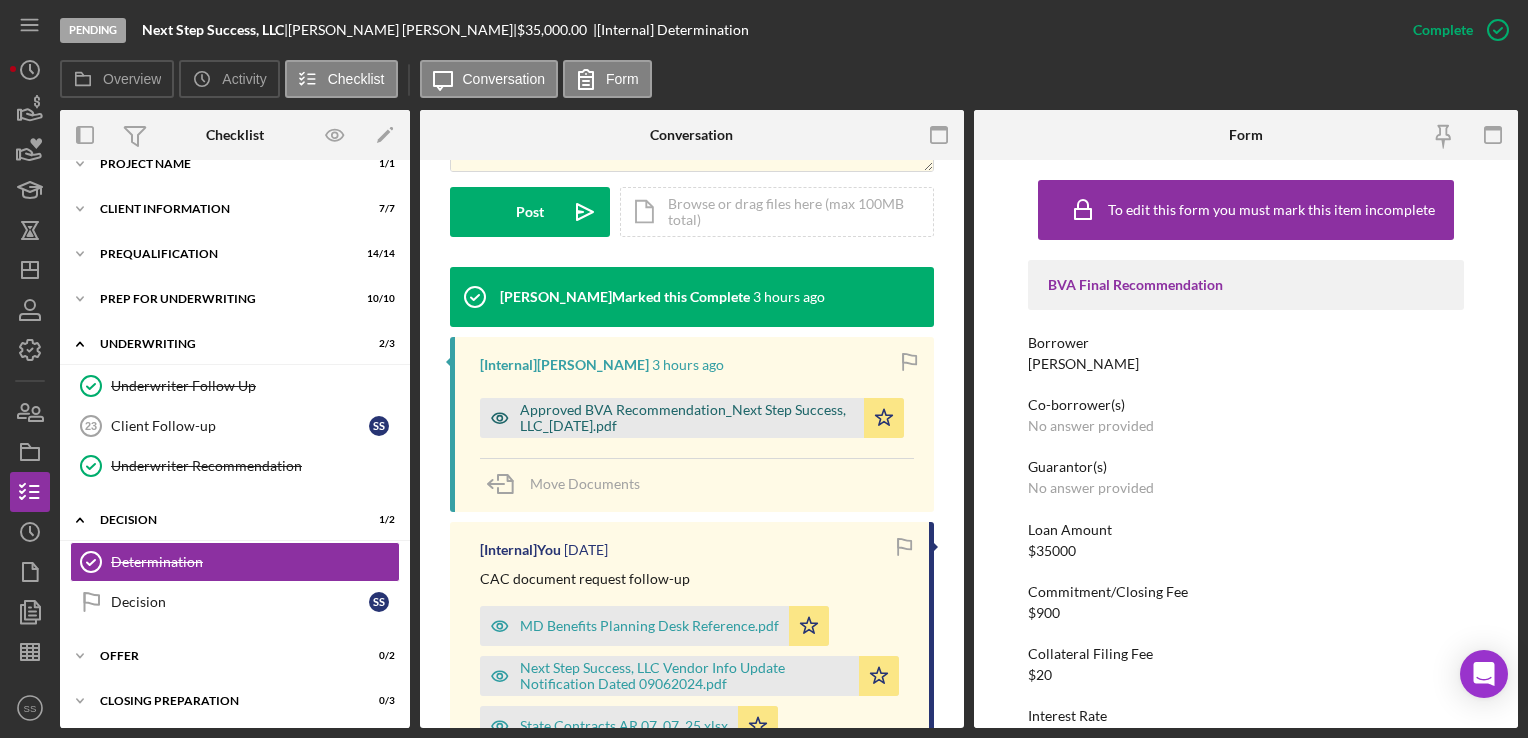 click on "Approved BVA Recommendation_Next Step Success, LLC_7.03.2025.pdf" at bounding box center [687, 418] 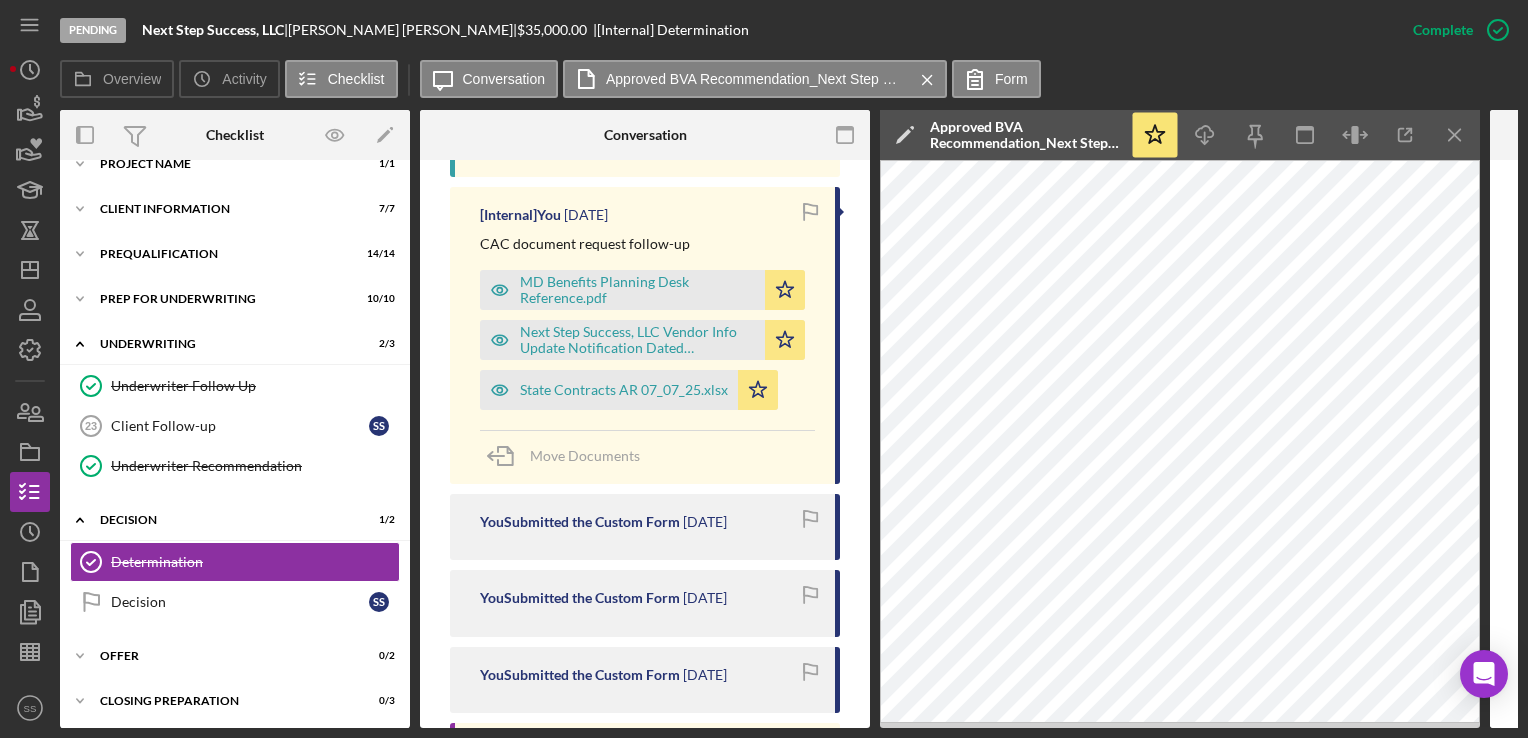 scroll, scrollTop: 902, scrollLeft: 0, axis: vertical 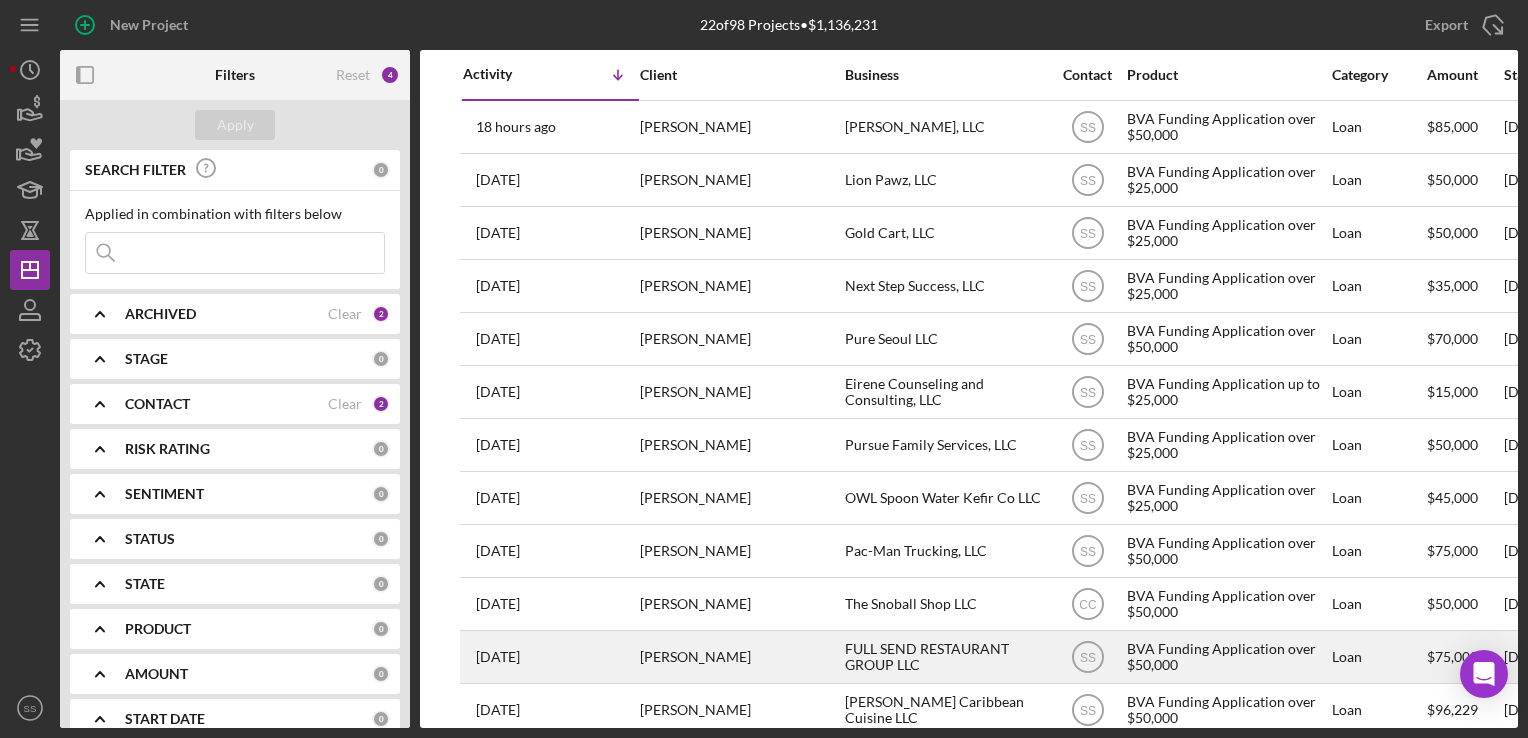 click on "[PERSON_NAME]" at bounding box center (740, 657) 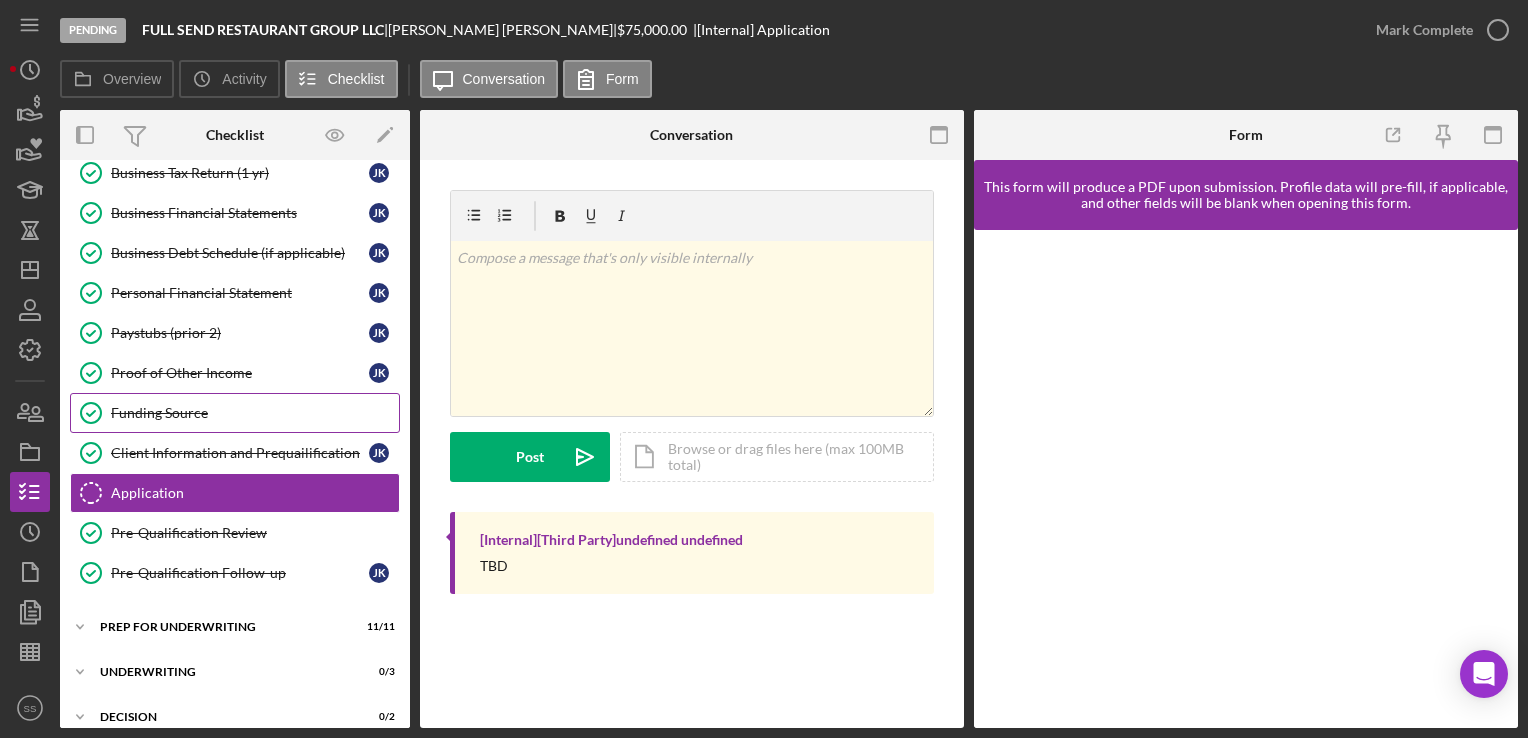 scroll, scrollTop: 227, scrollLeft: 0, axis: vertical 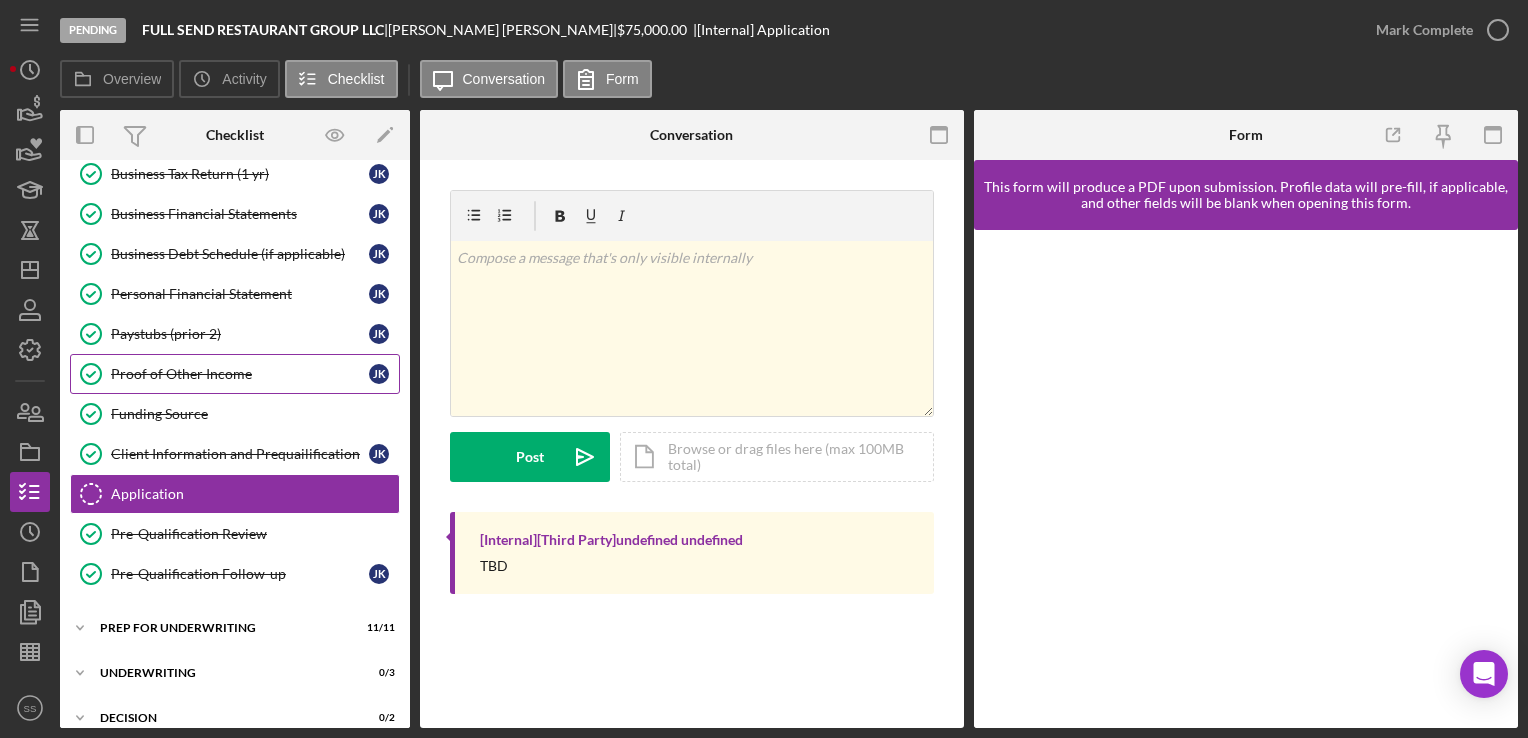 click on "Proof of Other Income" at bounding box center (240, 374) 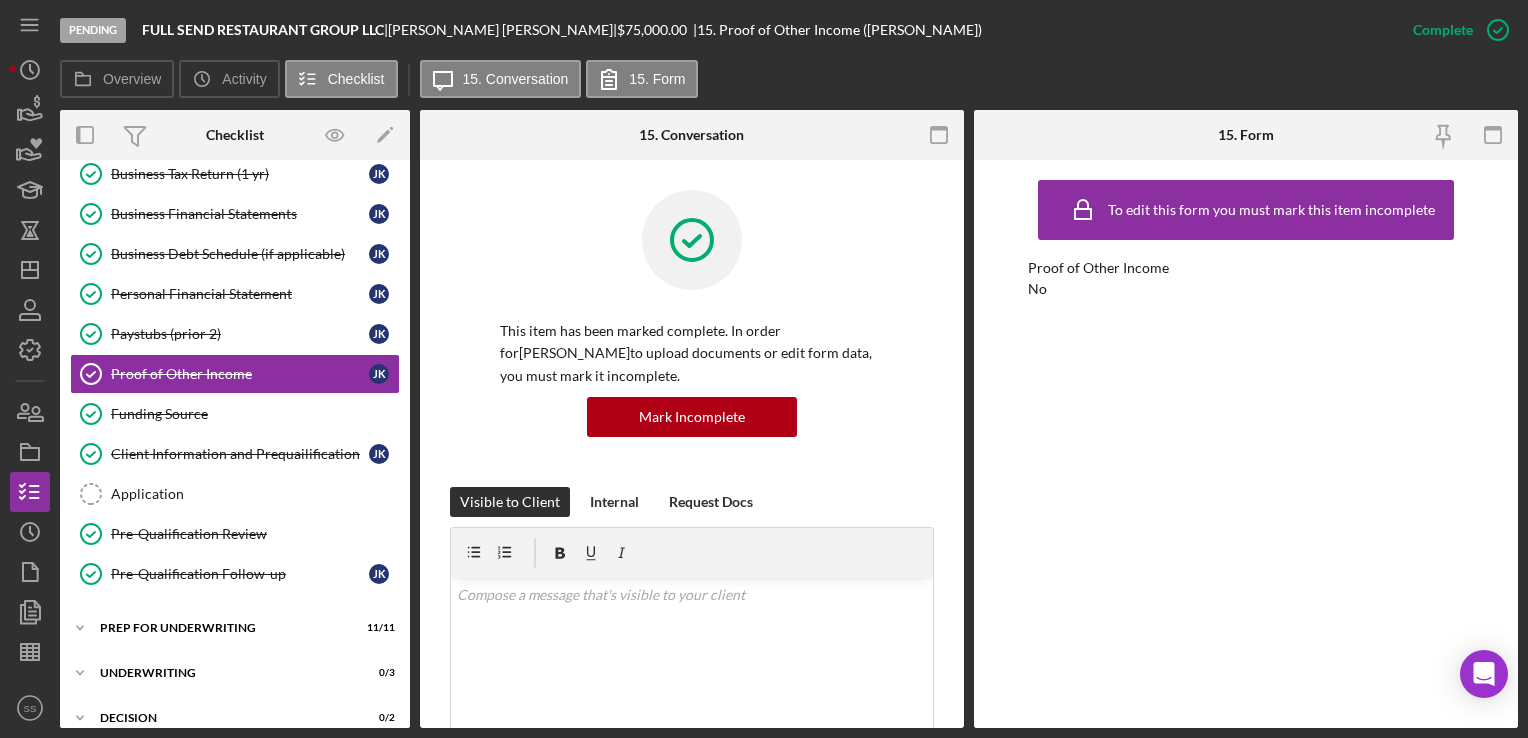 scroll, scrollTop: 494, scrollLeft: 0, axis: vertical 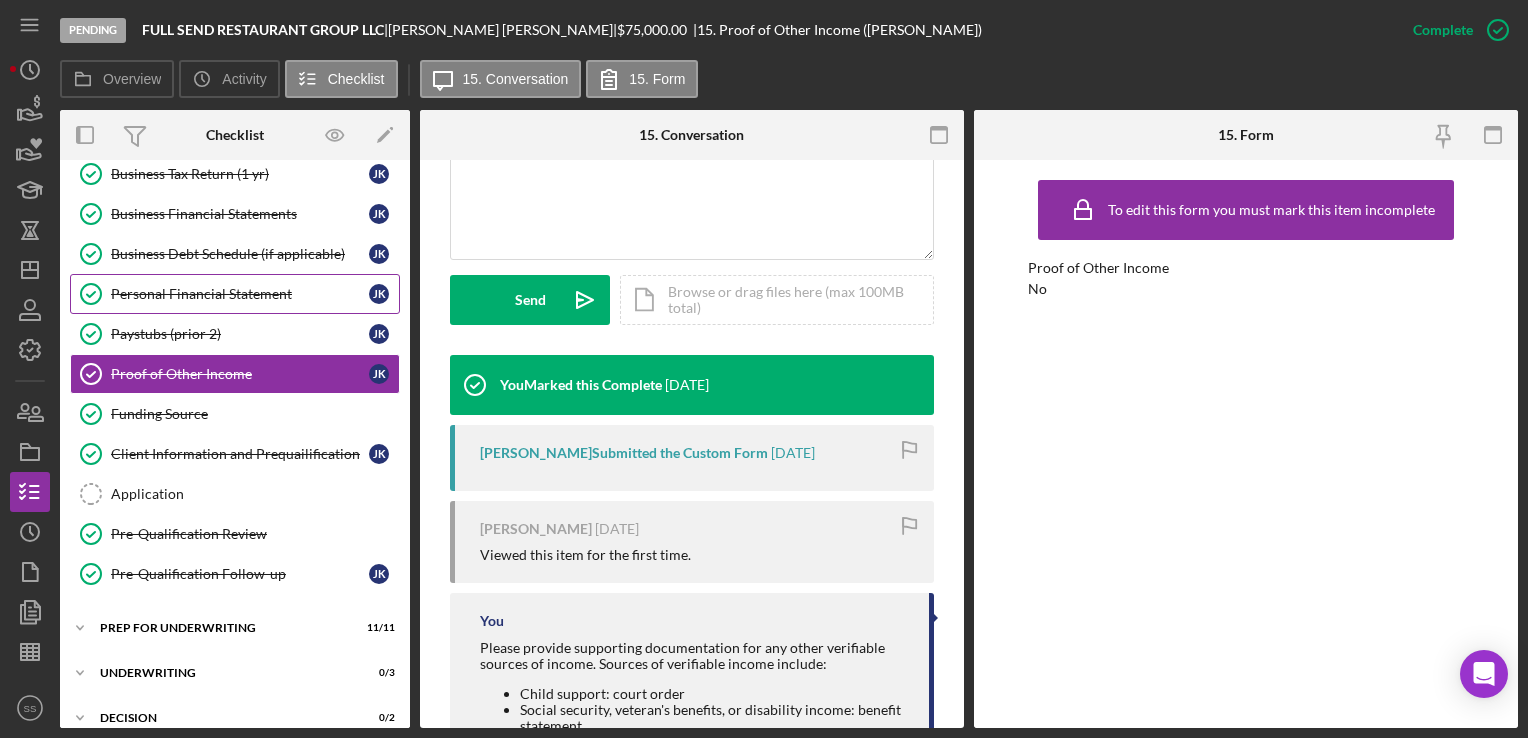 click on "Personal Financial Statement" at bounding box center (240, 294) 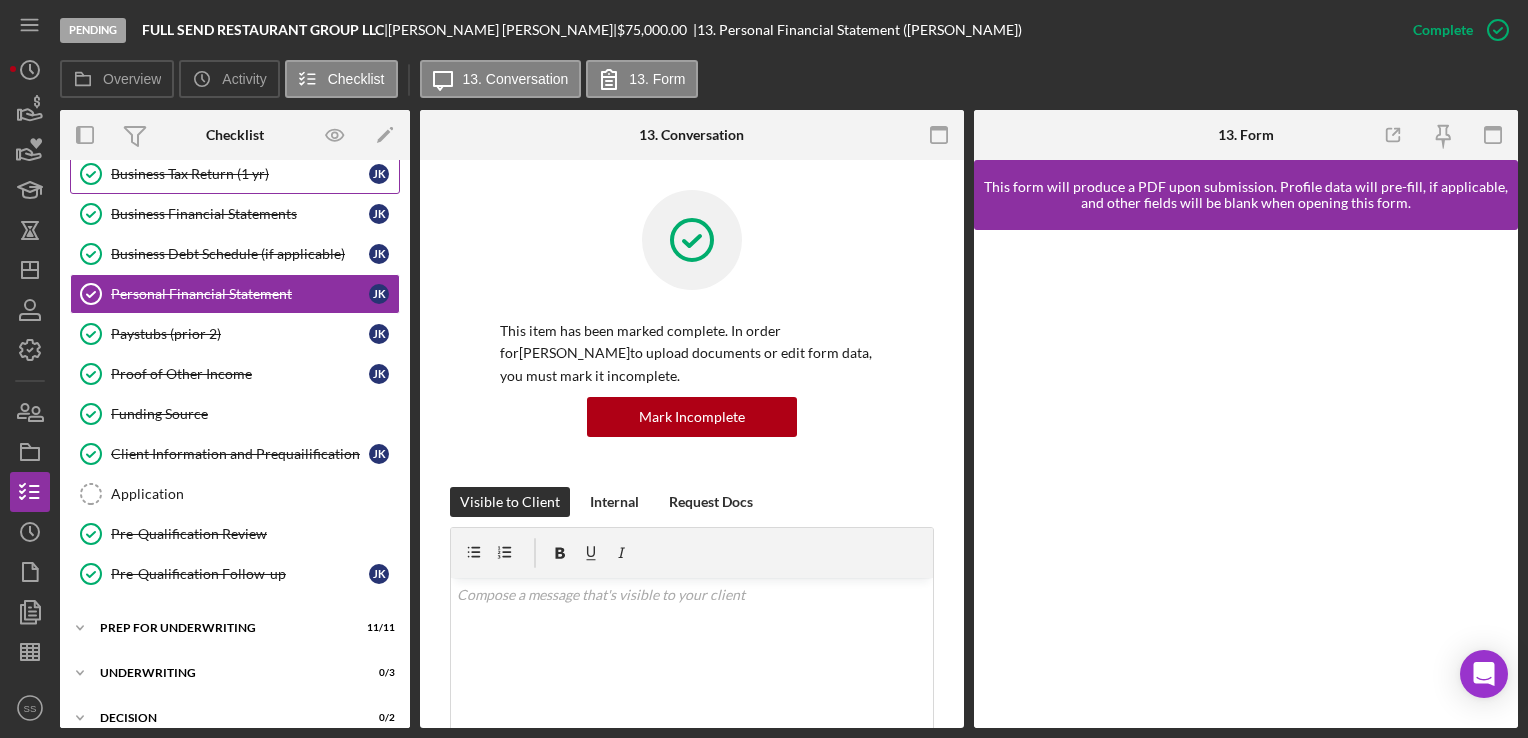 click on "Business Tax Return (1 yr) Business Tax Return (1 yr) J K" at bounding box center [235, 174] 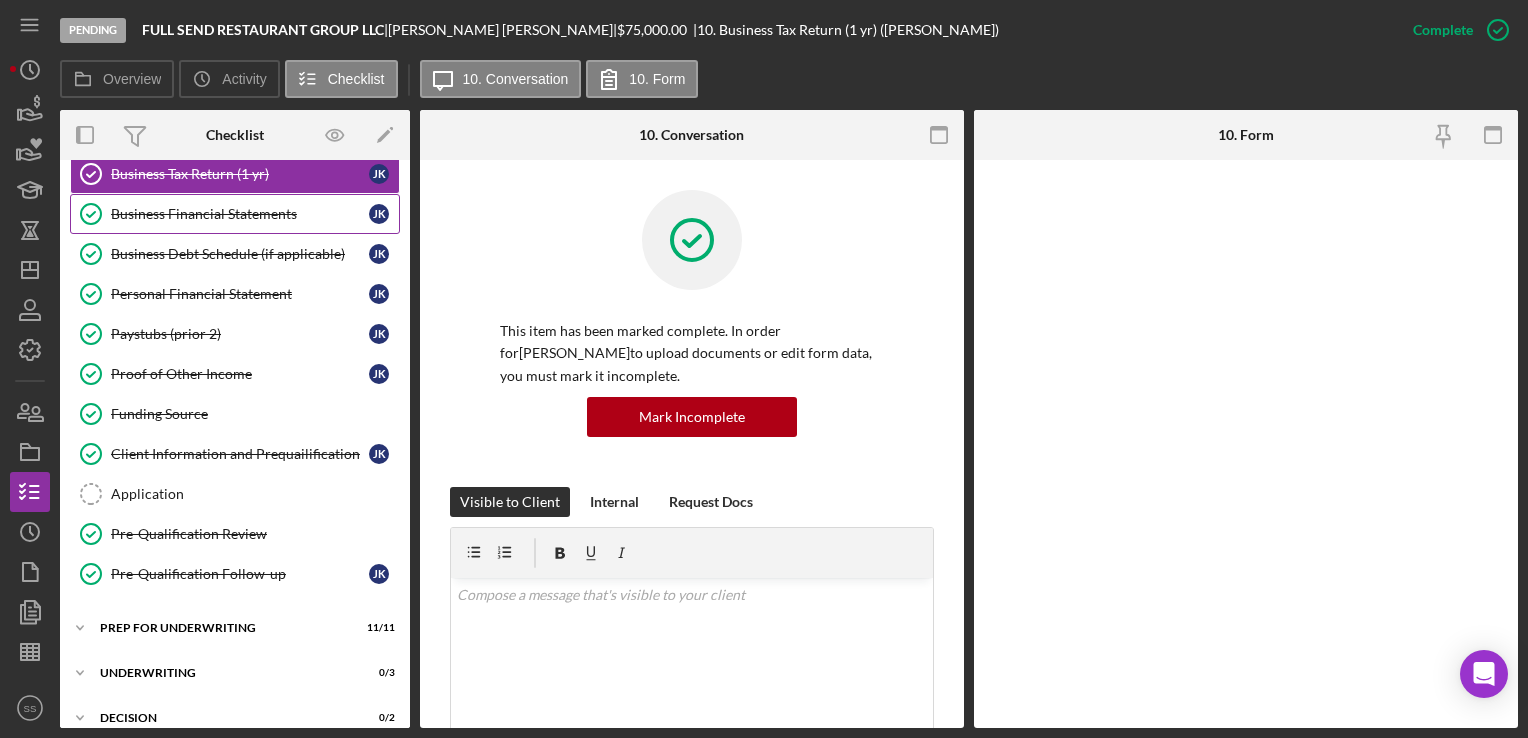 click on "Business Financial Statements" at bounding box center (240, 214) 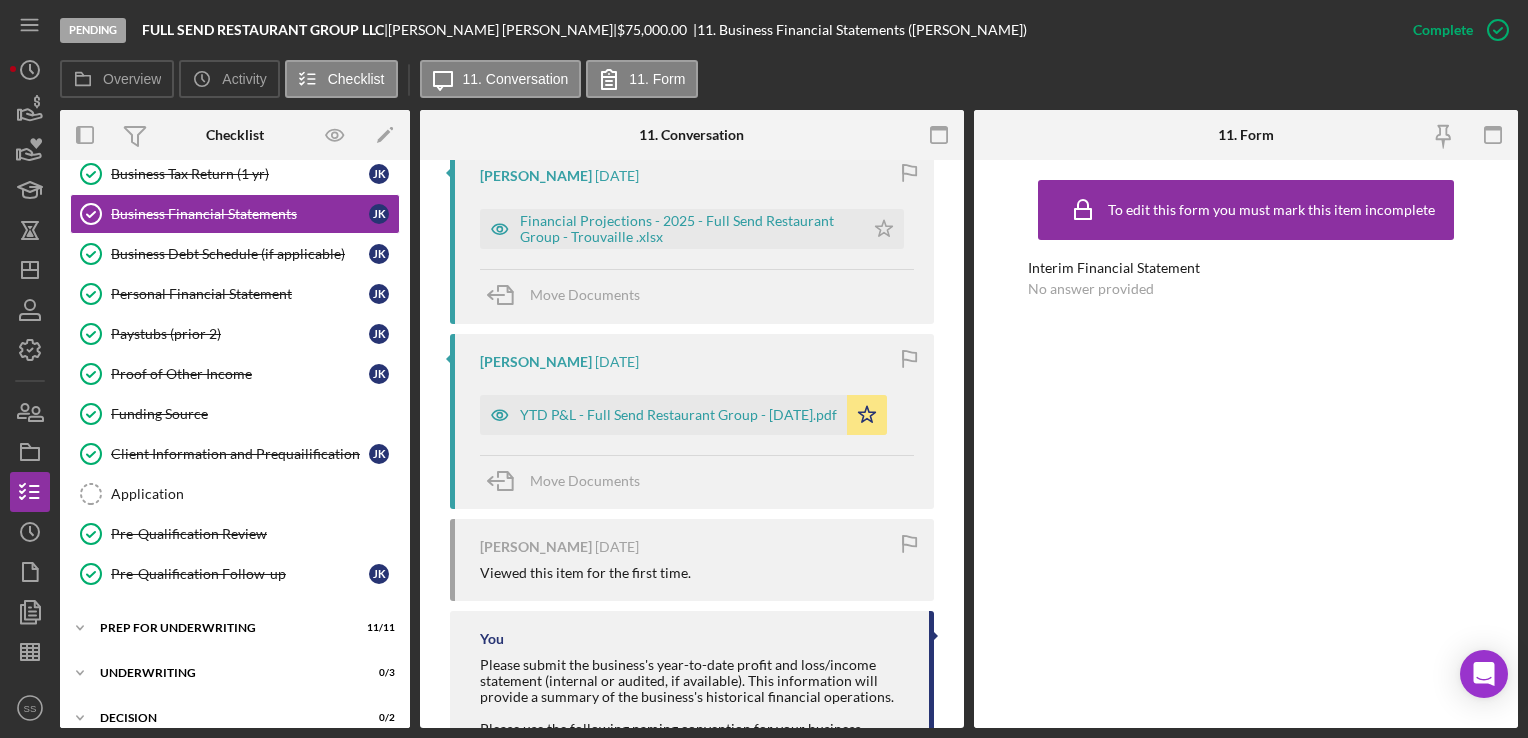 scroll, scrollTop: 1584, scrollLeft: 0, axis: vertical 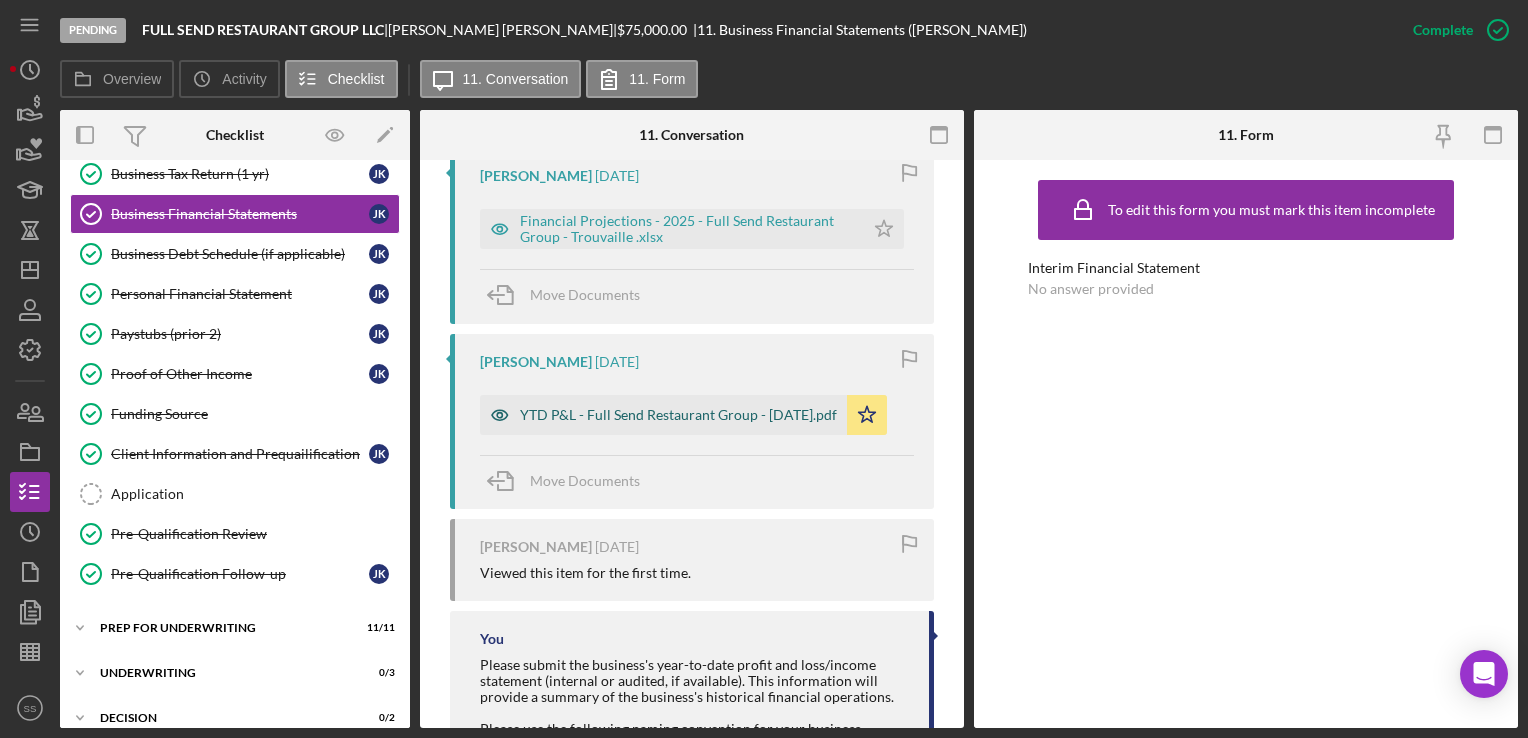 click on "YTD P&L - Full Send Restaurant Group - 06.05.25.pdf" at bounding box center (678, 415) 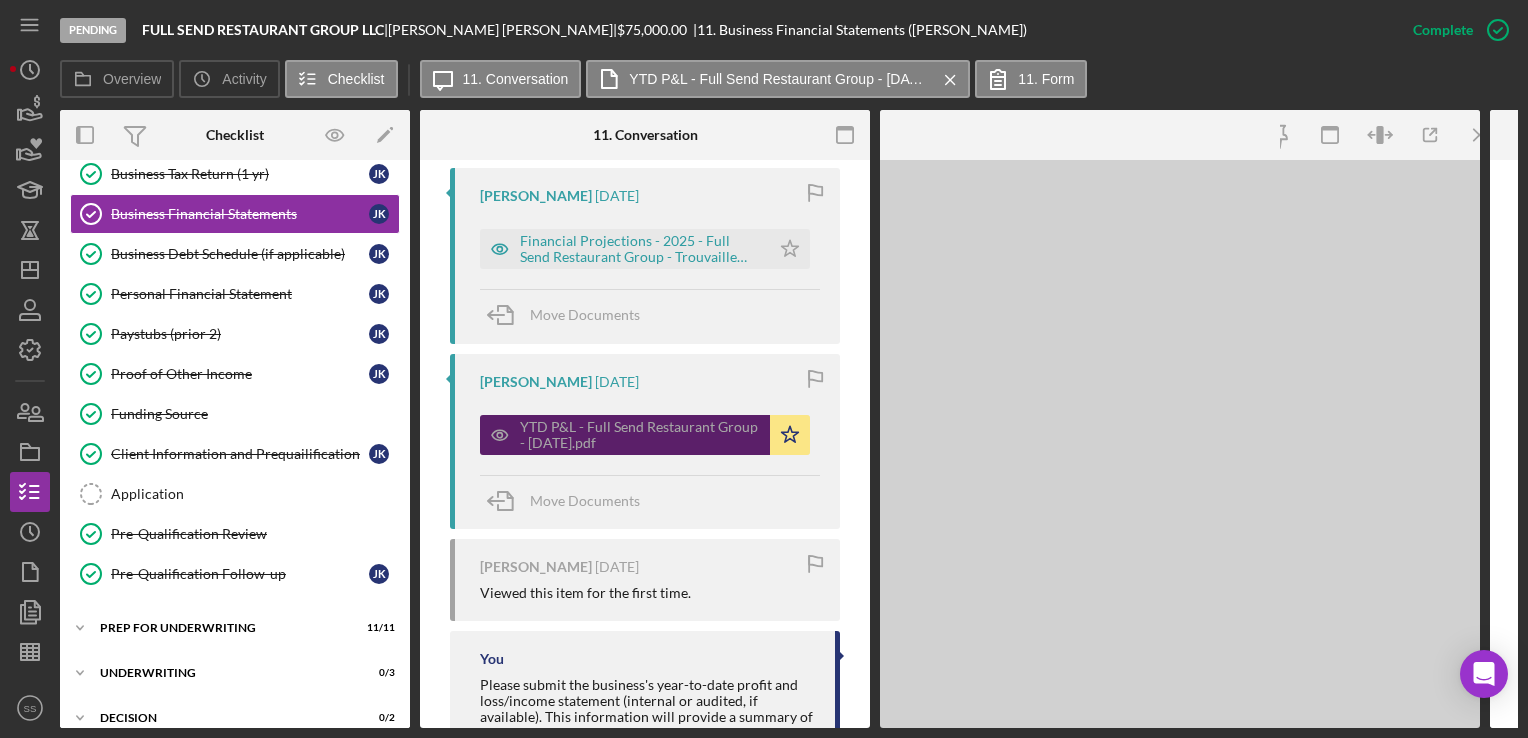 scroll, scrollTop: 1604, scrollLeft: 0, axis: vertical 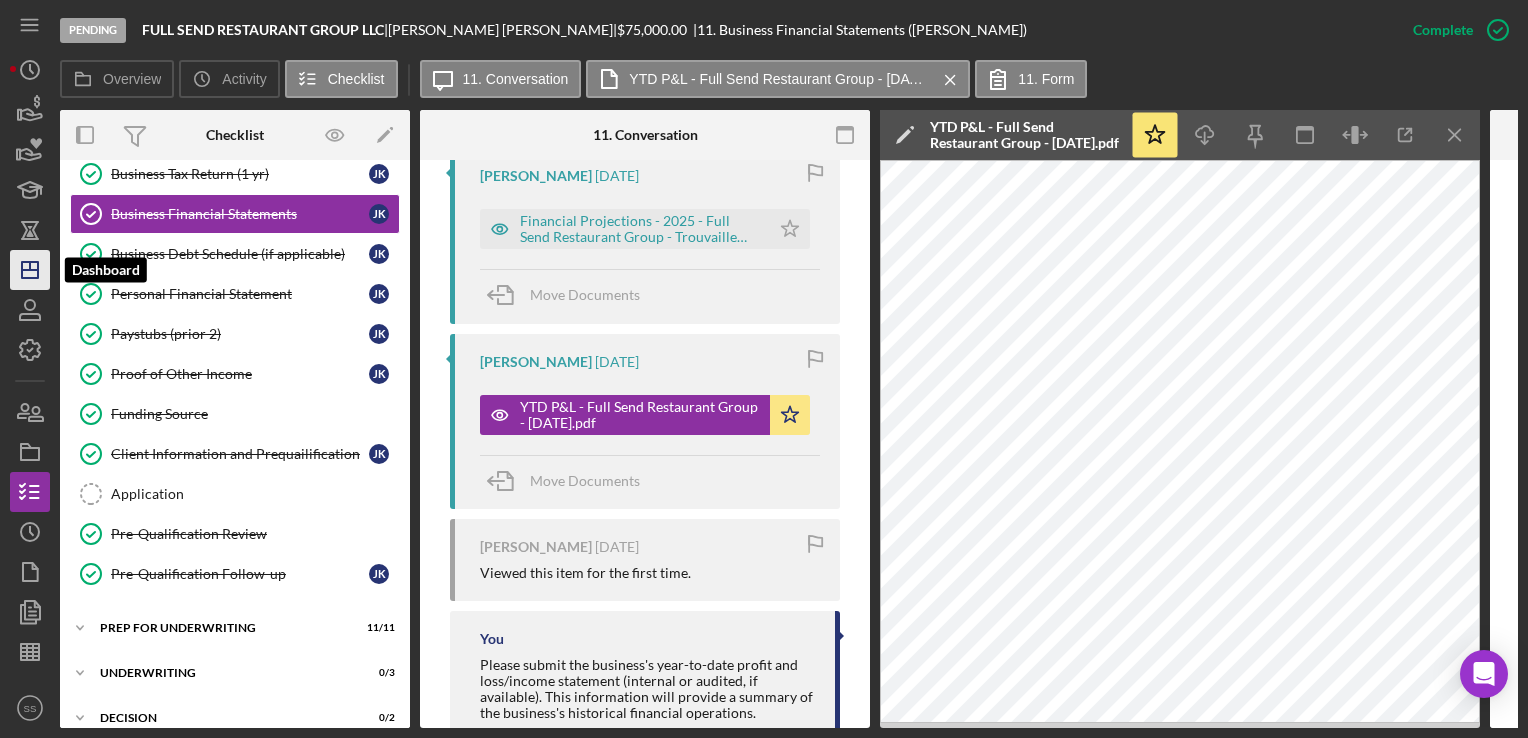 click 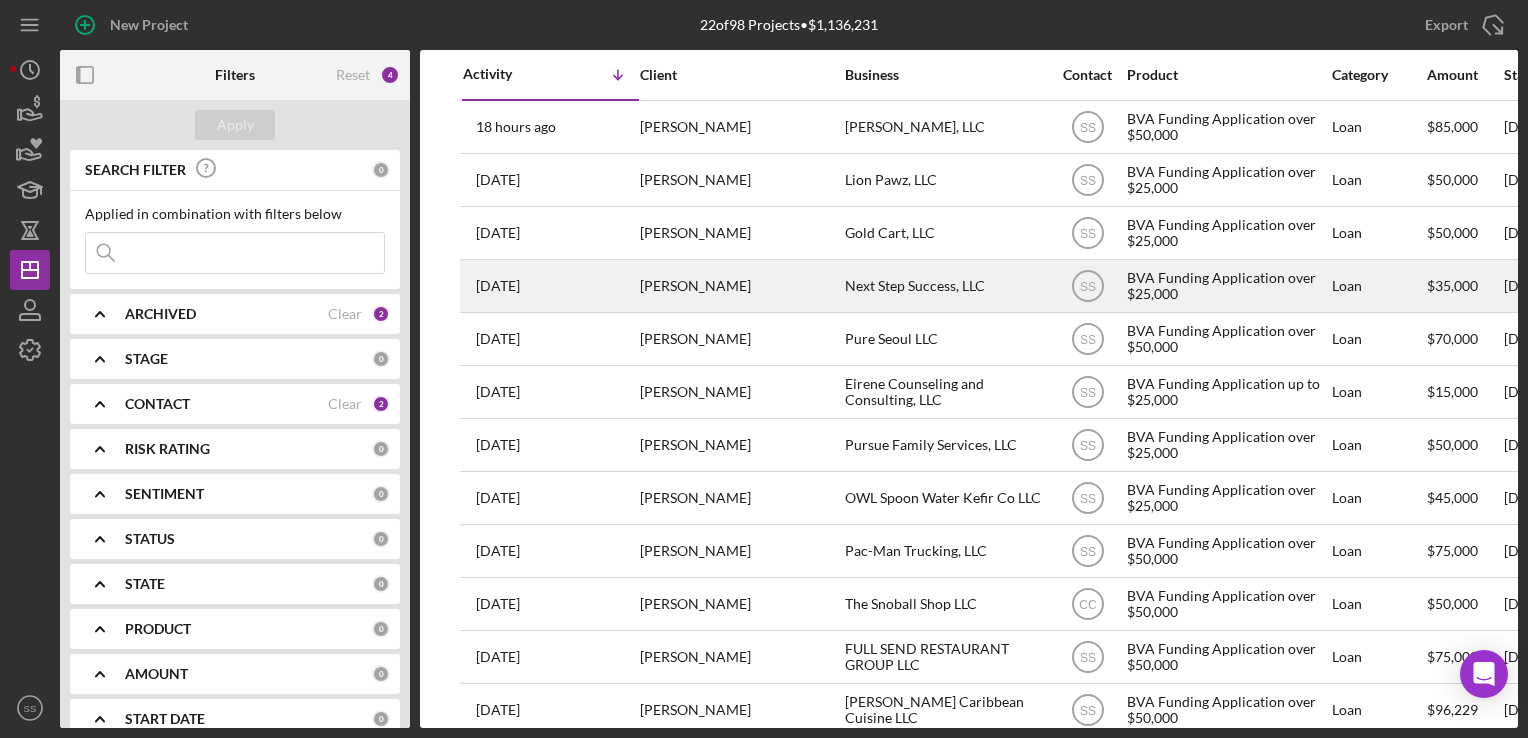 click on "[PERSON_NAME]" at bounding box center (740, 286) 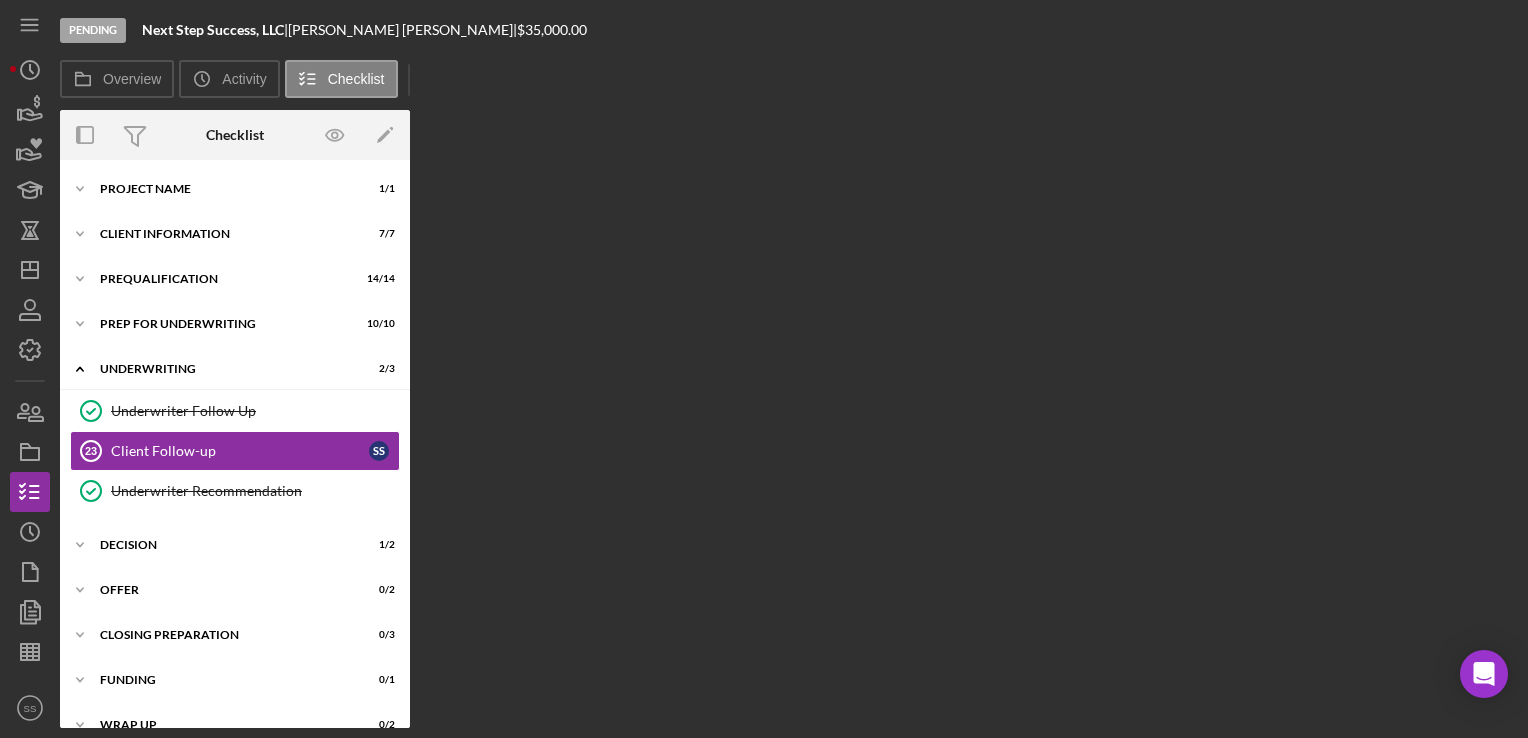 scroll, scrollTop: 6, scrollLeft: 0, axis: vertical 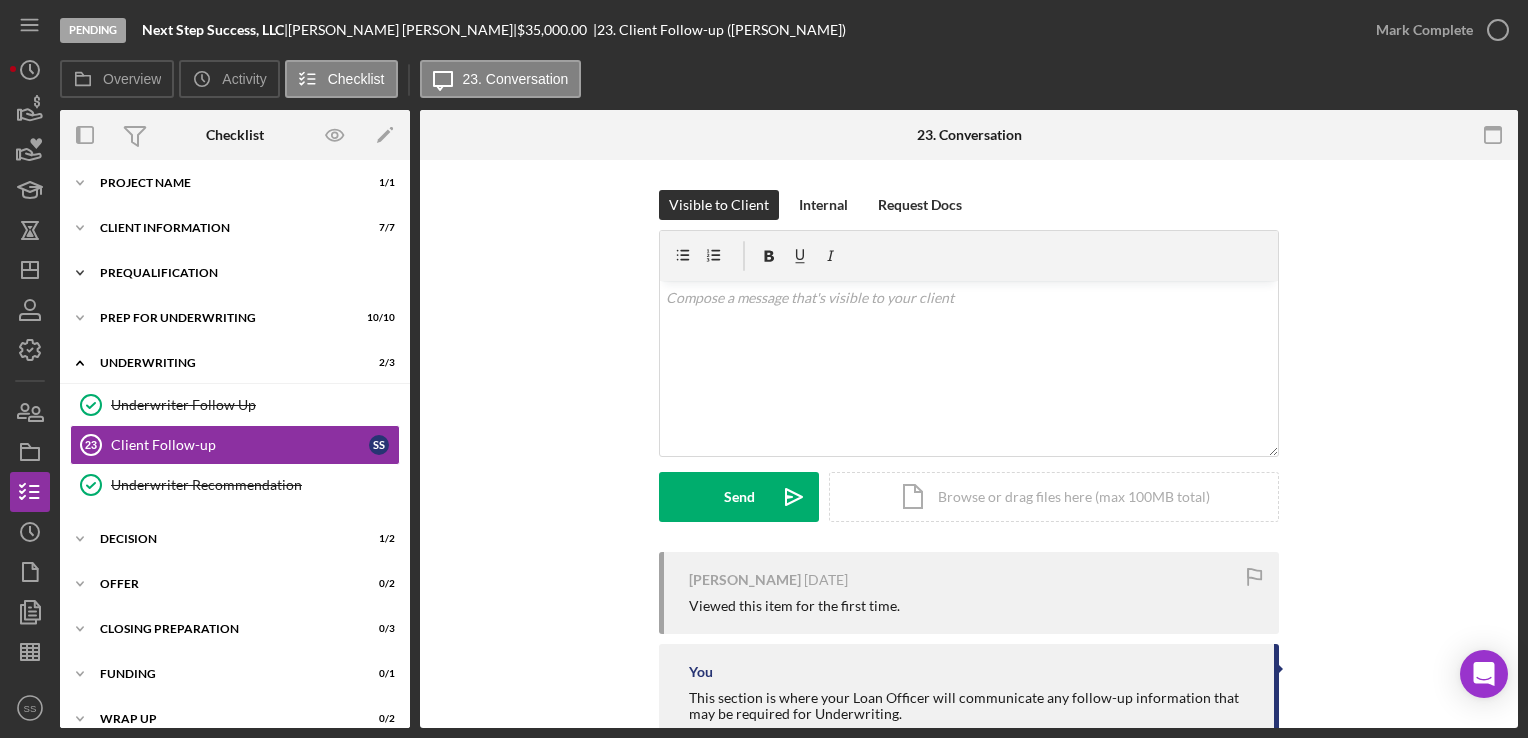click on "Icon/Expander Prequalification 14 / 14" at bounding box center (235, 273) 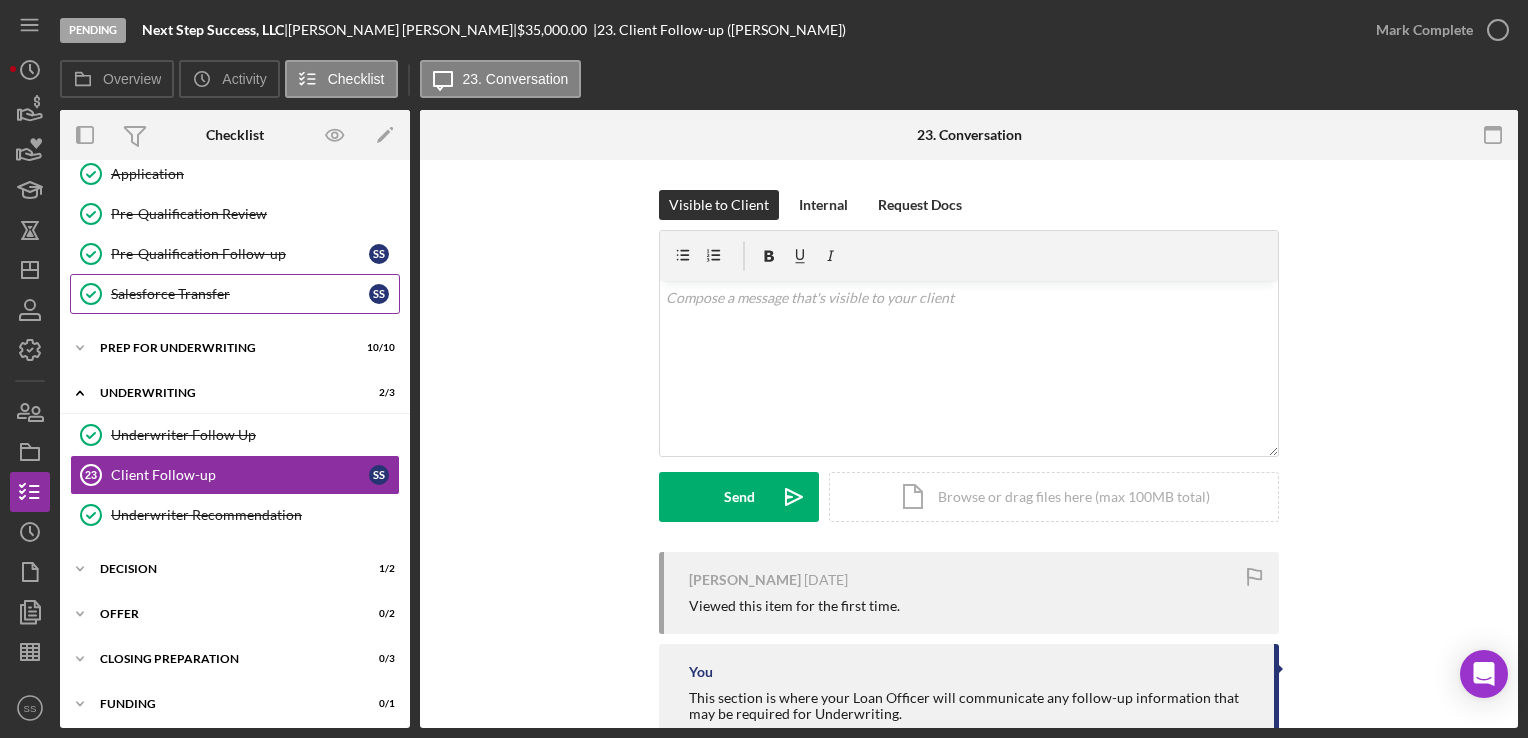 scroll, scrollTop: 552, scrollLeft: 0, axis: vertical 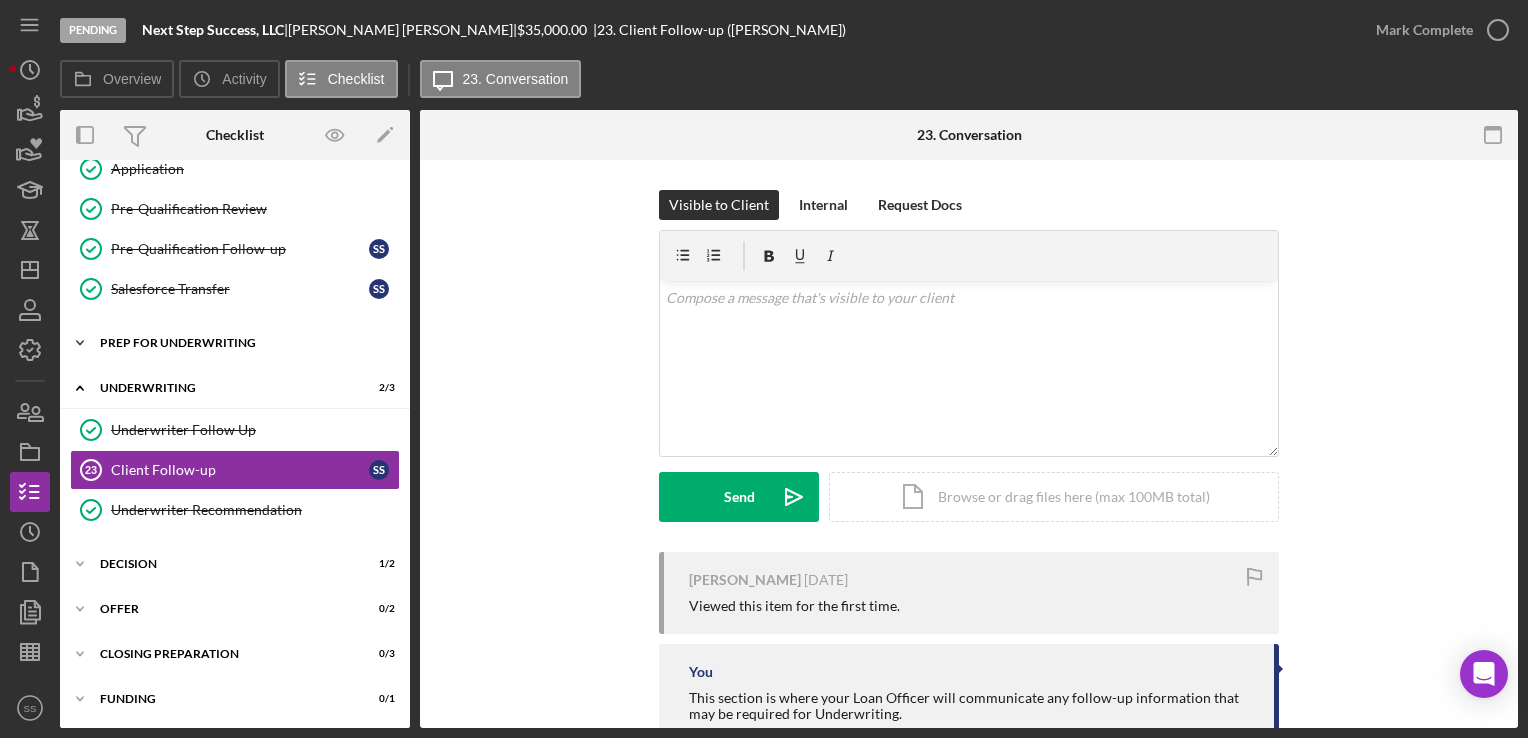 click on "Prep for Underwriting" at bounding box center (242, 343) 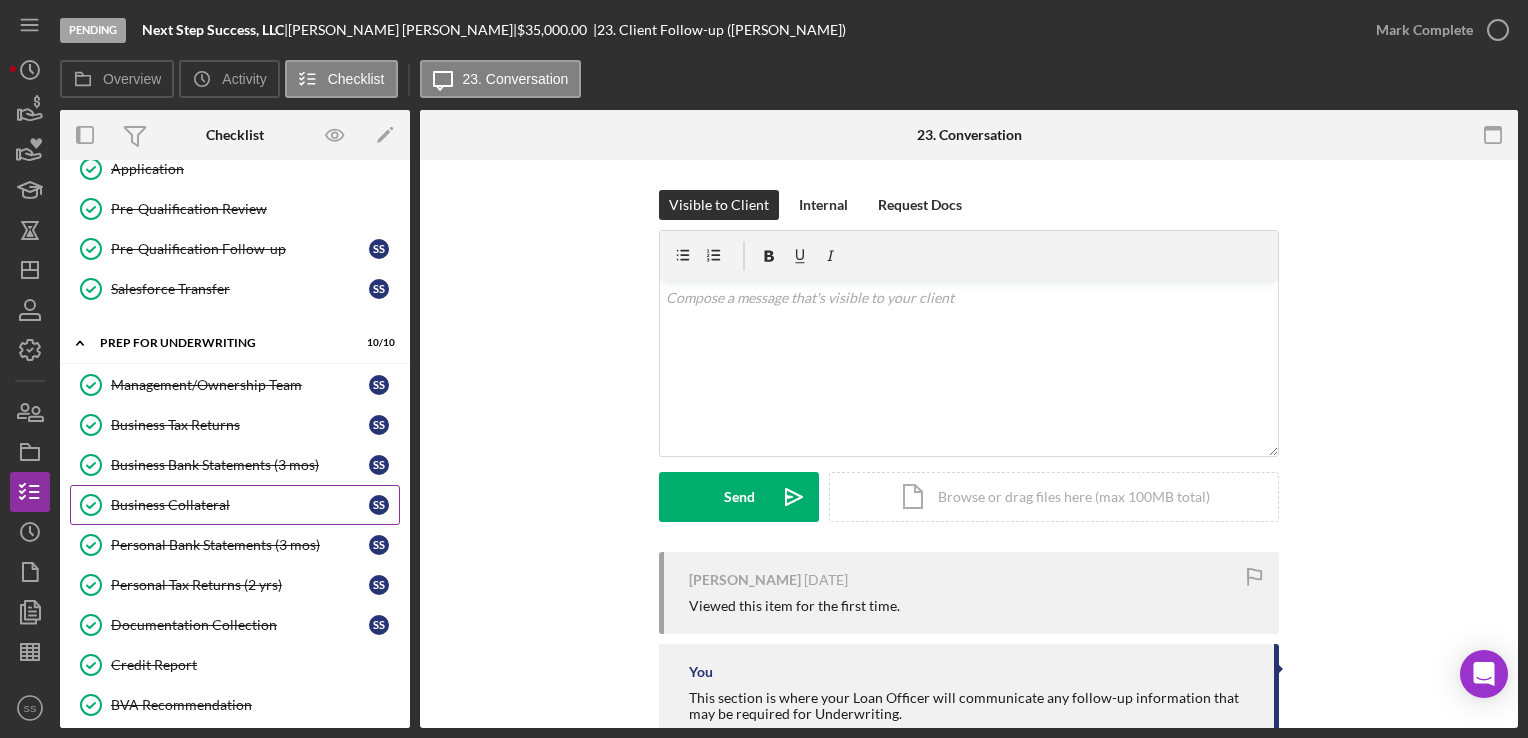 click on "Business Collateral" at bounding box center [240, 505] 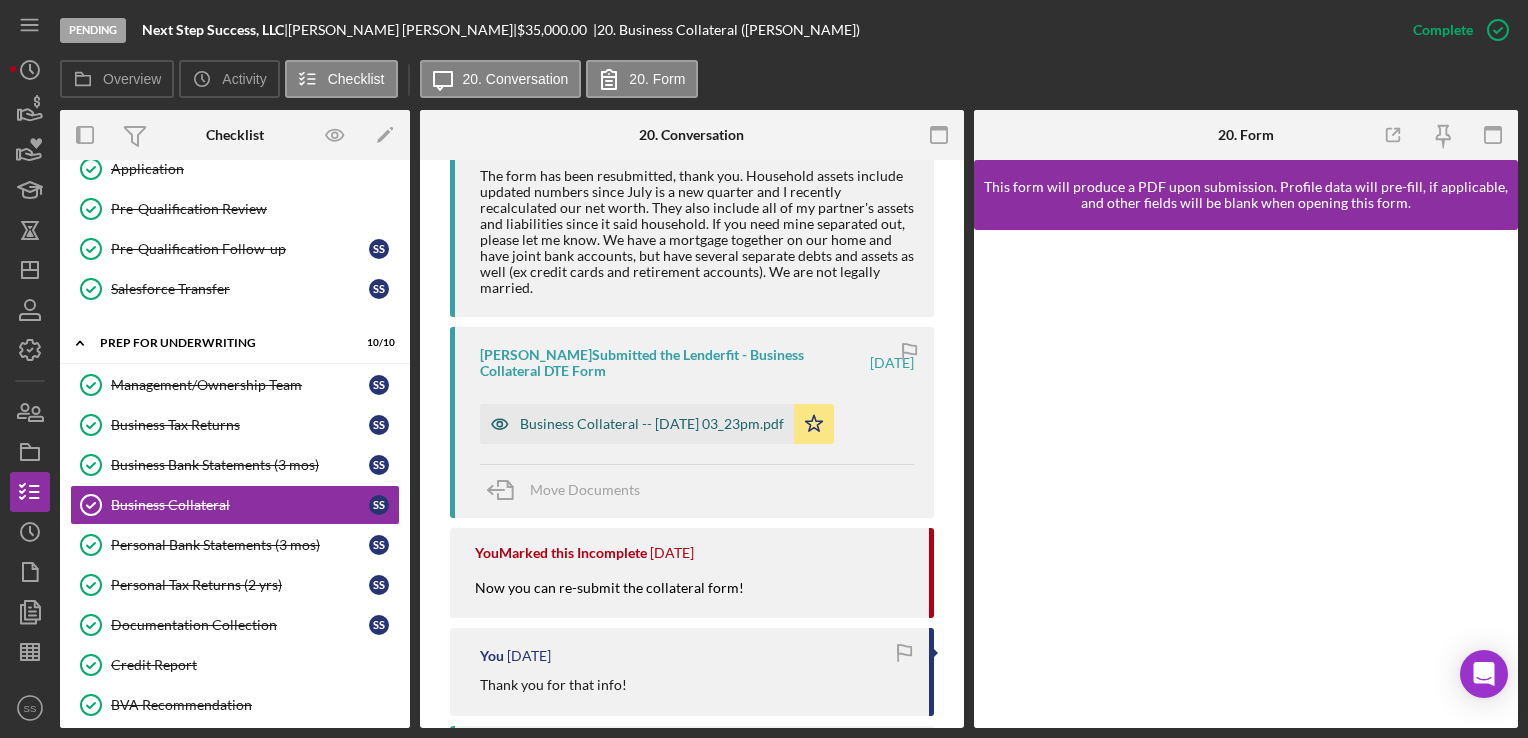 click on "Business Collateral -- 2025-07-07 03_23pm.pdf" at bounding box center (652, 424) 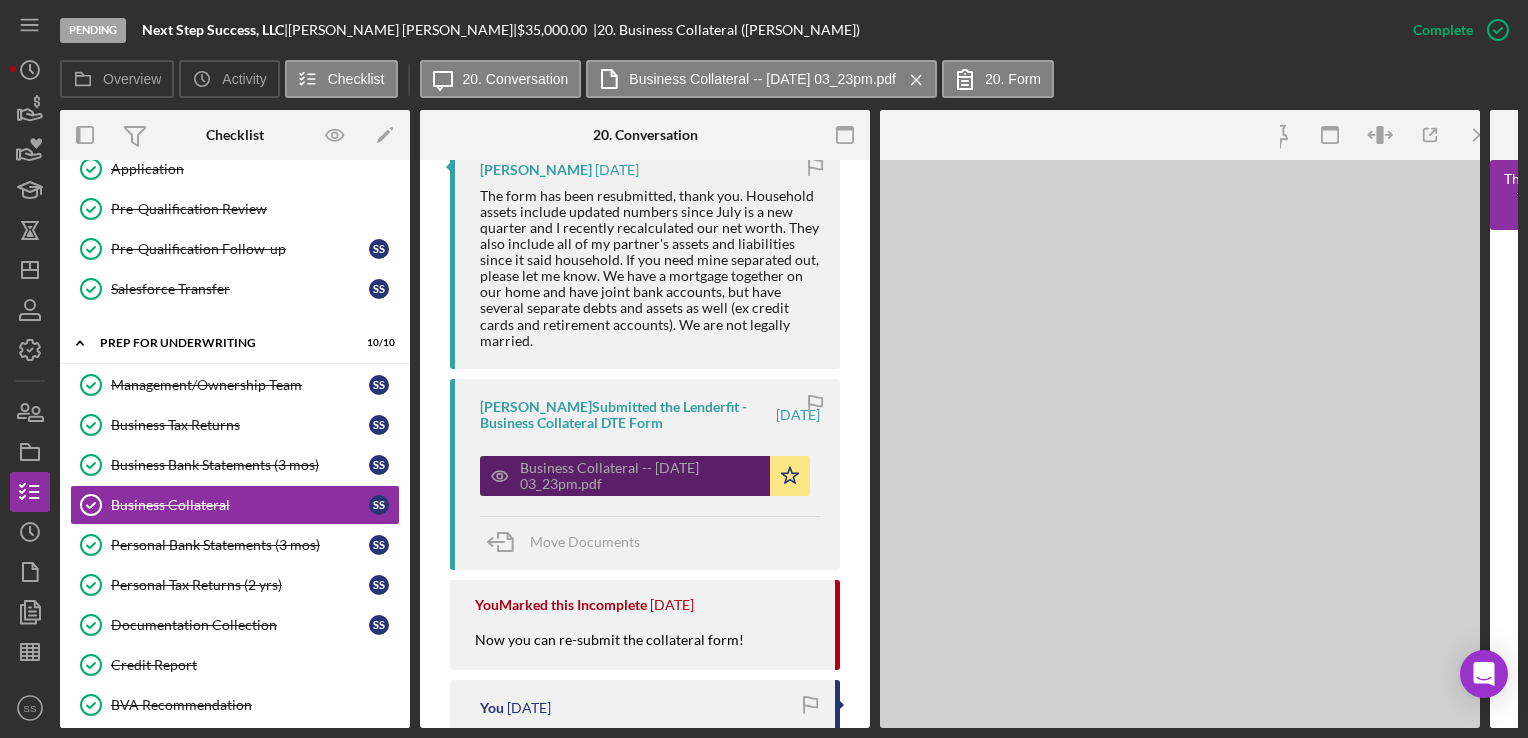 scroll, scrollTop: 966, scrollLeft: 0, axis: vertical 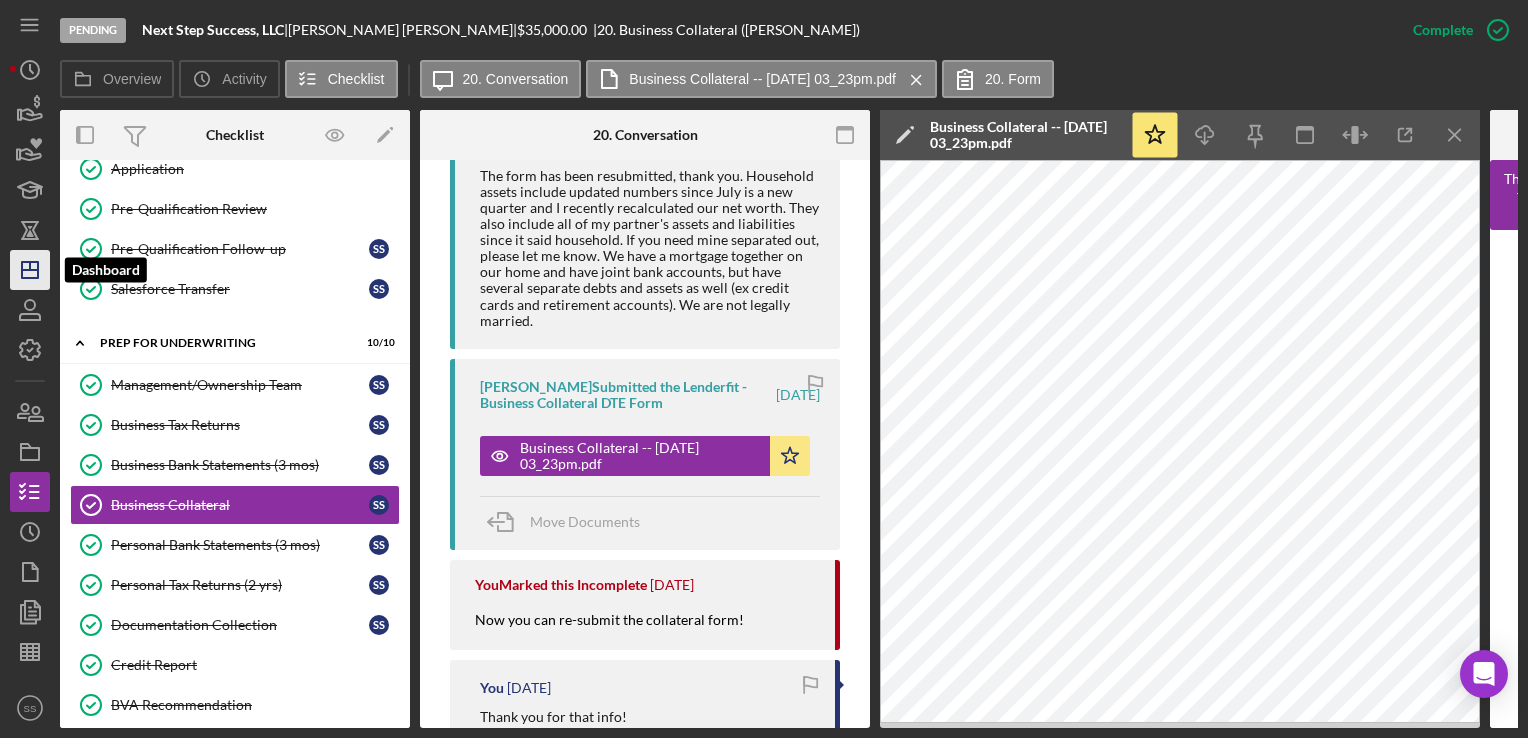 click on "Icon/Dashboard" 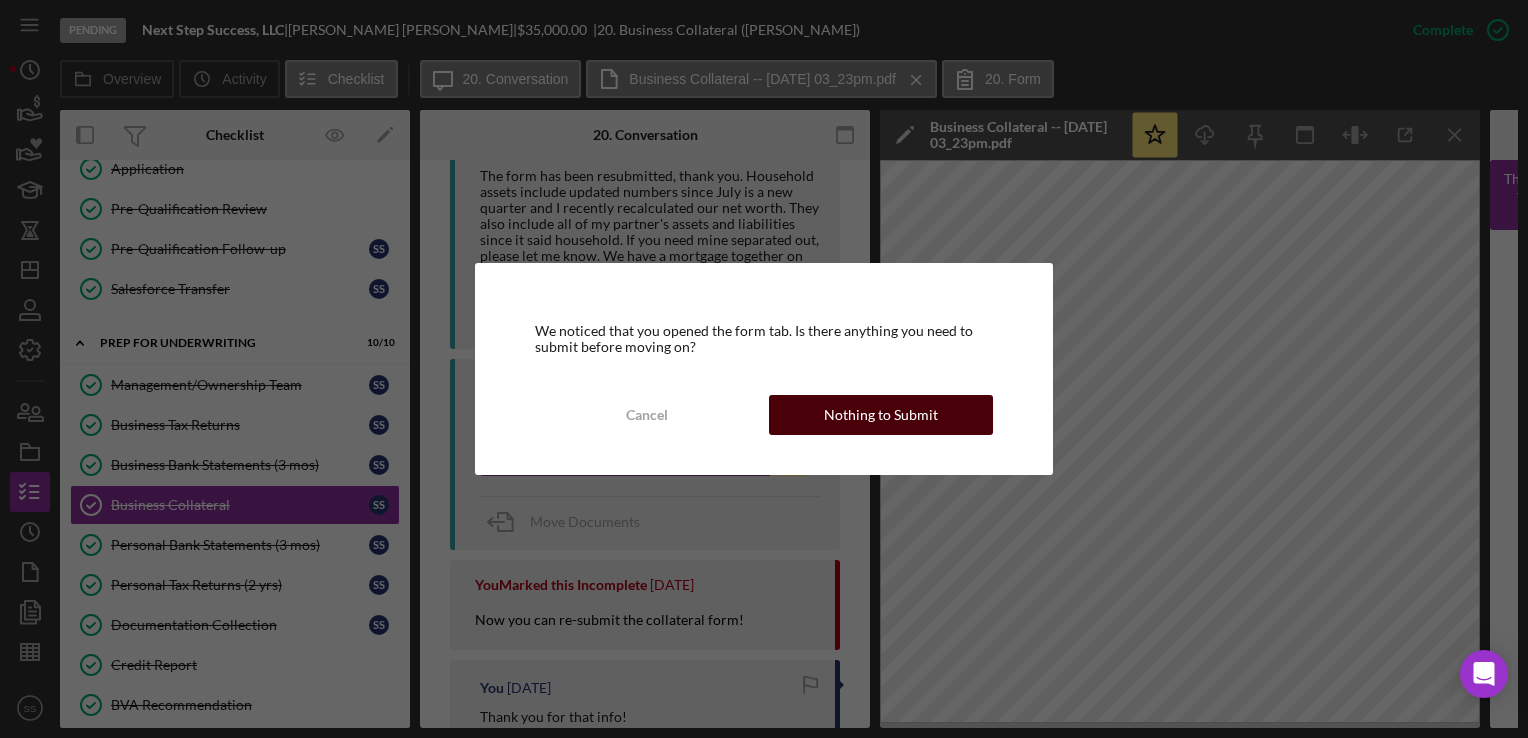 click on "Nothing to Submit" at bounding box center [881, 415] 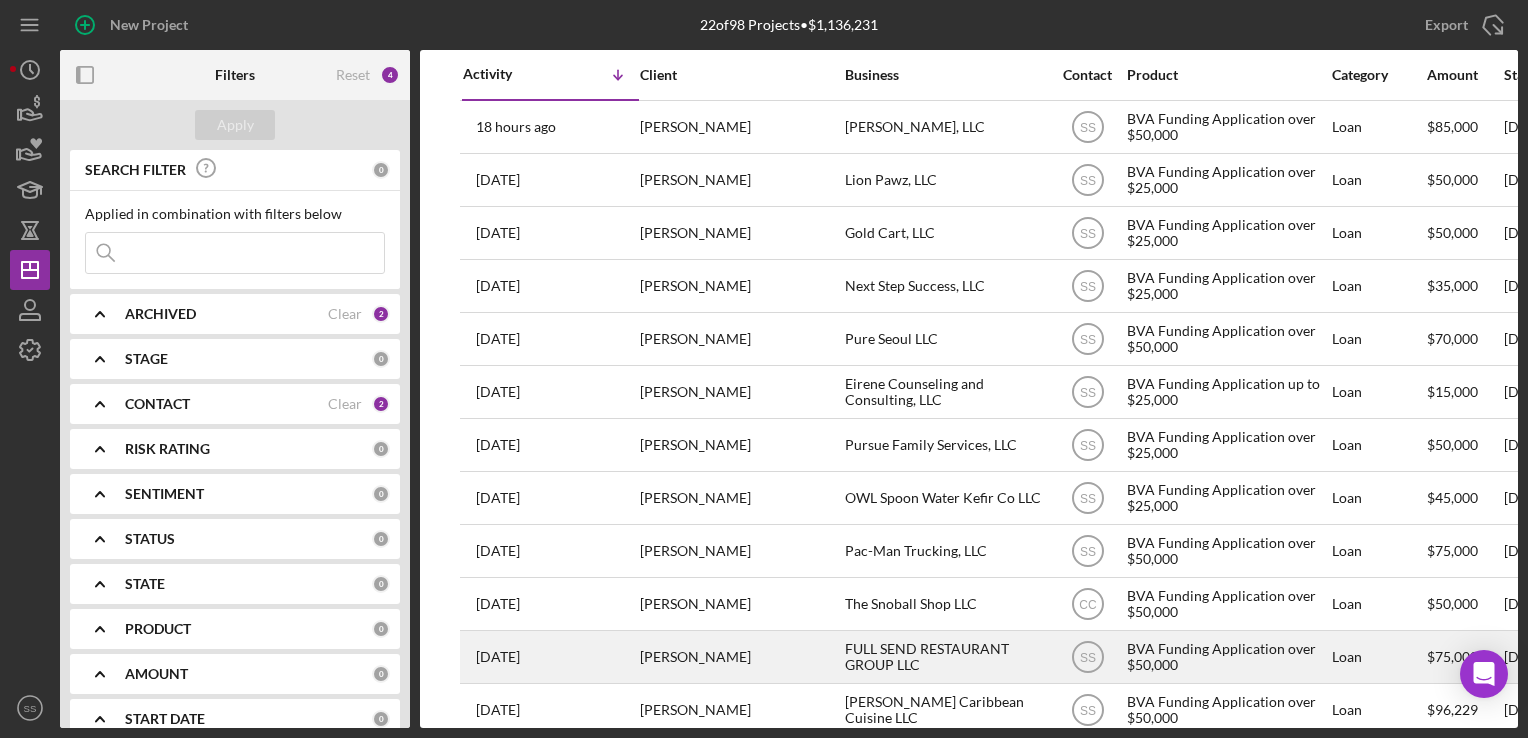 click on "[PERSON_NAME]" at bounding box center [740, 657] 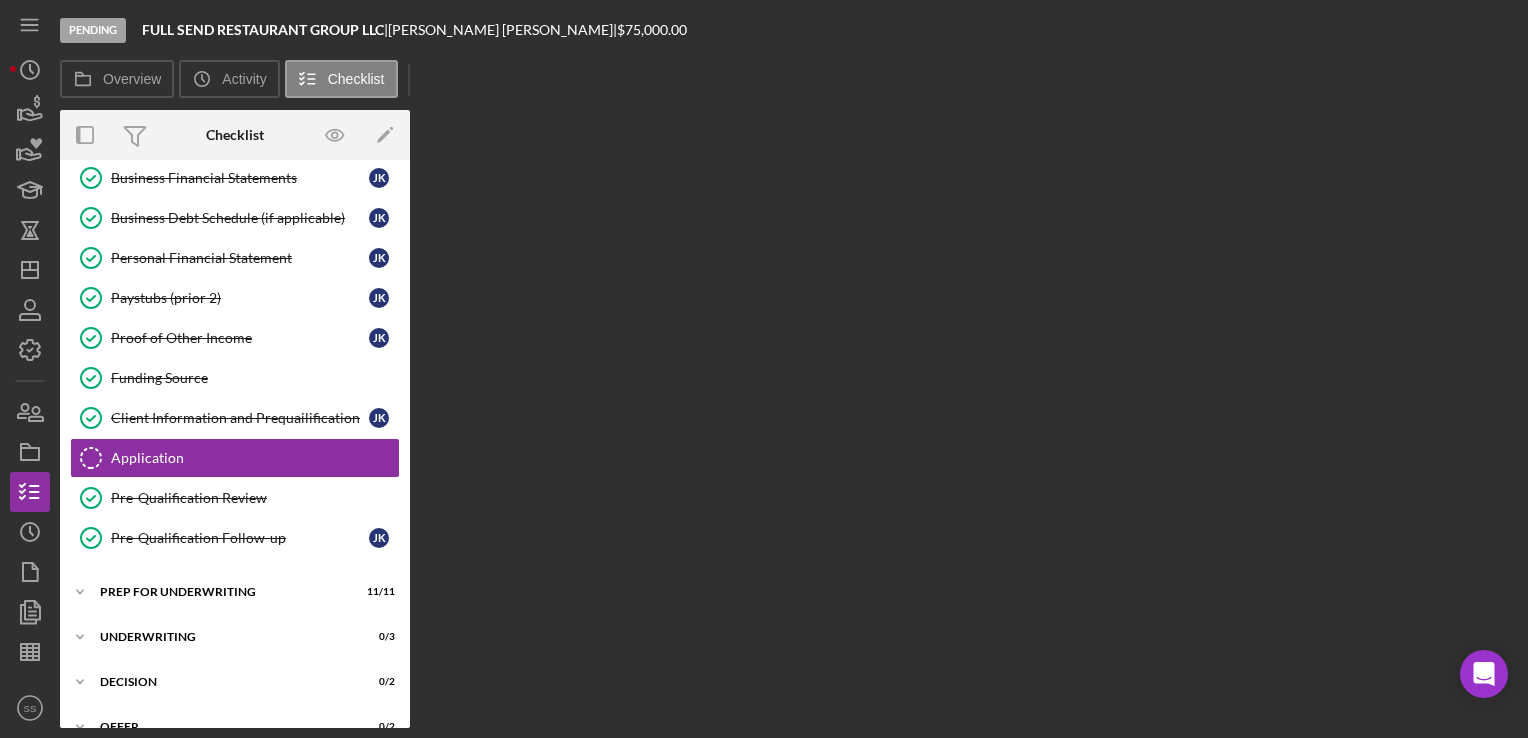 scroll, scrollTop: 272, scrollLeft: 0, axis: vertical 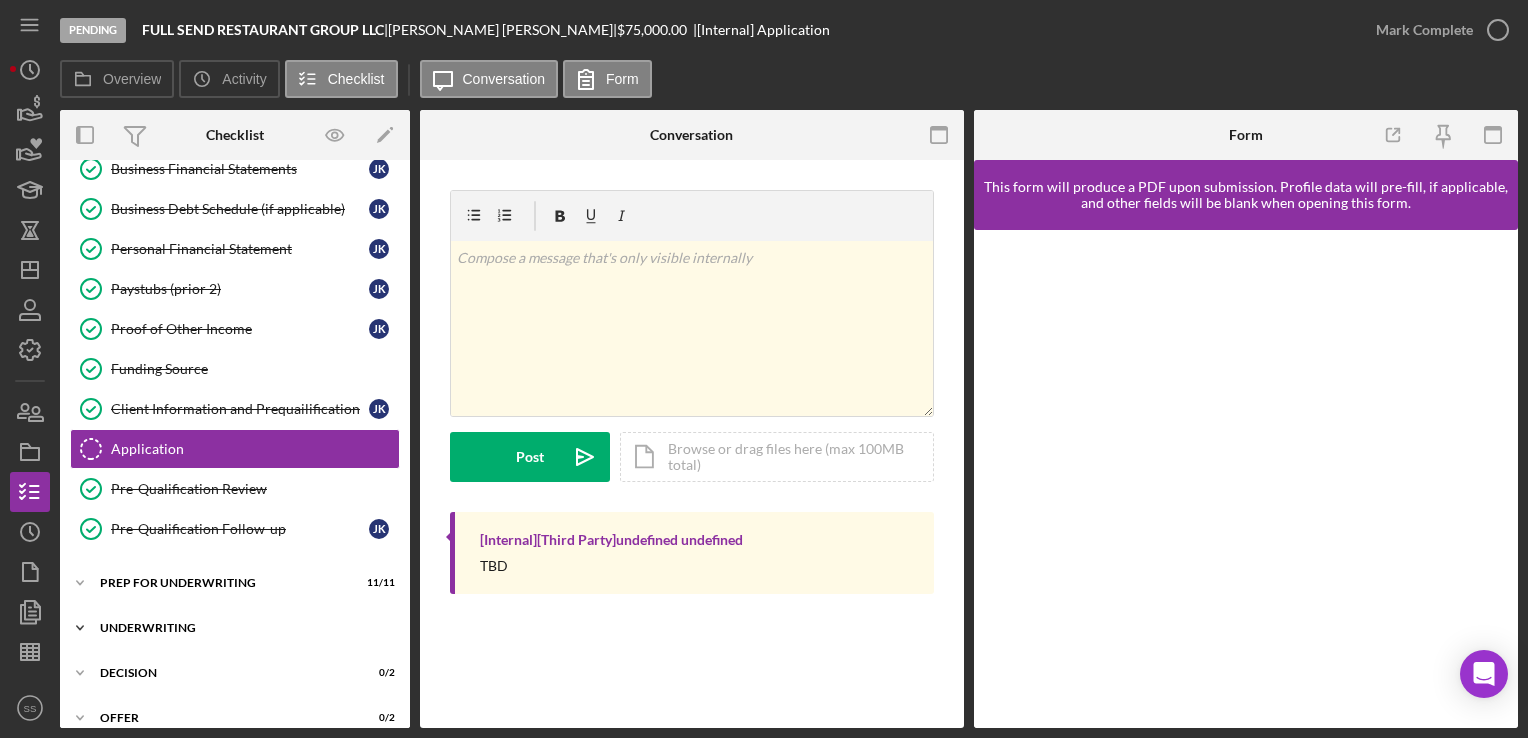 click on "Icon/Expander Underwriting 0 / 3" at bounding box center (235, 628) 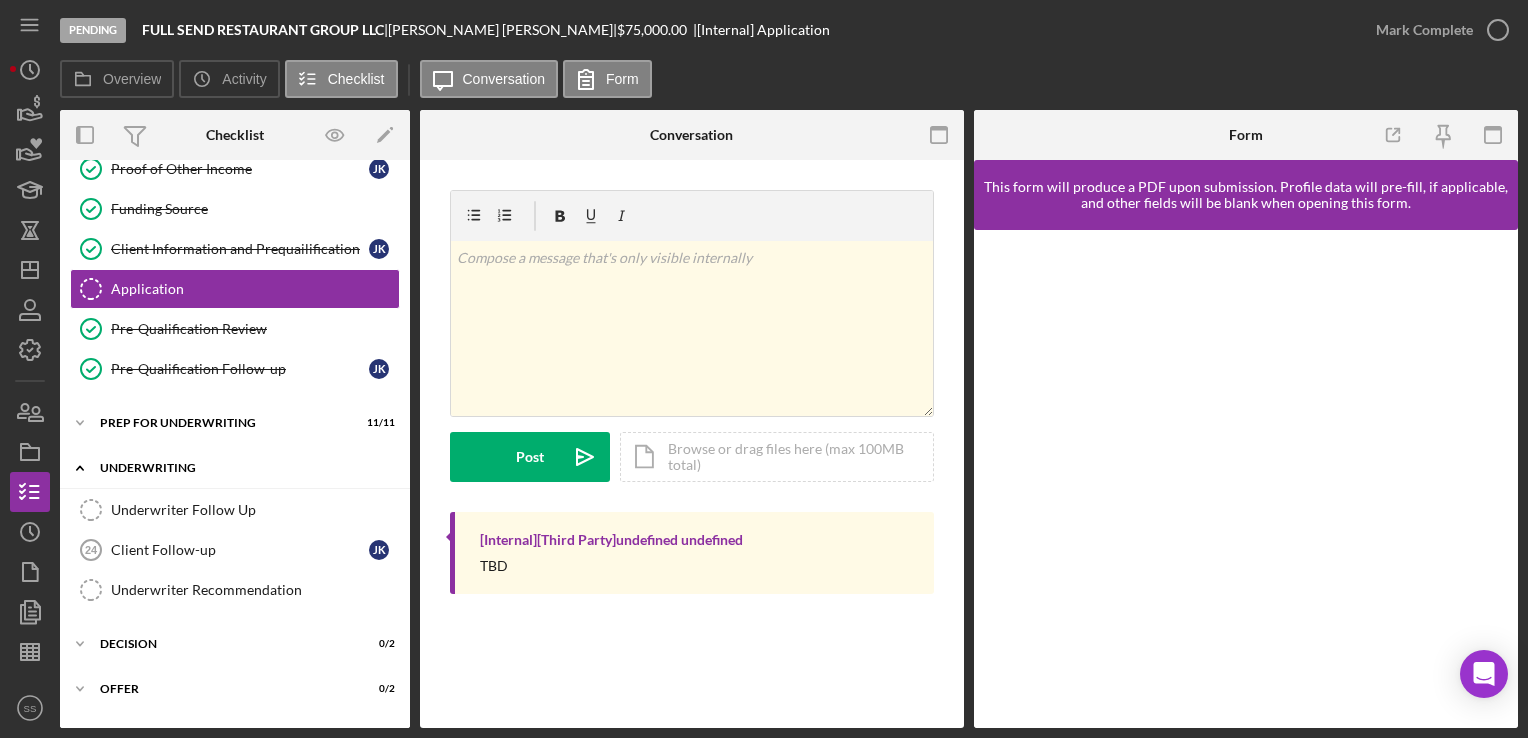 scroll, scrollTop: 433, scrollLeft: 0, axis: vertical 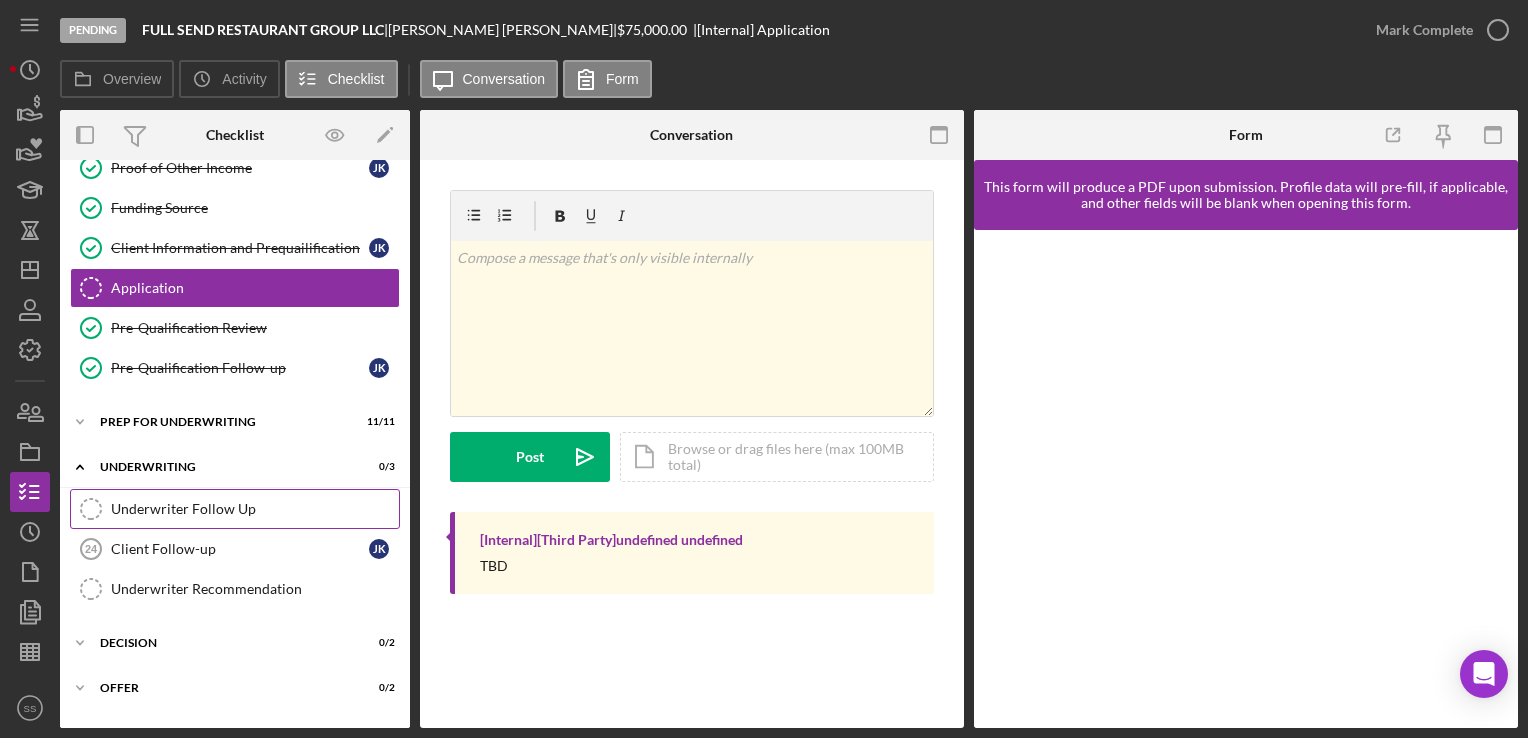 click on "Underwriter Follow Up" at bounding box center (255, 509) 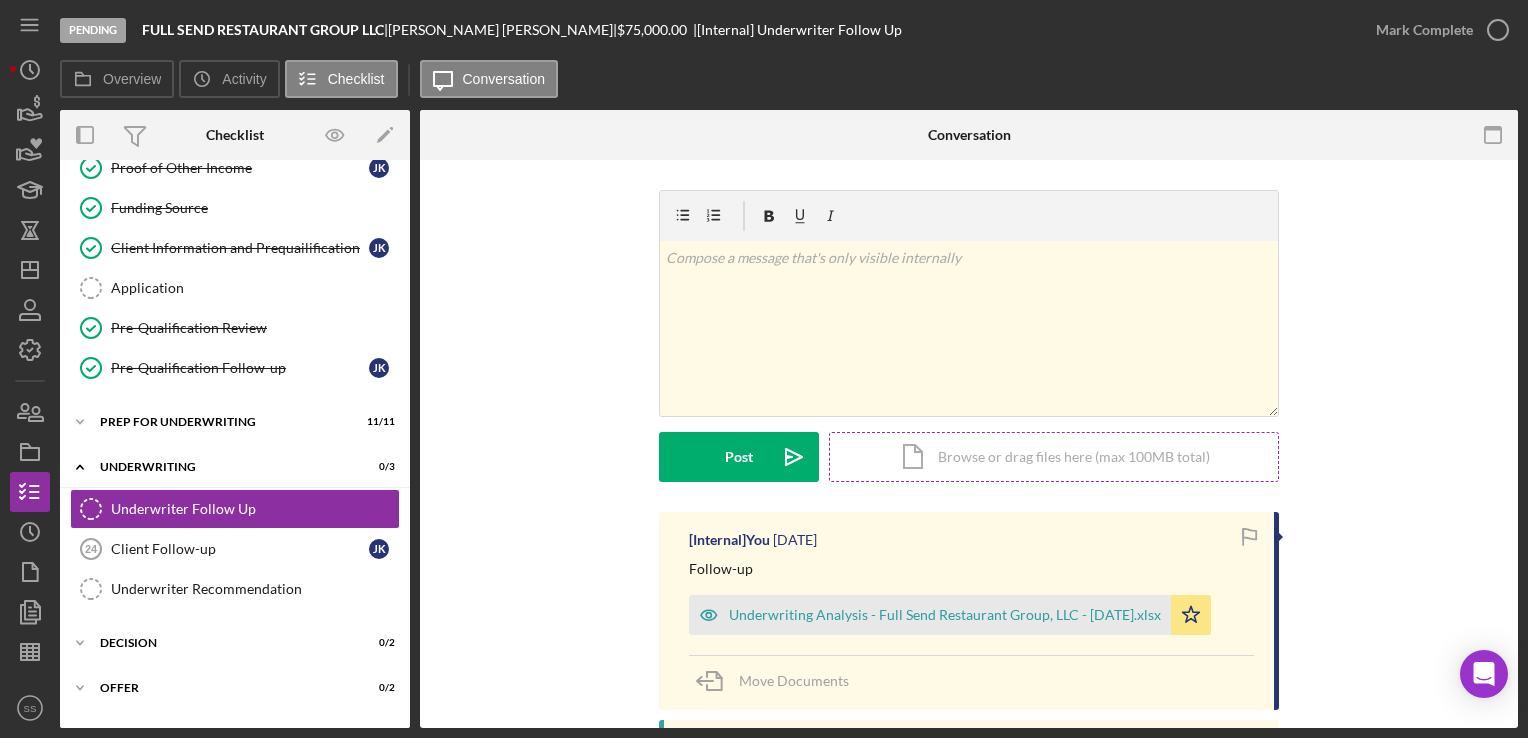 click on "Icon/Document Browse or drag files here (max 100MB total) Tap to choose files or take a photo" at bounding box center (1054, 457) 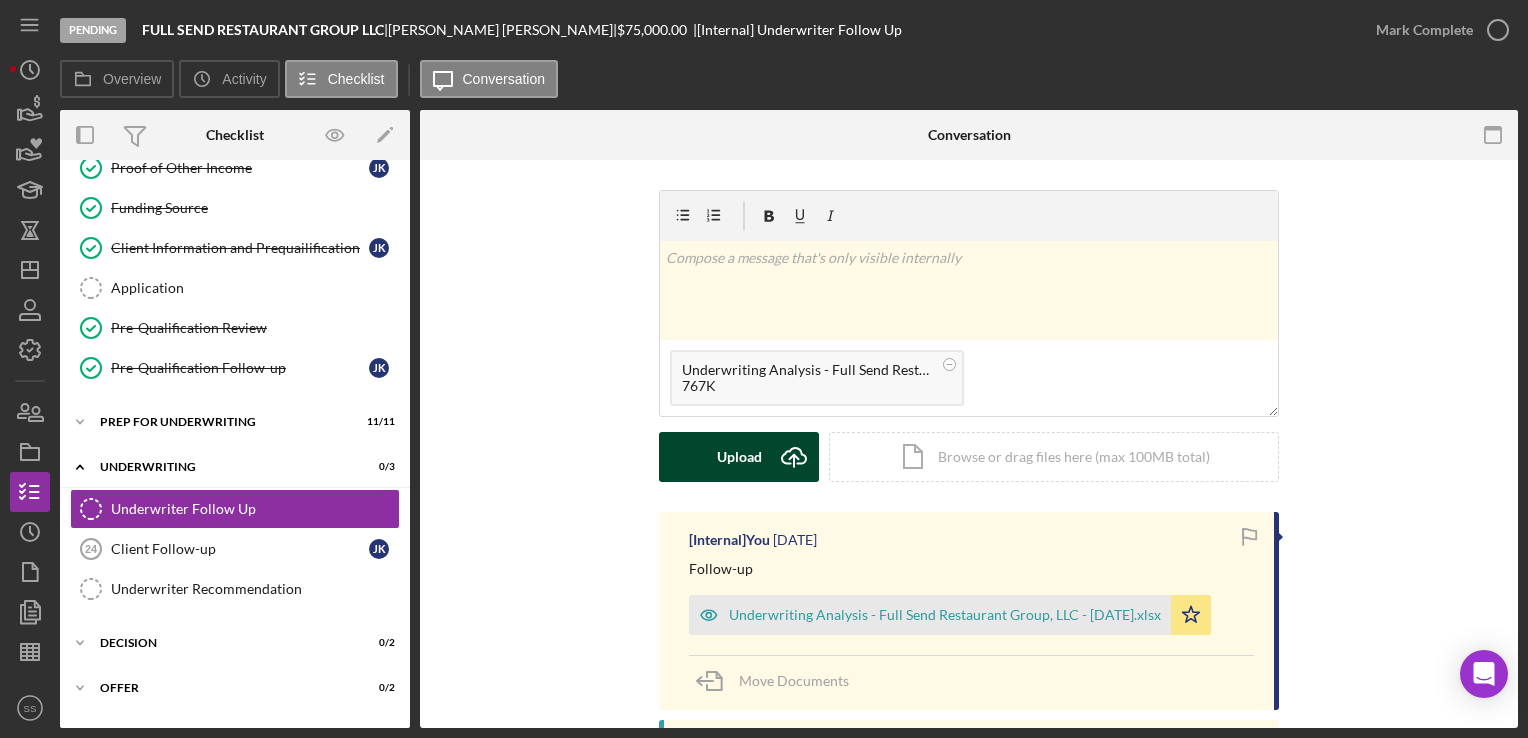 click on "Icon/Upload" 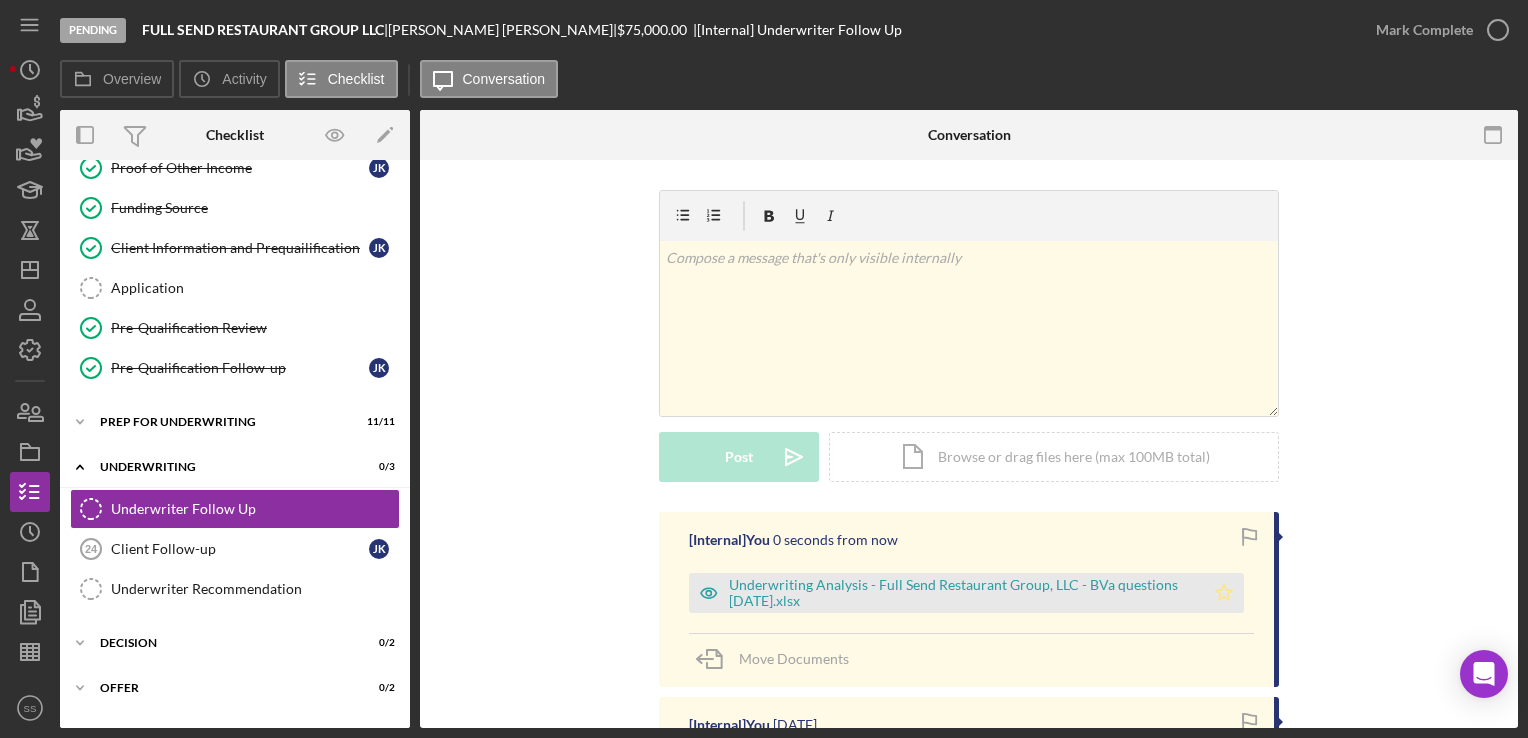 click on "Icon/Star" 